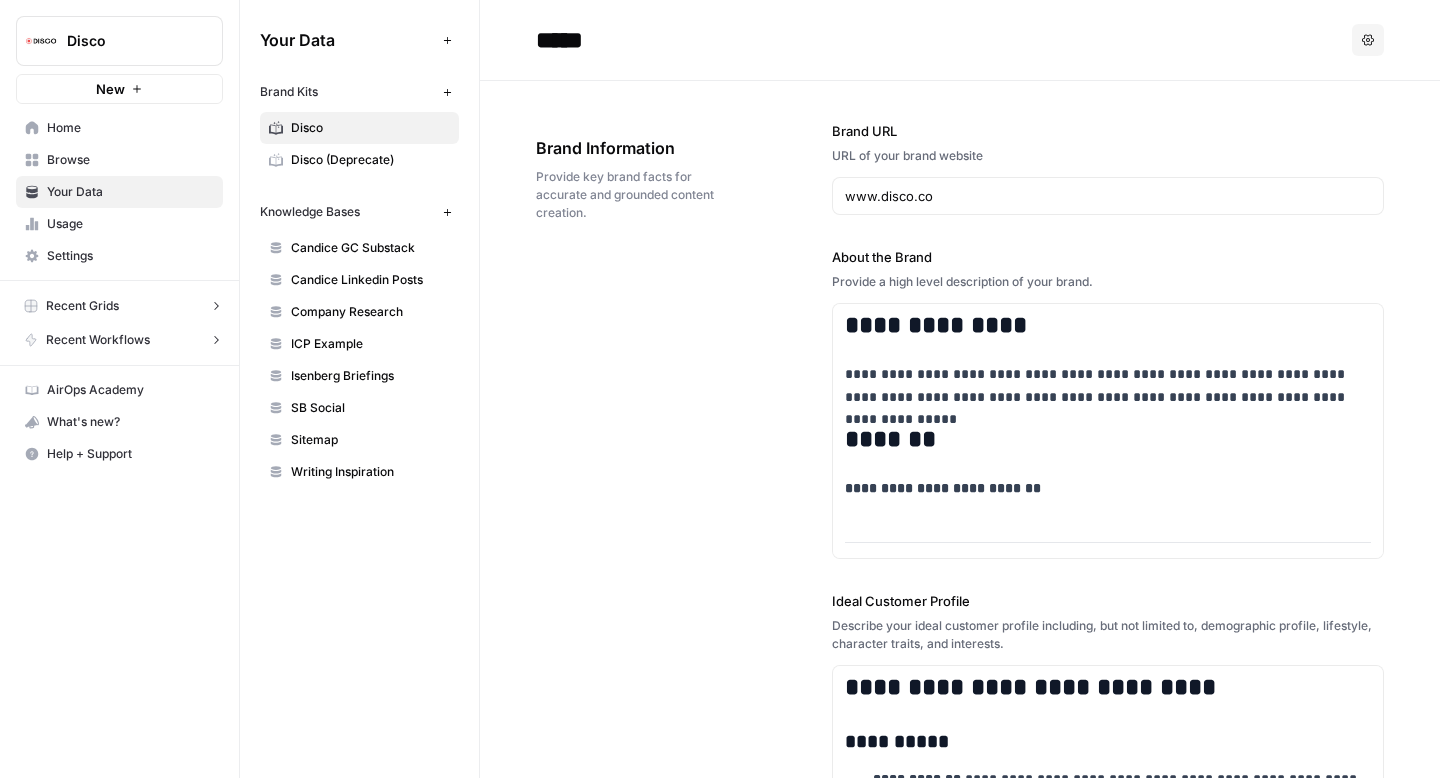scroll, scrollTop: 0, scrollLeft: 0, axis: both 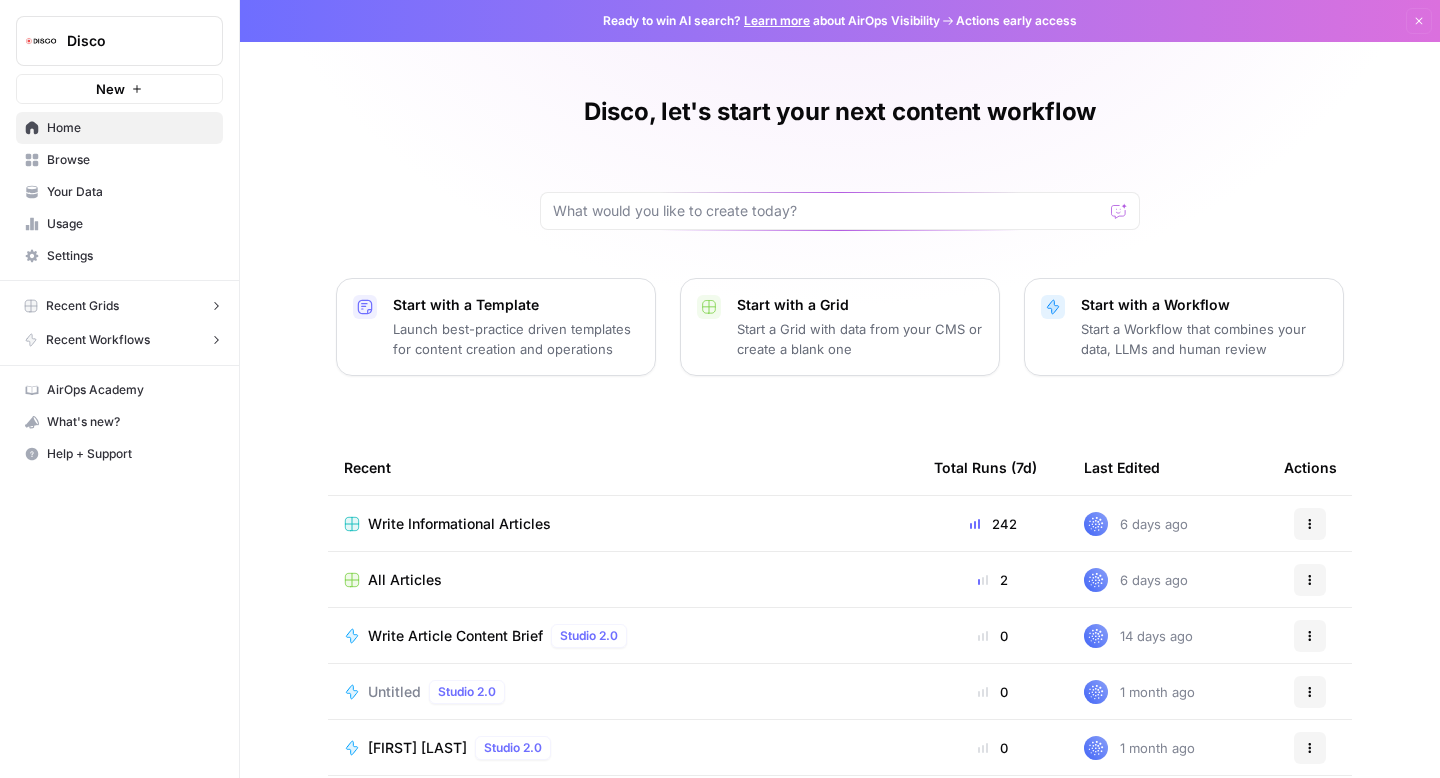 click on "Write Informational Articles" at bounding box center (459, 524) 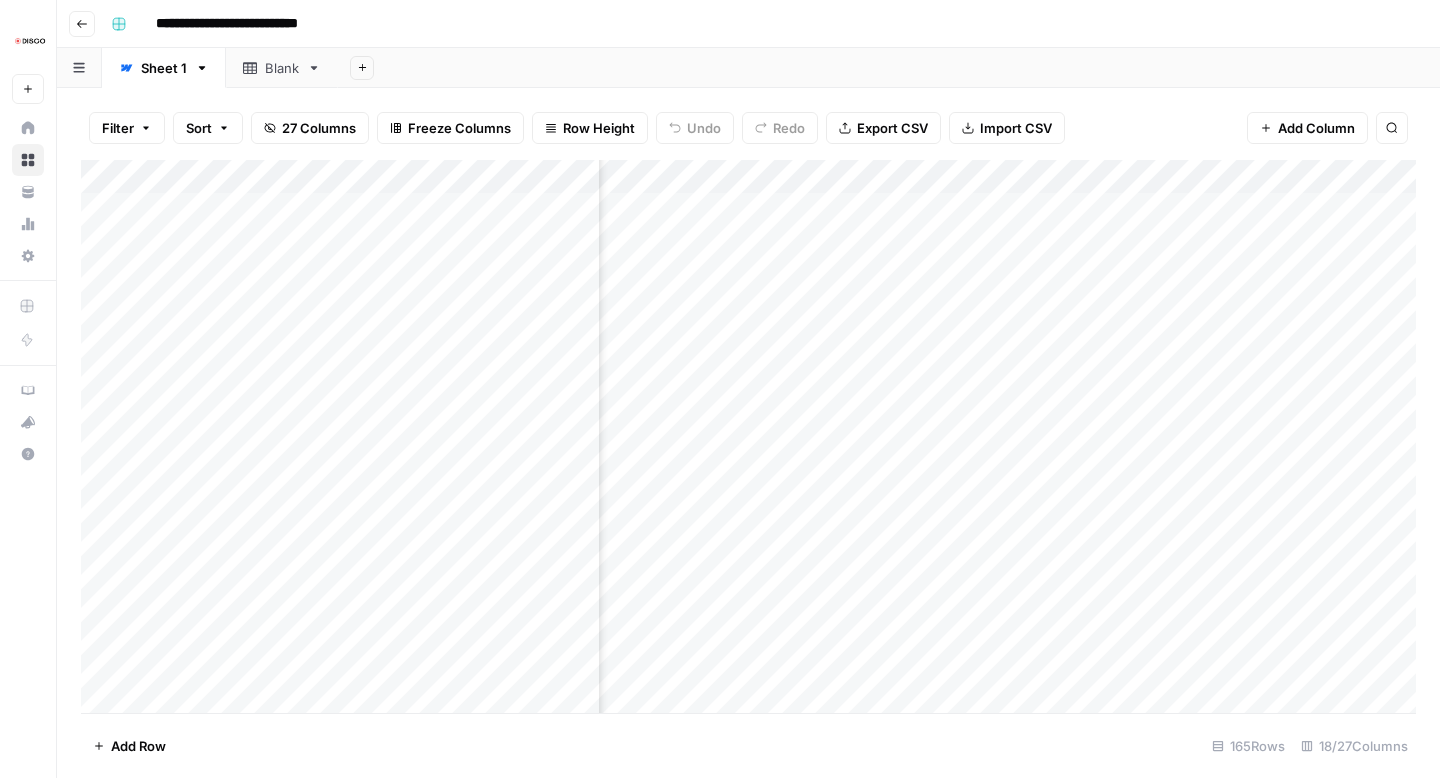 scroll, scrollTop: 0, scrollLeft: 0, axis: both 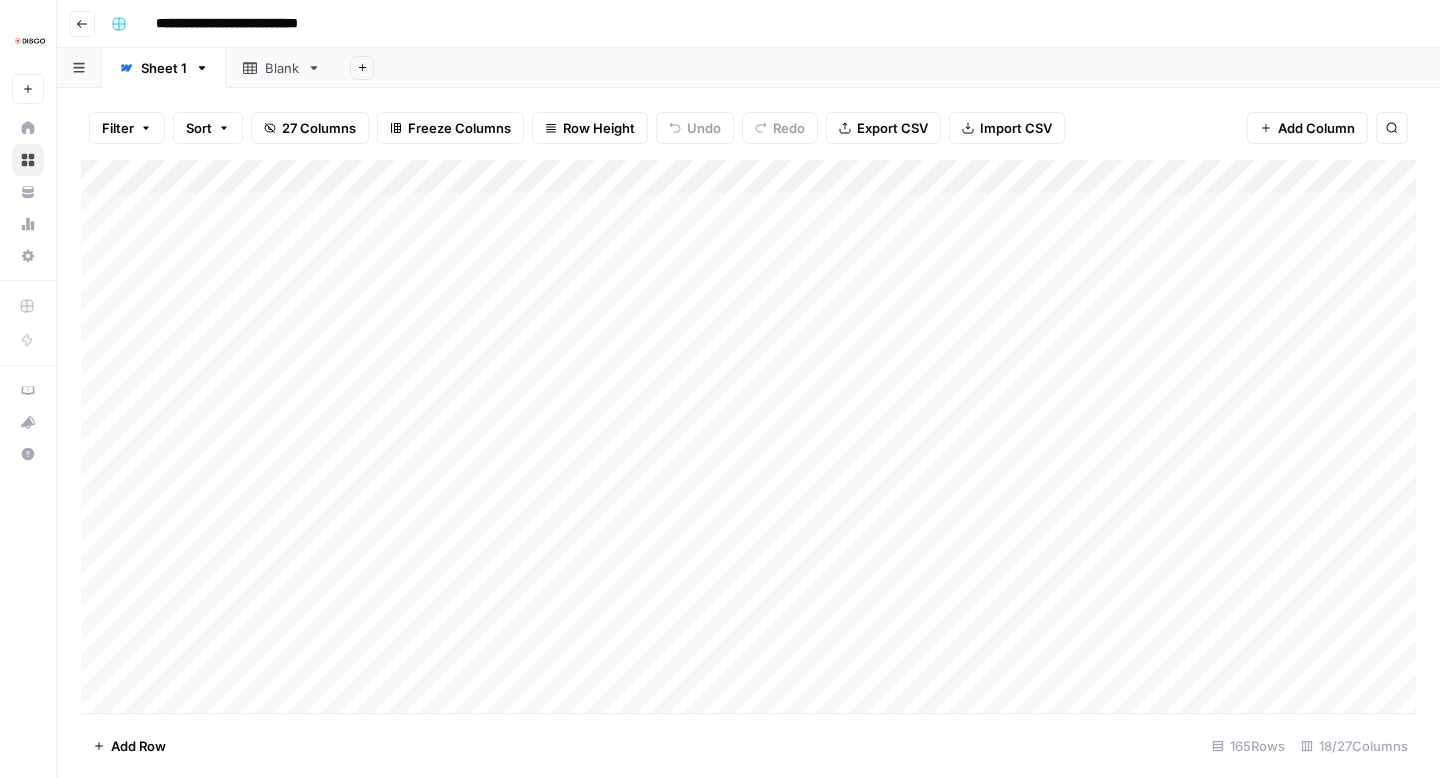 click on "Add Column" at bounding box center [748, 436] 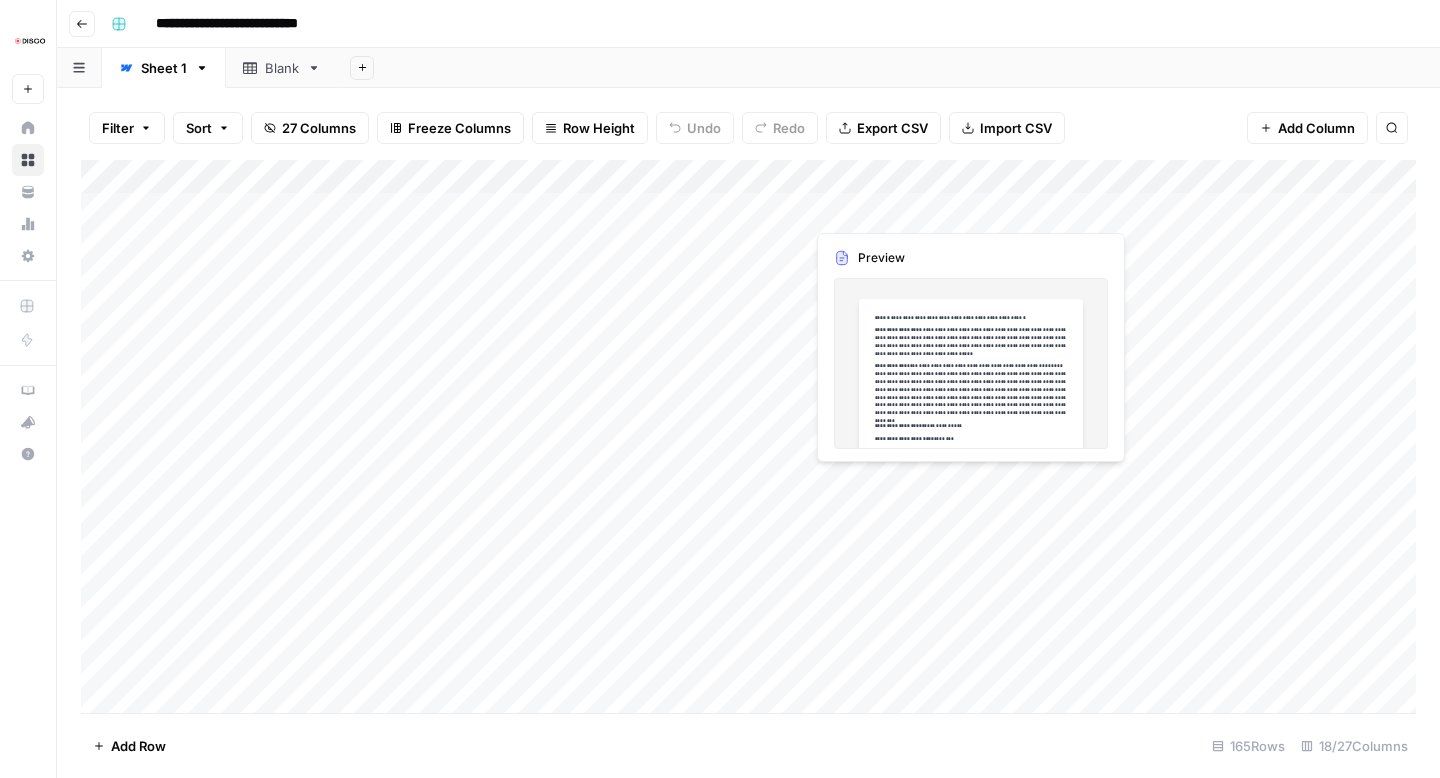 click on "Add Column" at bounding box center [748, 436] 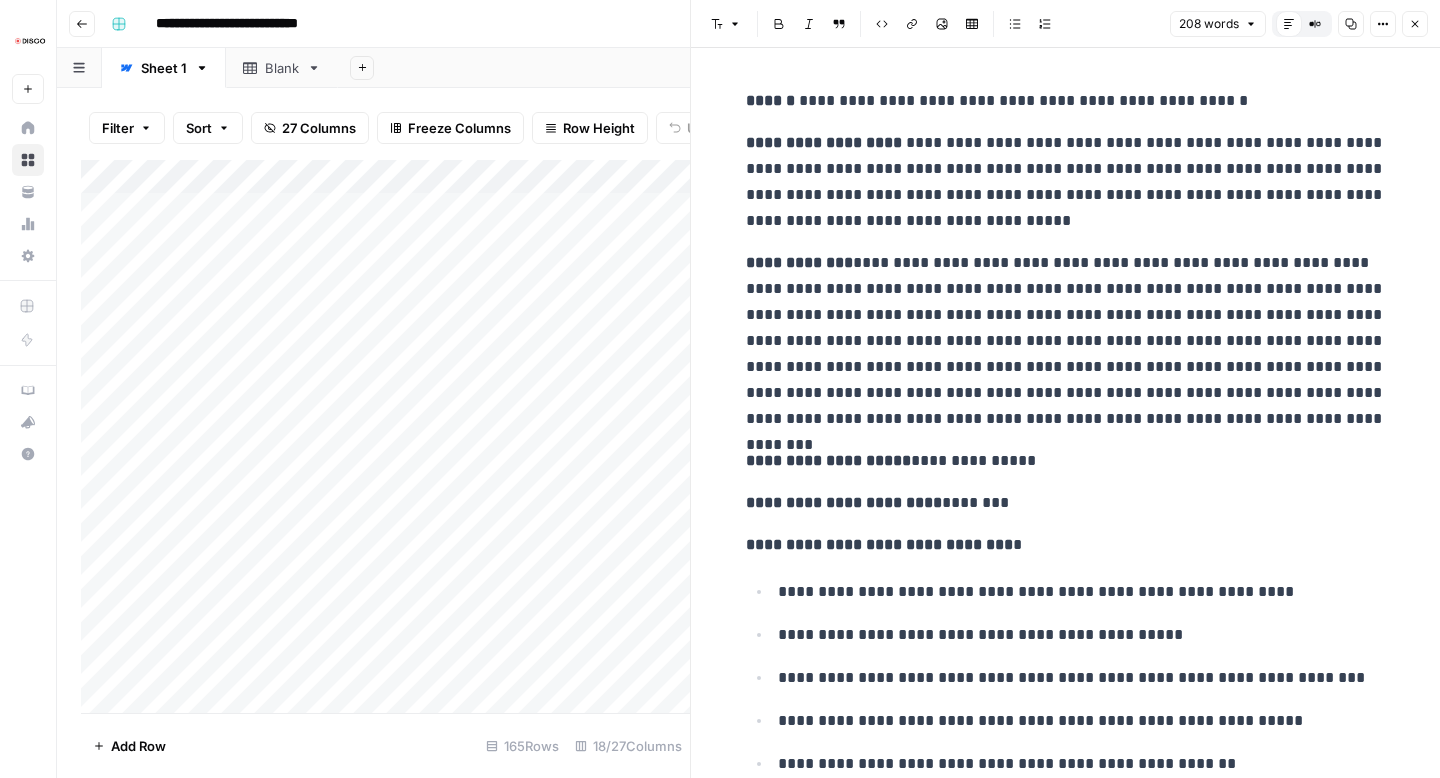 drag, startPoint x: 787, startPoint y: 99, endPoint x: 1242, endPoint y: 89, distance: 455.10986 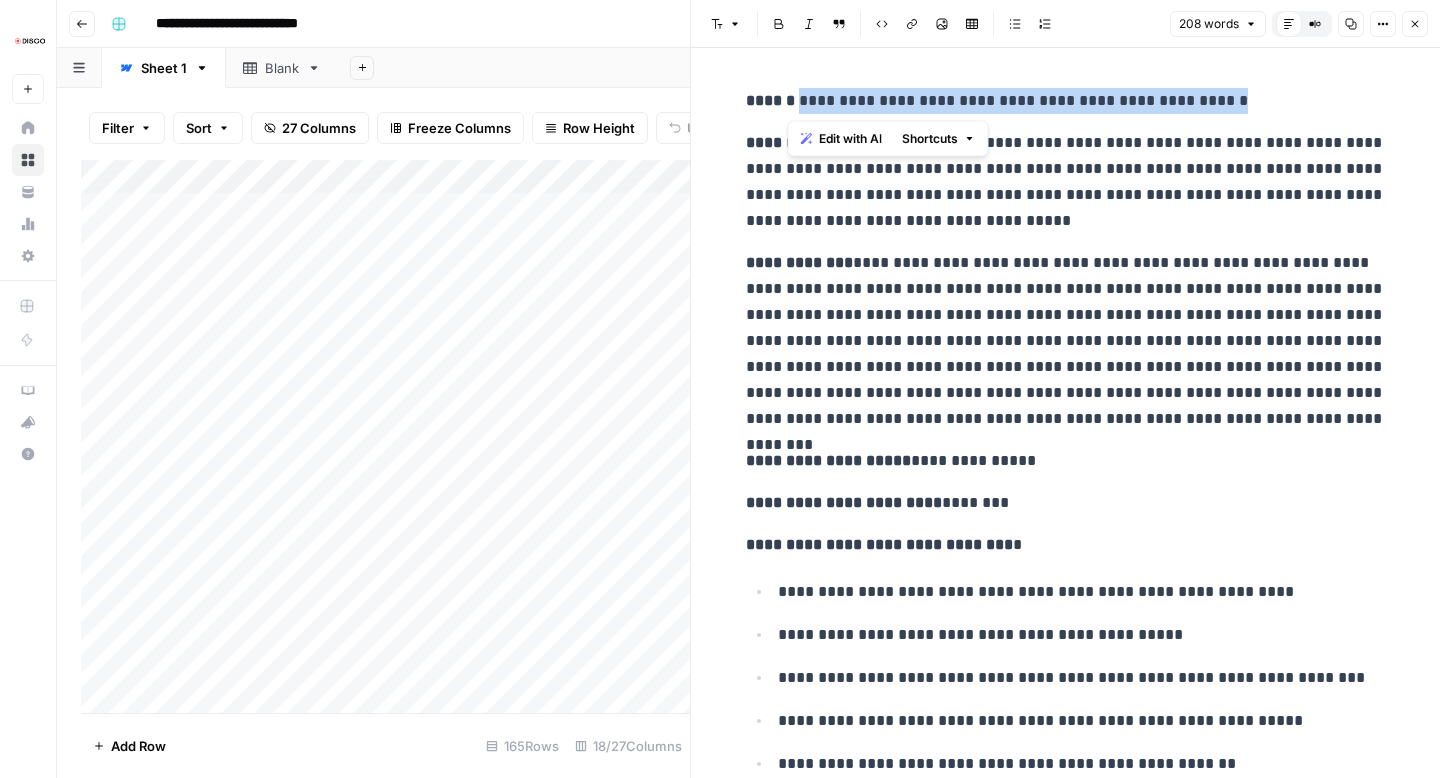 click on "**********" at bounding box center (1066, 341) 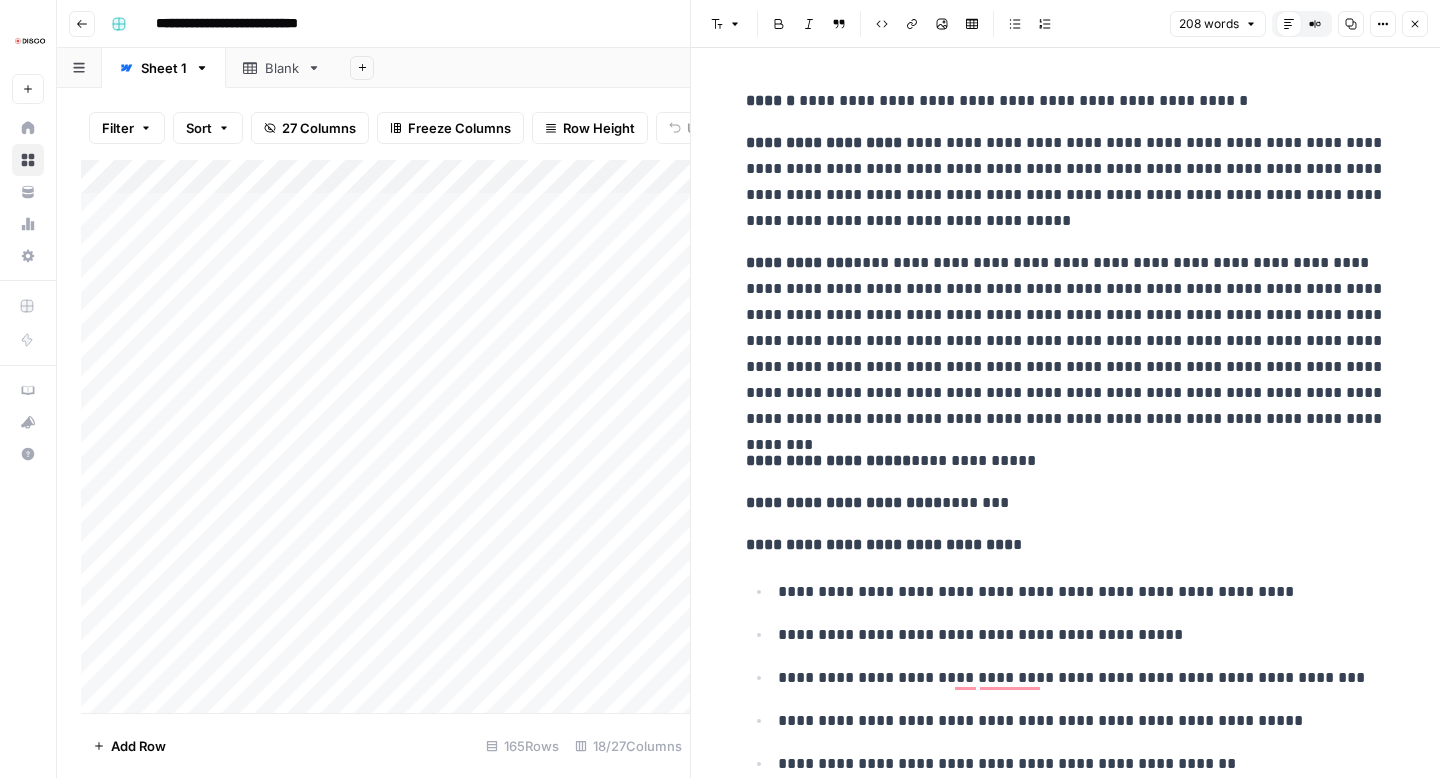 scroll, scrollTop: 549, scrollLeft: 0, axis: vertical 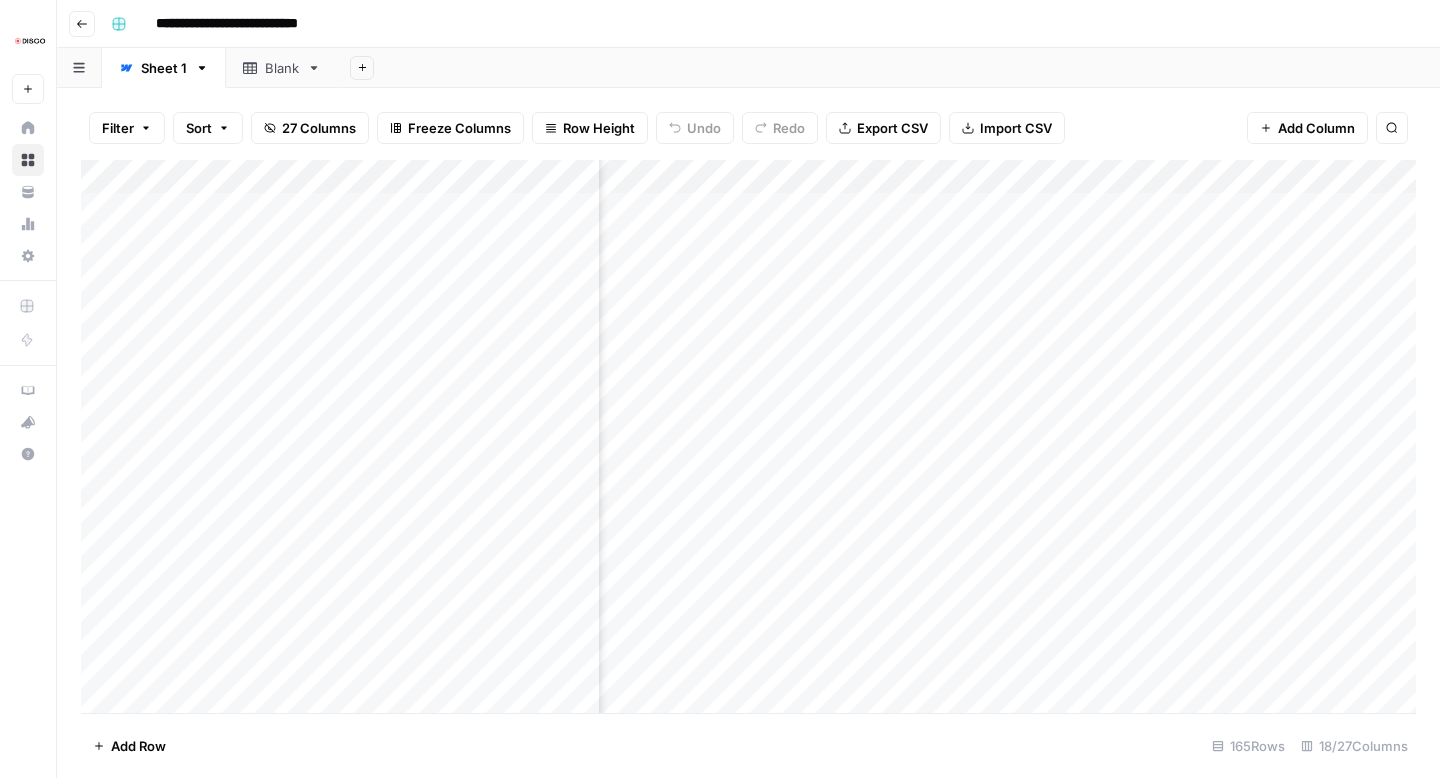 click on "Add Column" at bounding box center (748, 436) 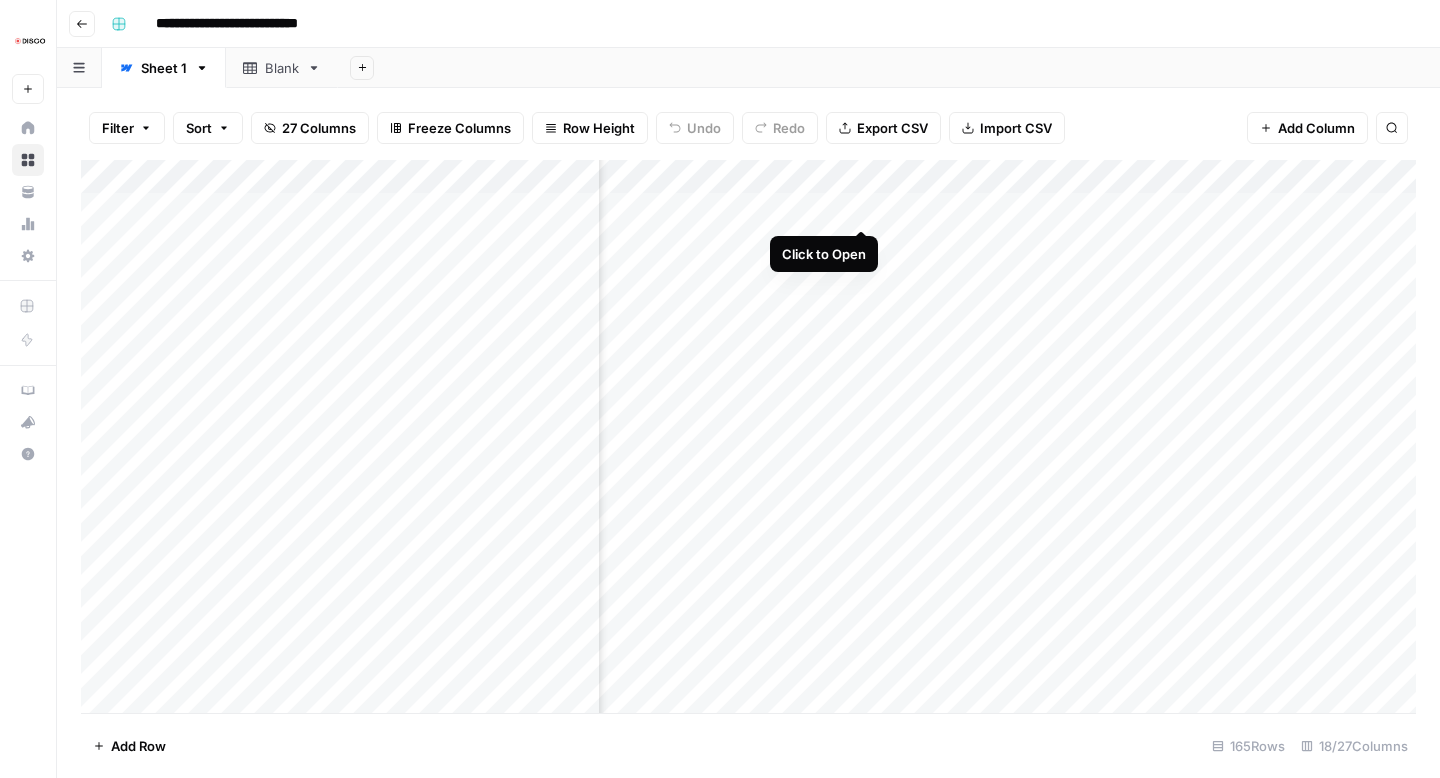 click on "Add Column" at bounding box center [748, 436] 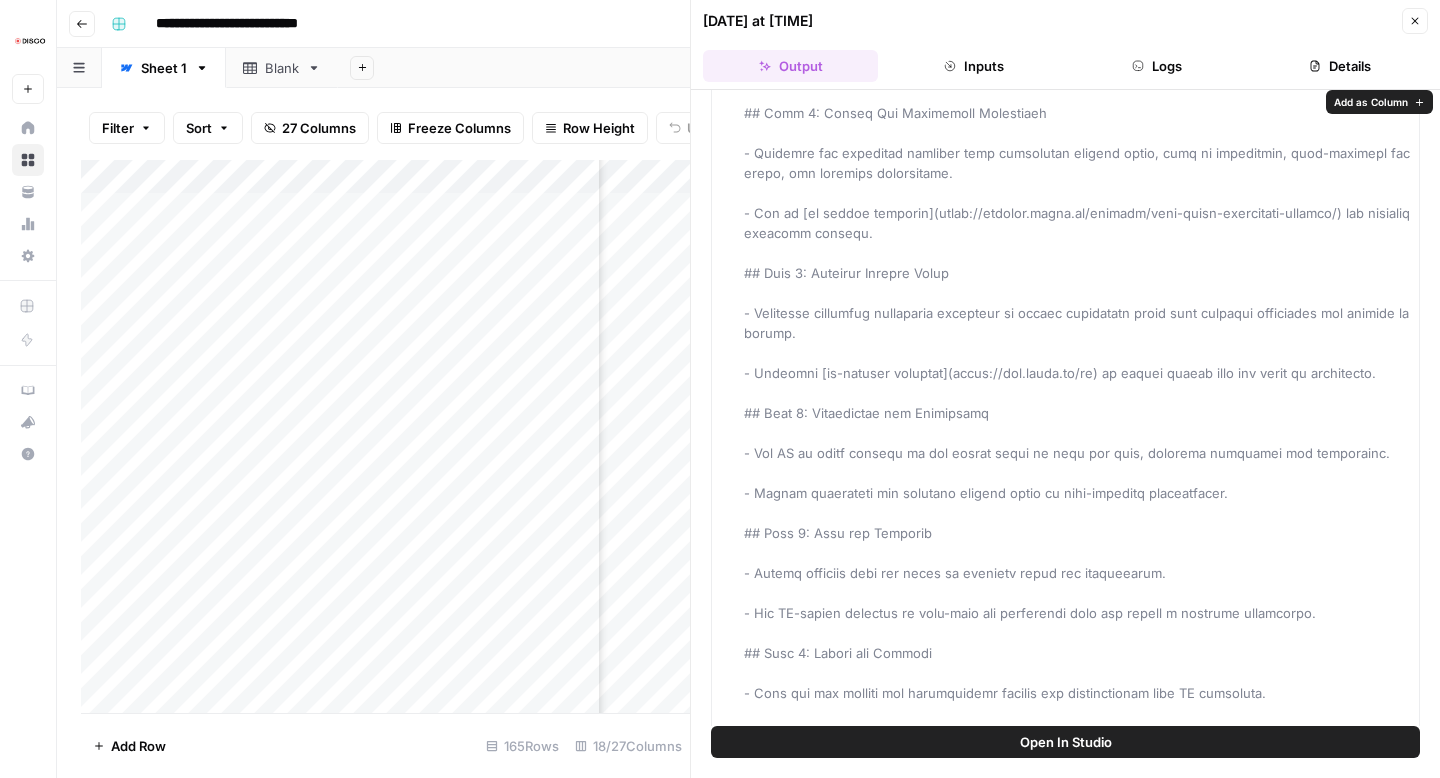 scroll, scrollTop: 0, scrollLeft: 0, axis: both 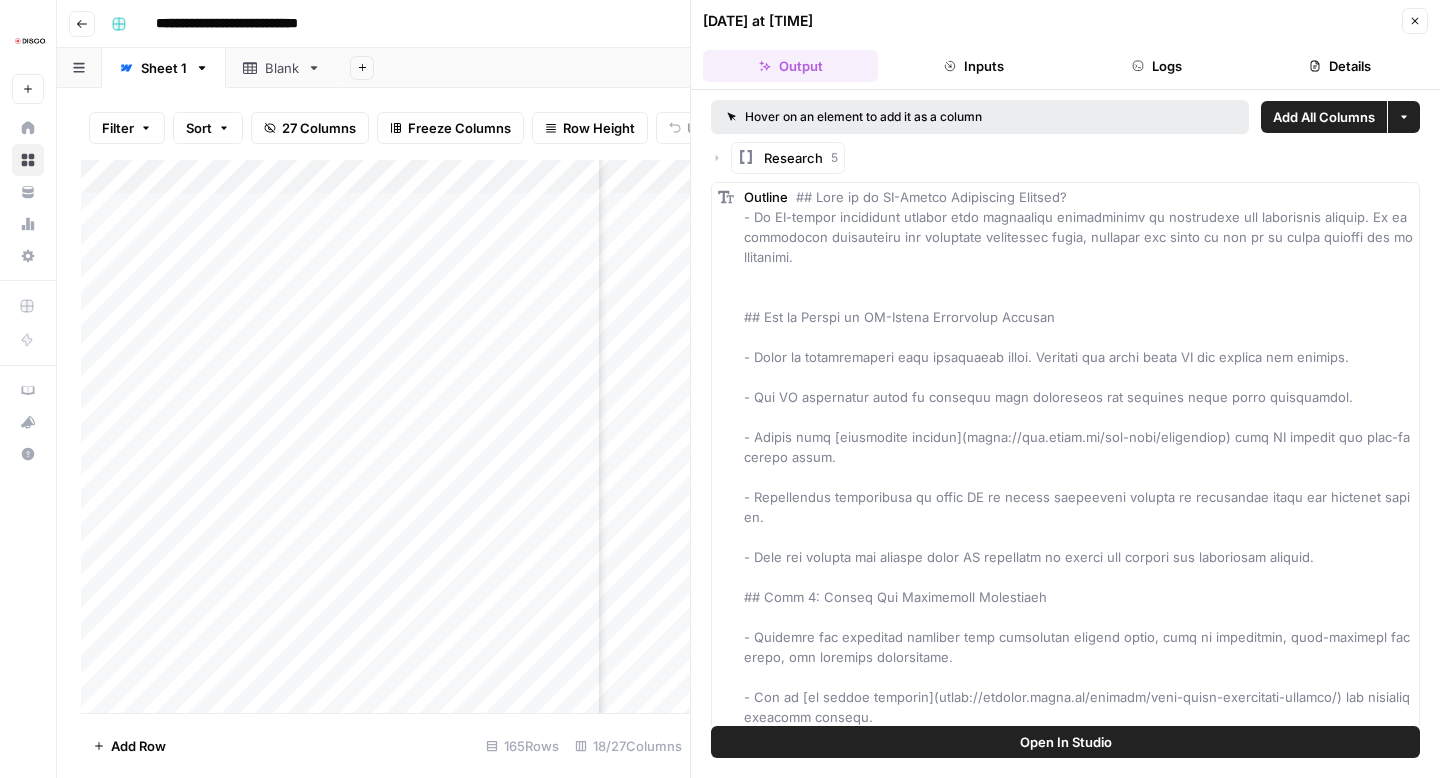 click 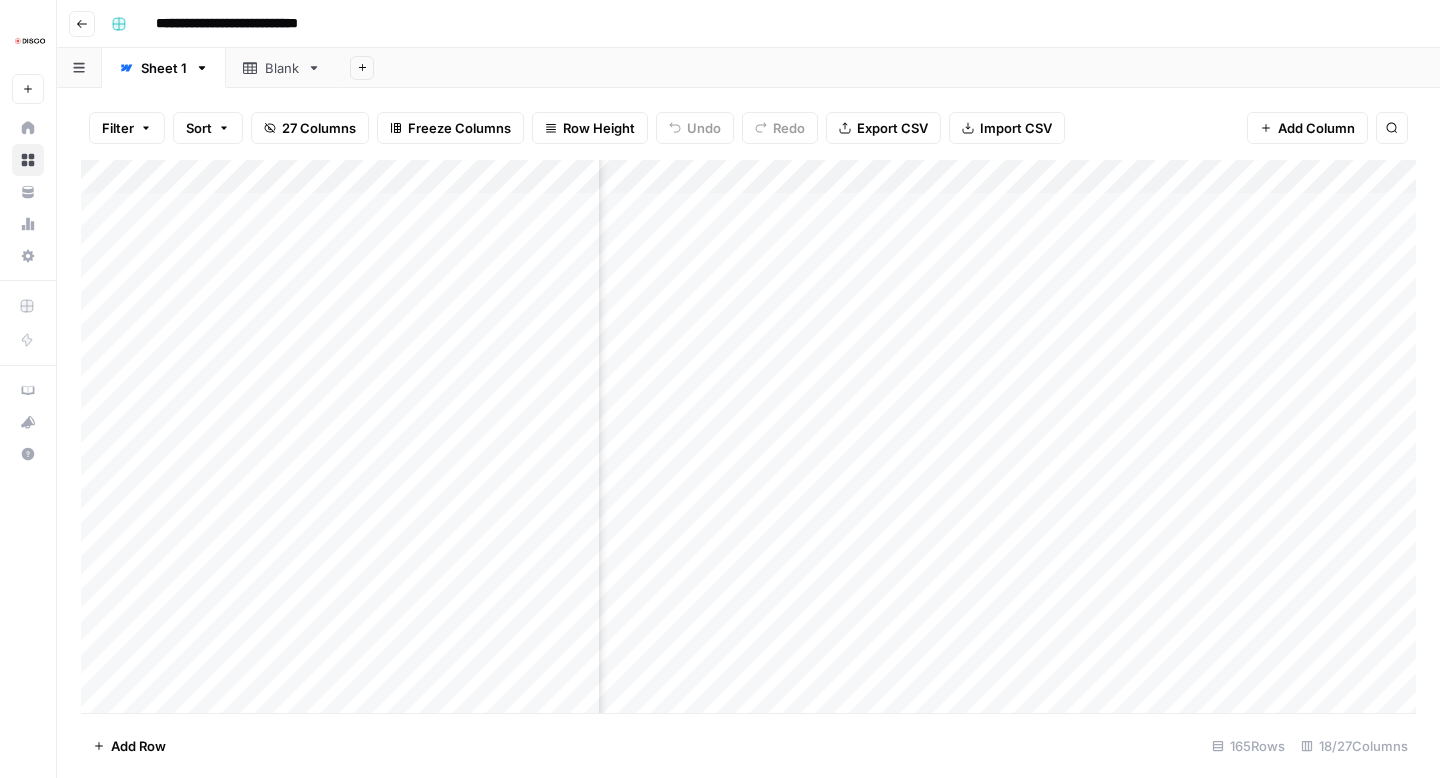 scroll, scrollTop: 0, scrollLeft: 1372, axis: horizontal 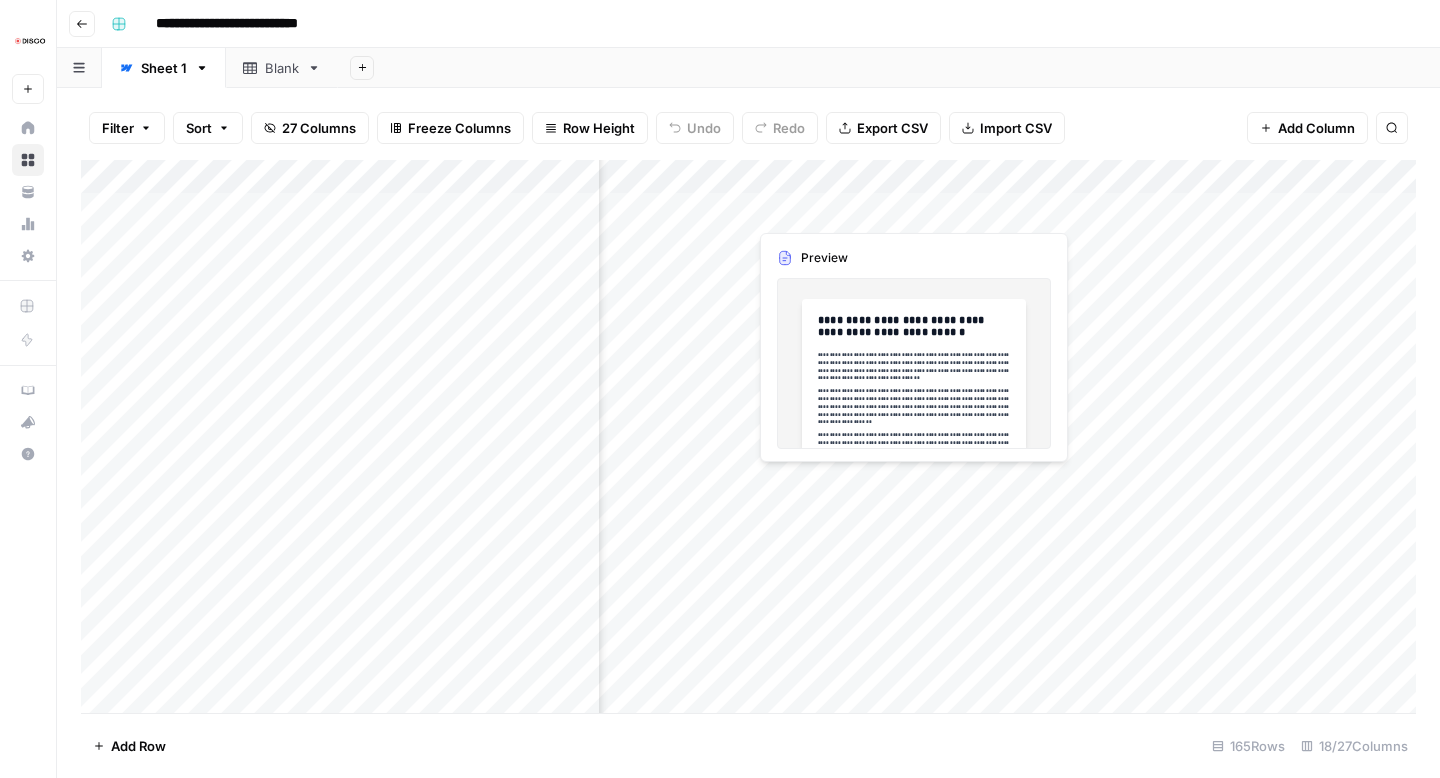 click on "Add Column" at bounding box center [748, 436] 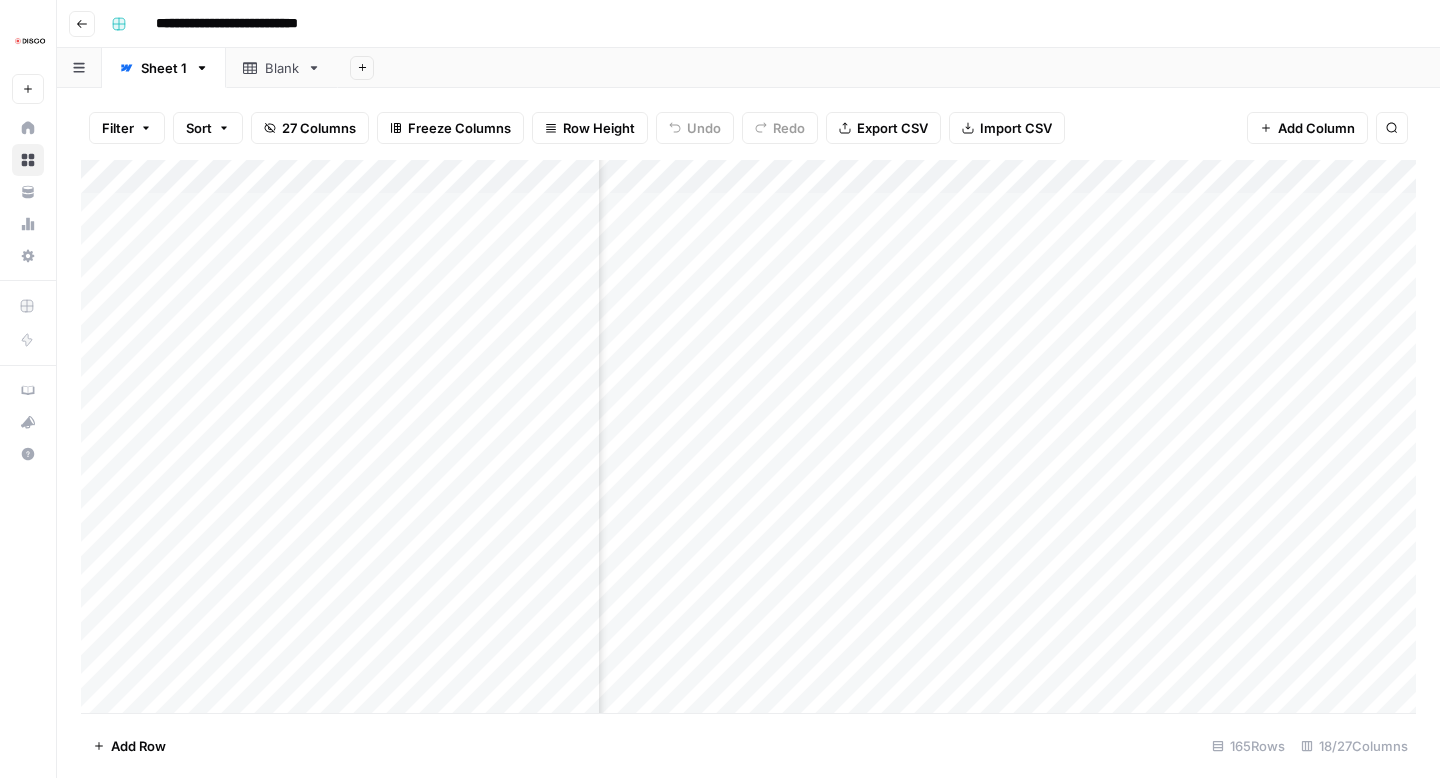 scroll, scrollTop: 0, scrollLeft: 1500, axis: horizontal 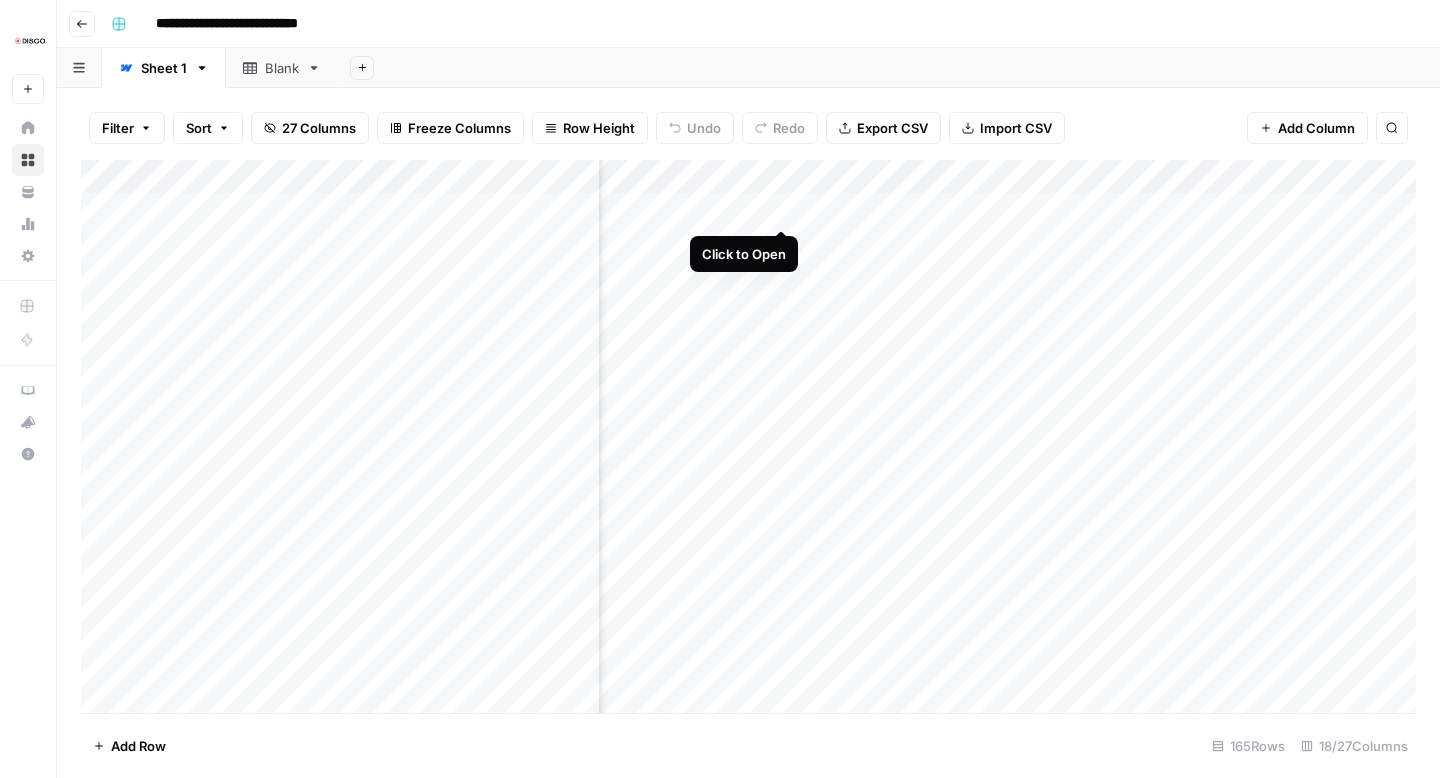 click on "Add Column" at bounding box center (748, 436) 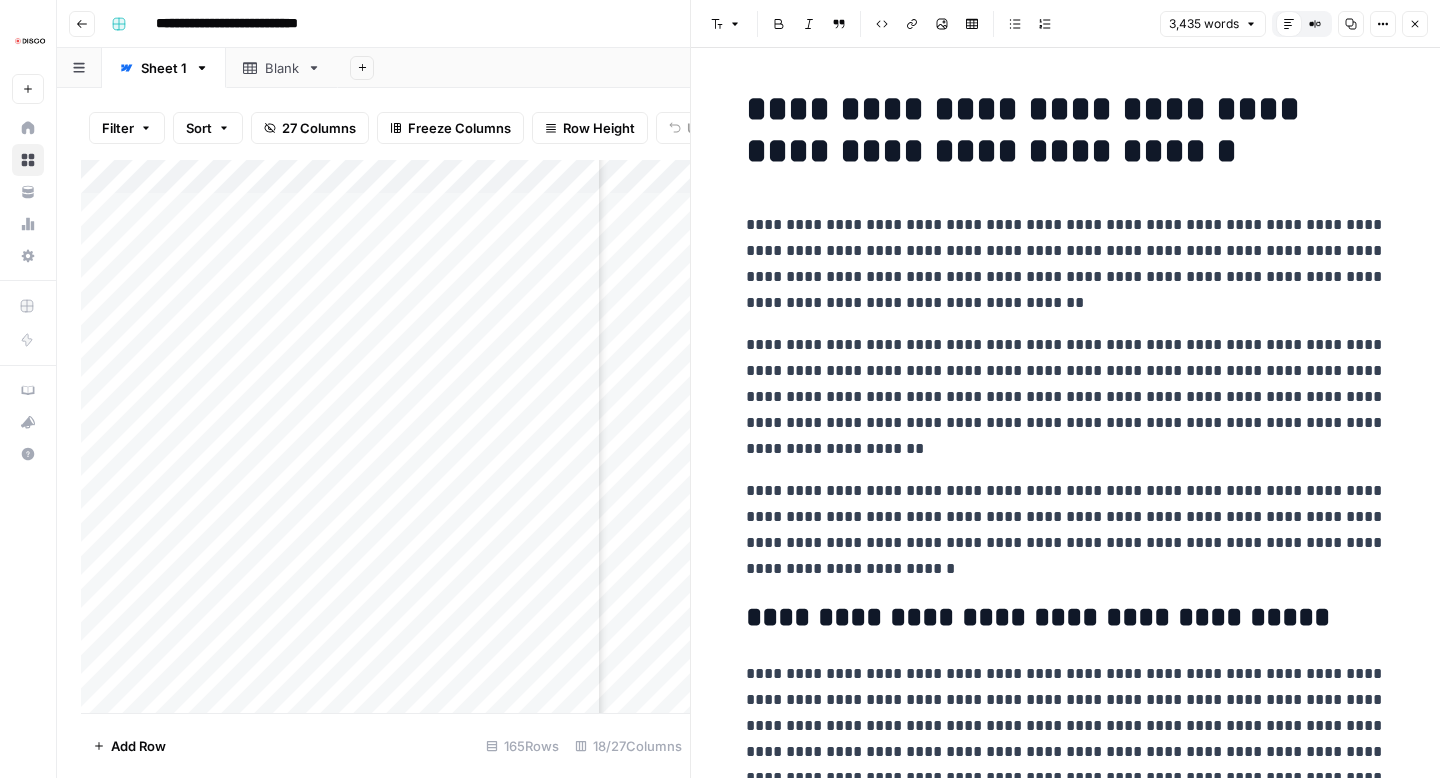 click on "**********" at bounding box center [1066, 130] 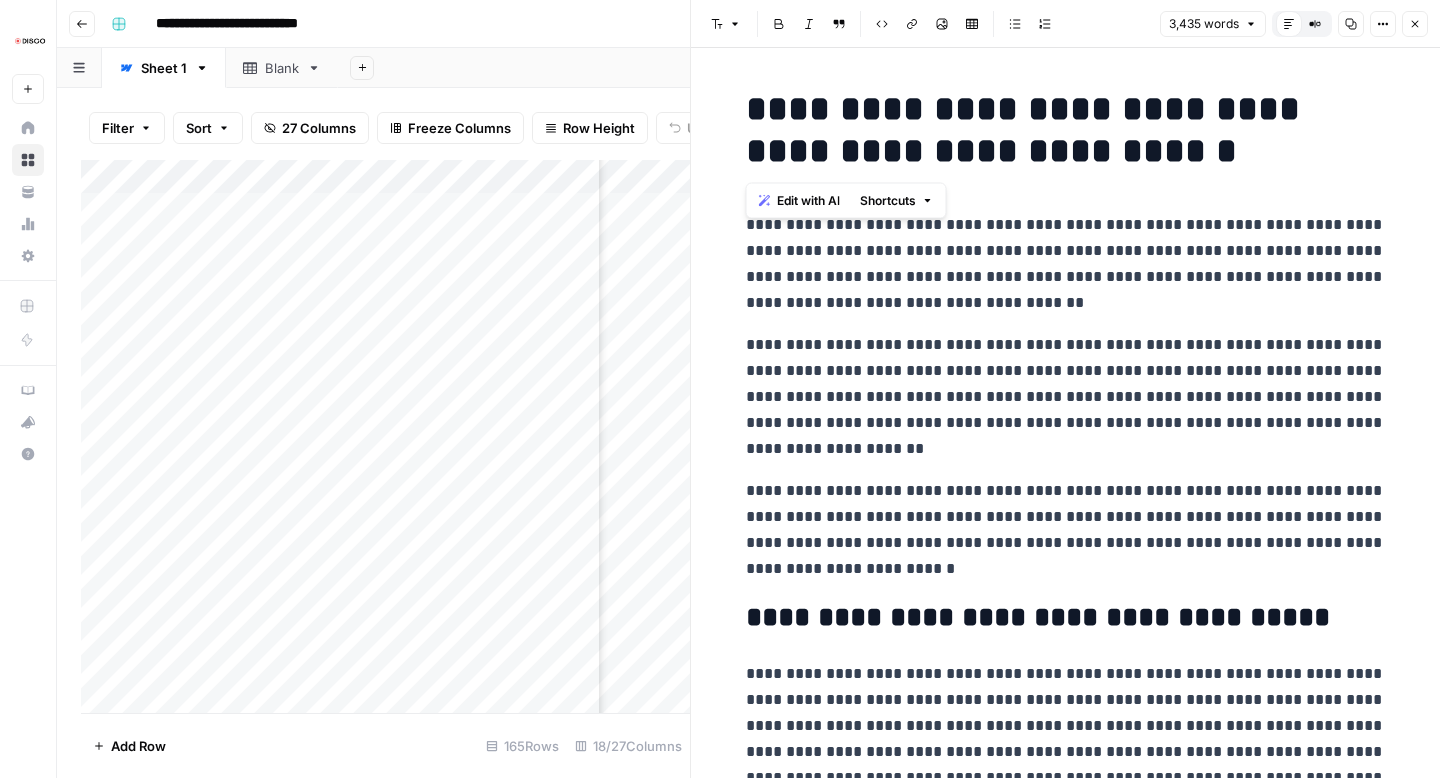 click on "**********" at bounding box center (1066, 130) 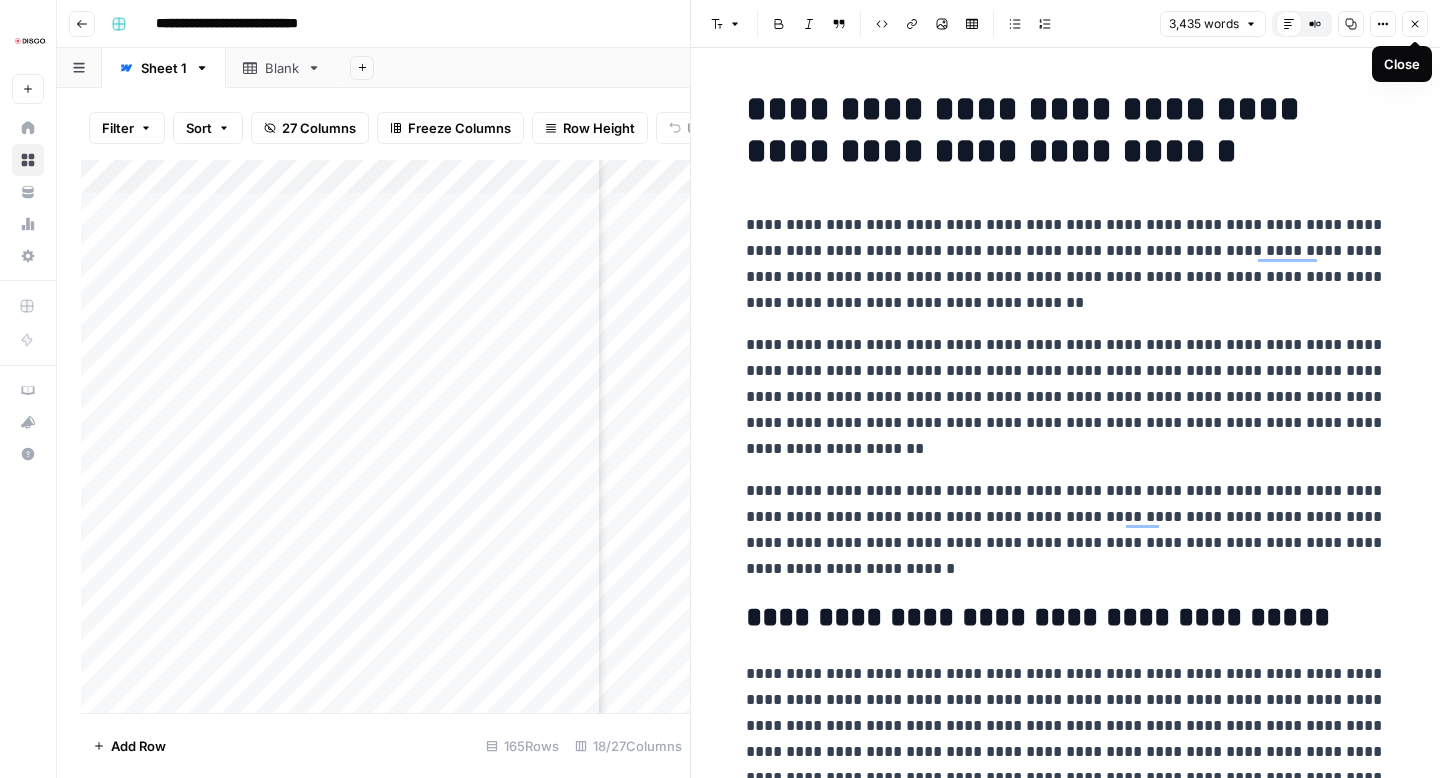 click on "**********" at bounding box center (1066, 264) 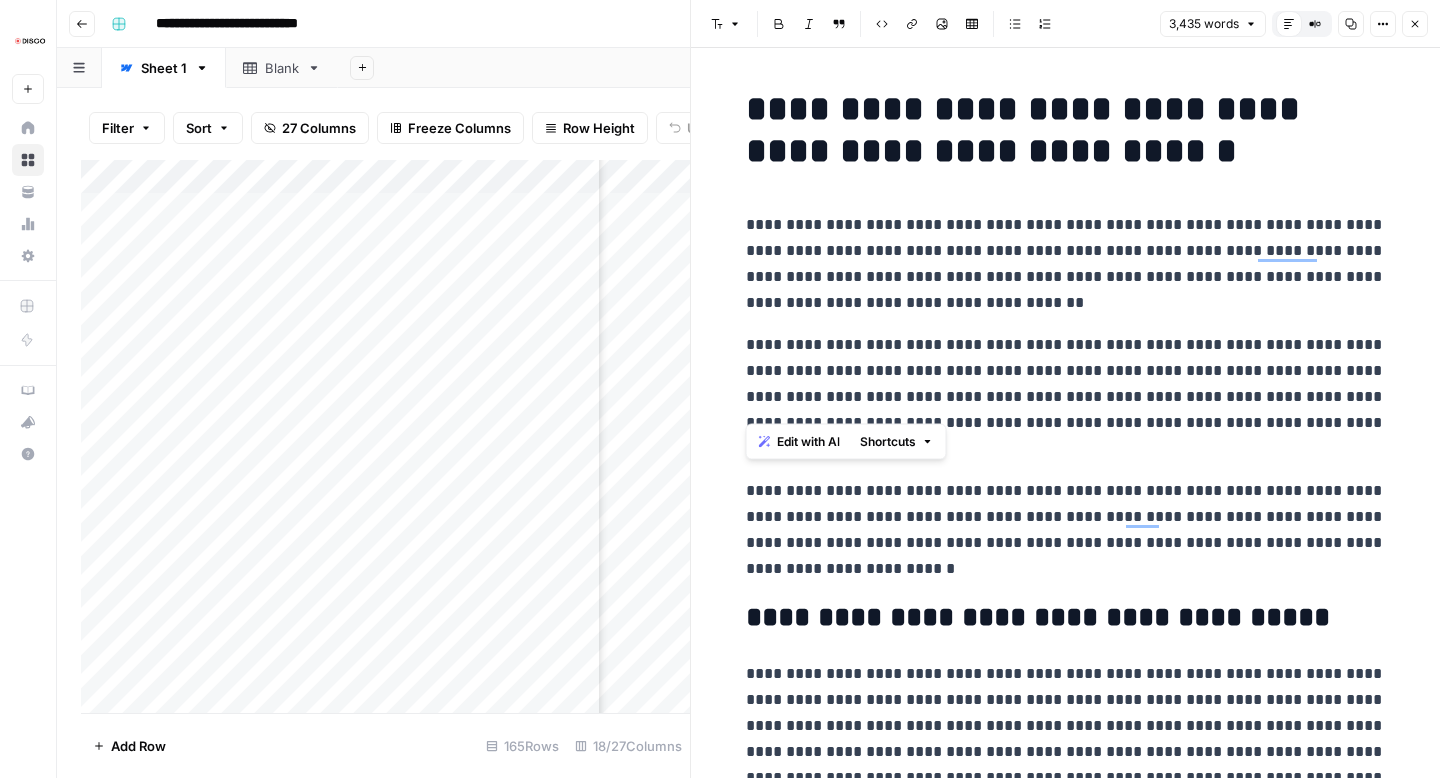 scroll, scrollTop: 97, scrollLeft: 0, axis: vertical 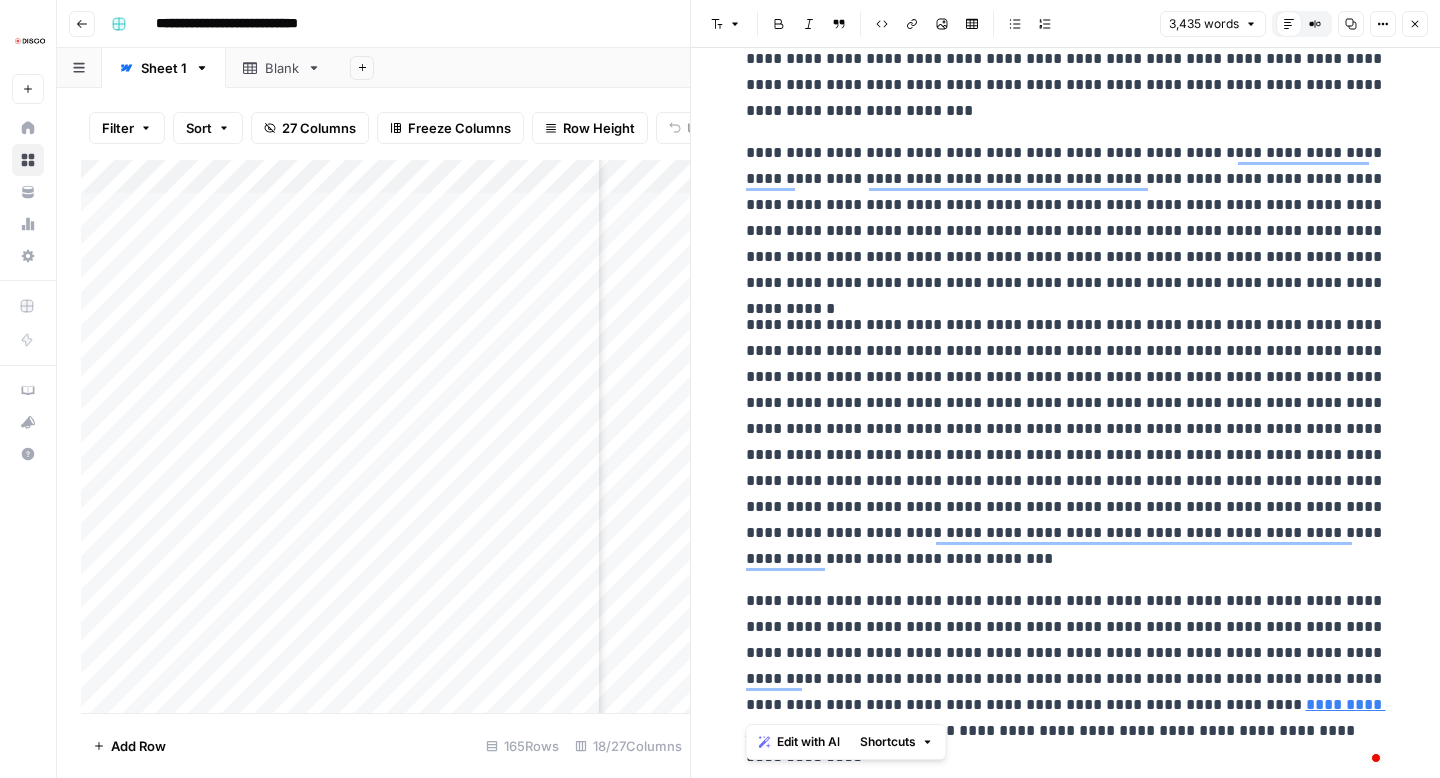 drag, startPoint x: 748, startPoint y: 230, endPoint x: 1015, endPoint y: 771, distance: 603.29926 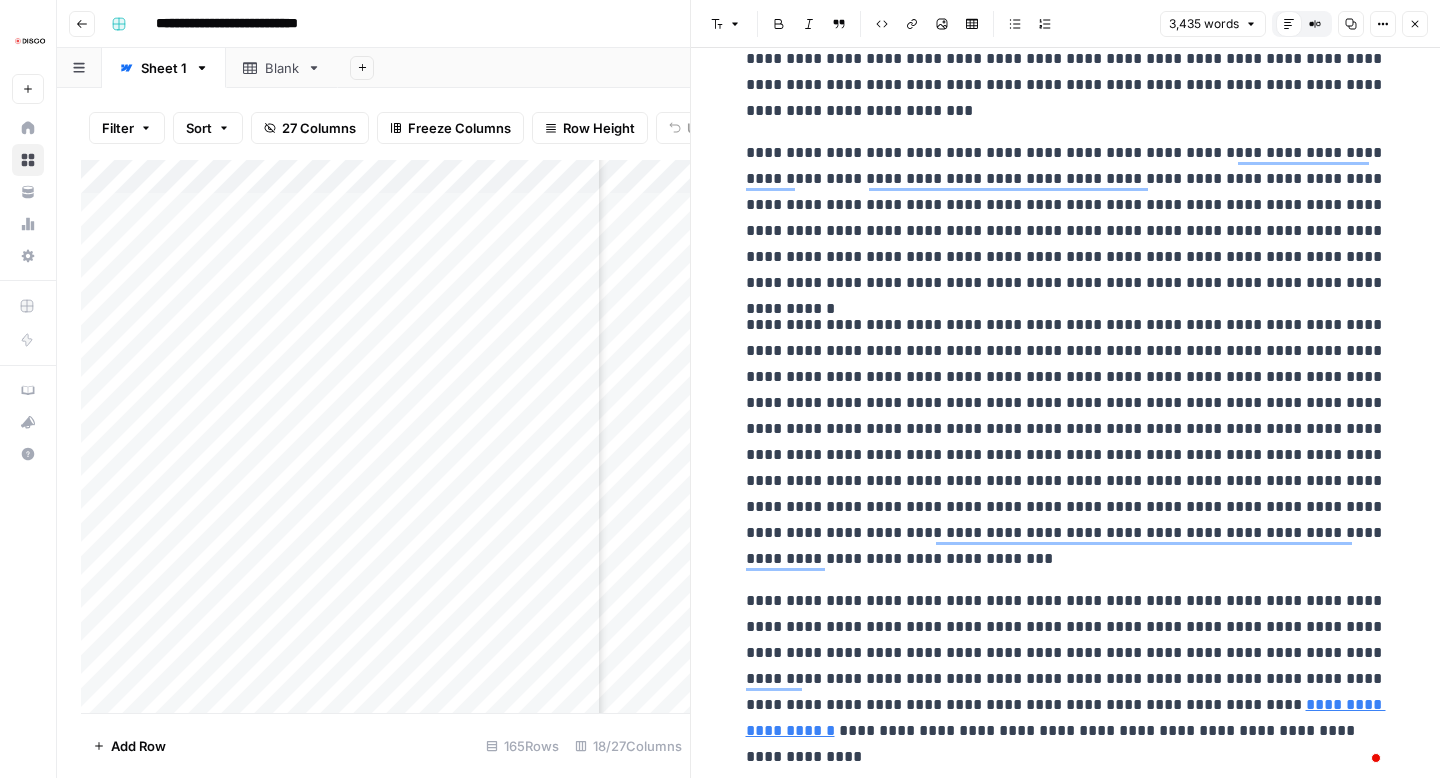click 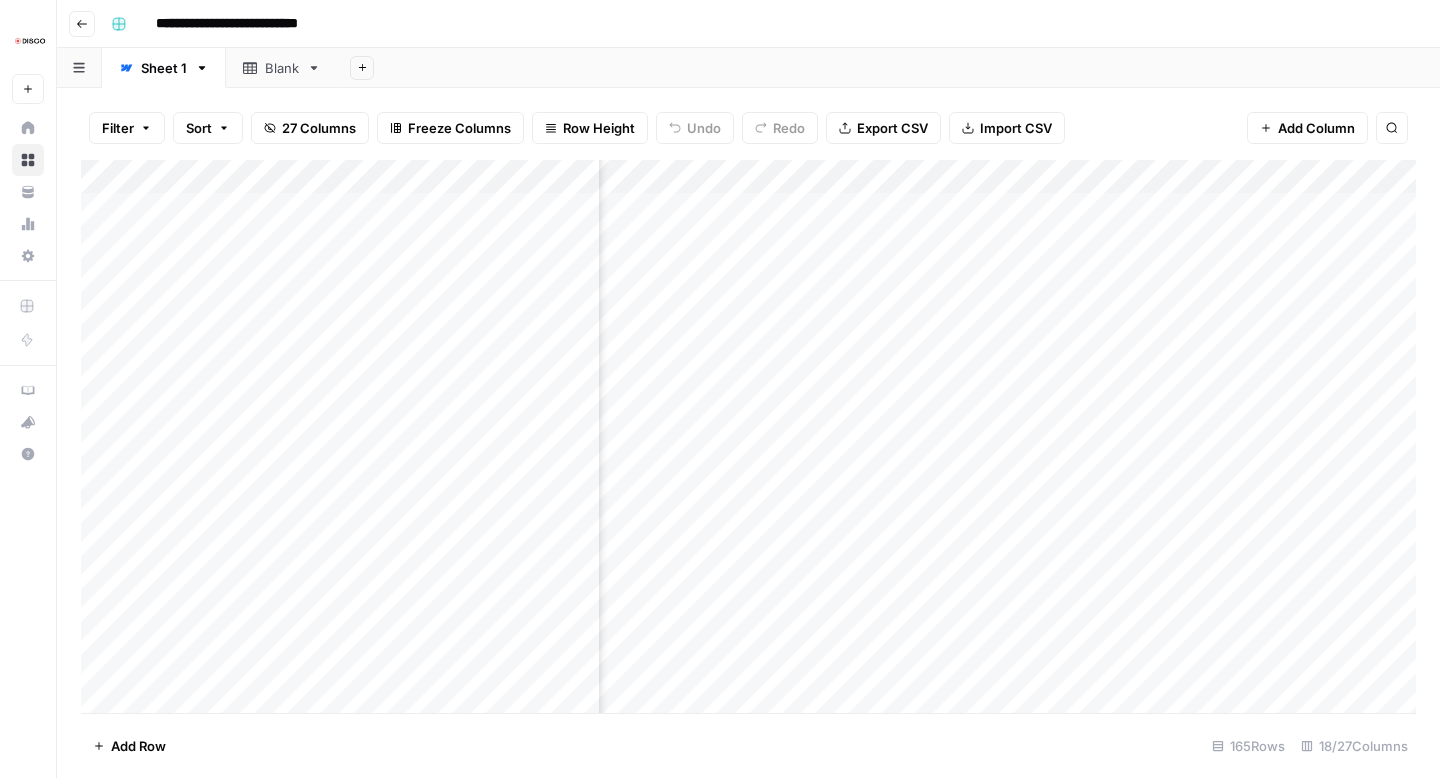 click on "Add Column" at bounding box center (748, 436) 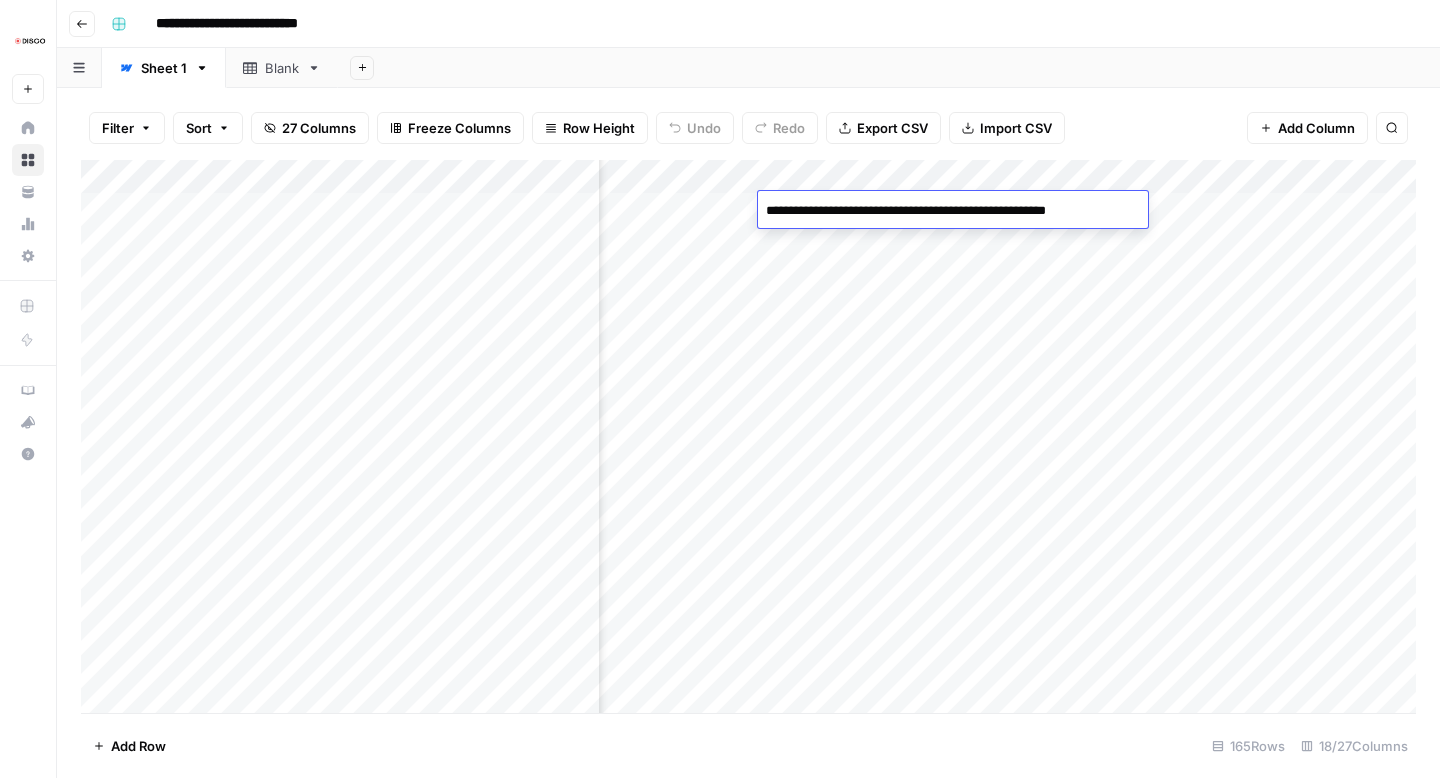 click on "**********" at bounding box center (949, 211) 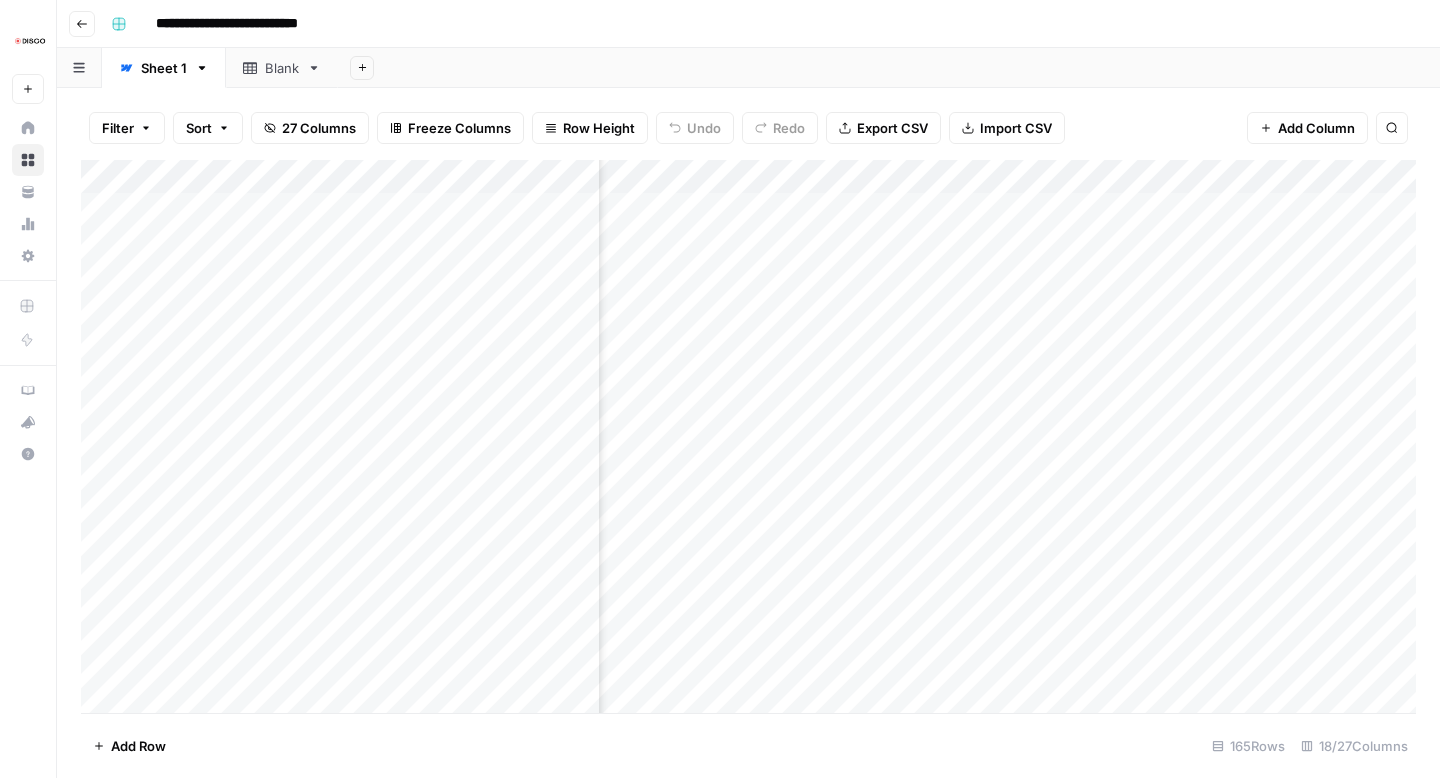 click on "Filter Sort 27 Columns Freeze Columns Row Height Undo Redo Export CSV Import CSV Add Column Search" at bounding box center [748, 128] 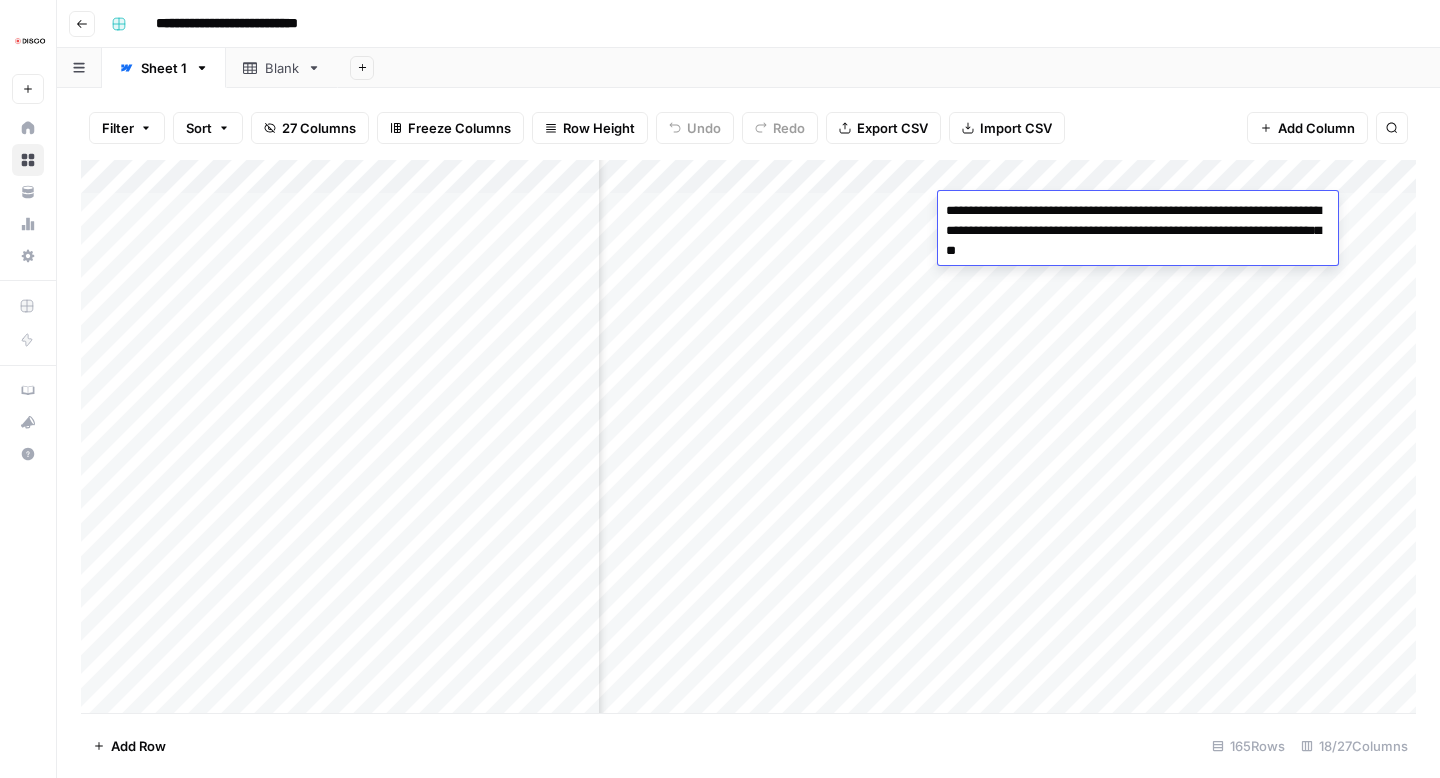 click on "**********" at bounding box center [1138, 231] 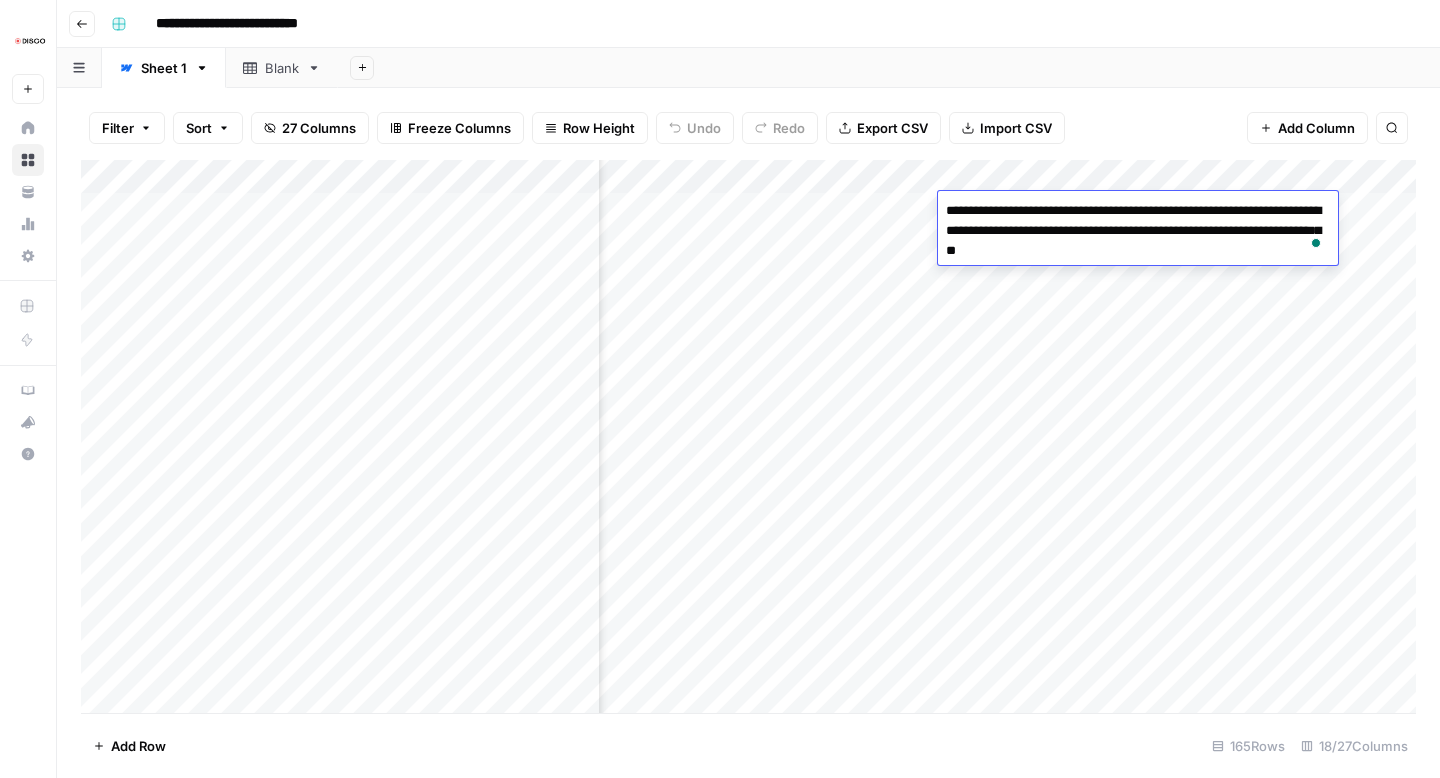 click on "**********" at bounding box center (1138, 231) 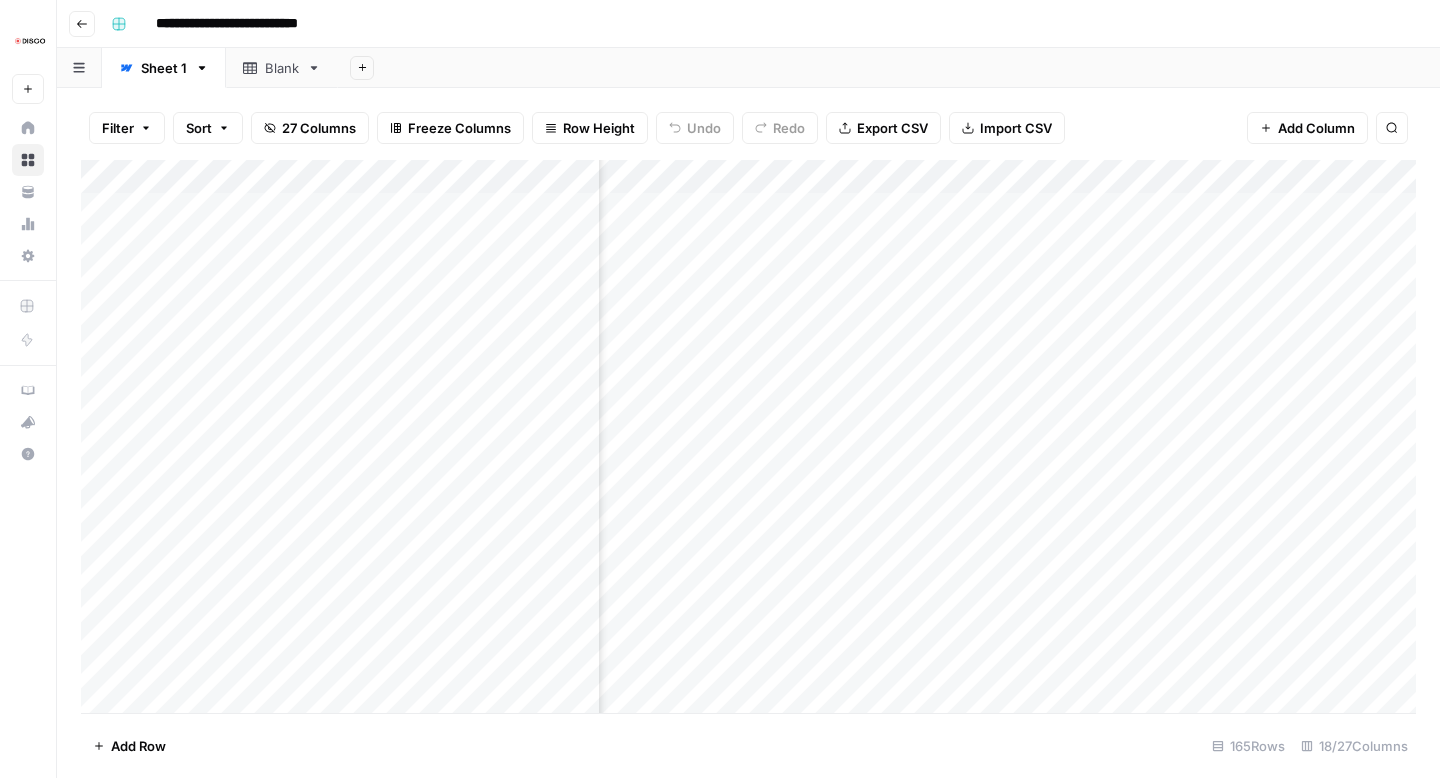 scroll, scrollTop: 0, scrollLeft: 1510, axis: horizontal 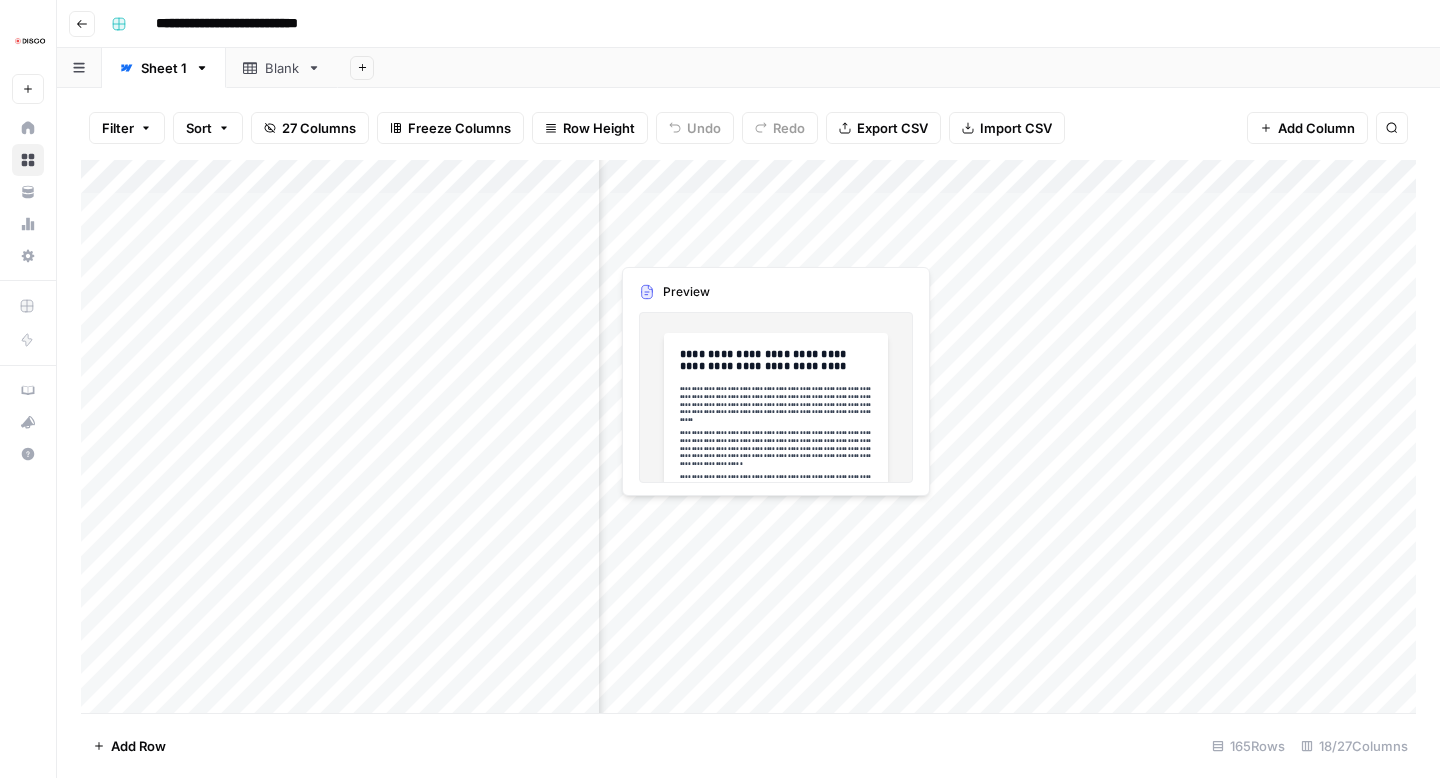 click on "Add Column" at bounding box center [748, 436] 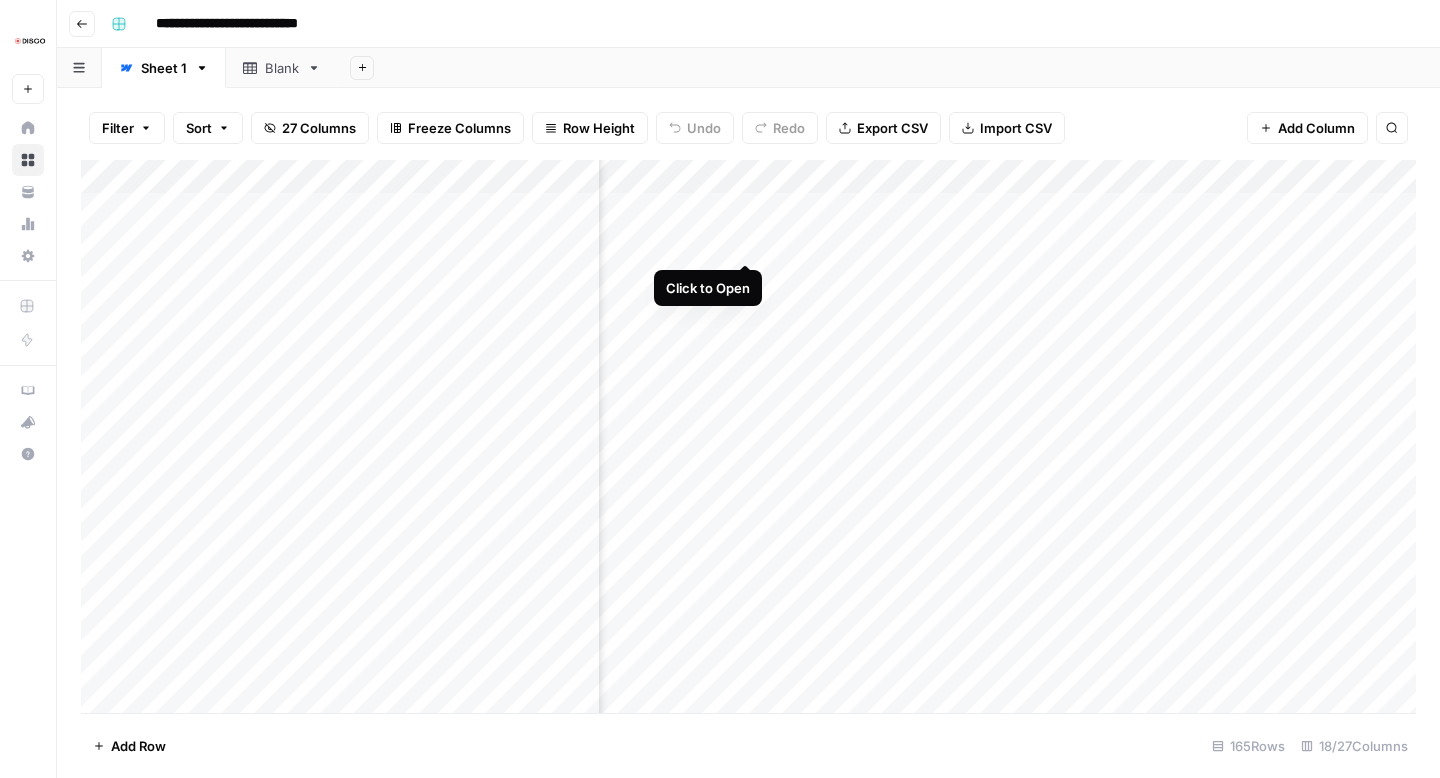 click on "Add Column" at bounding box center (748, 436) 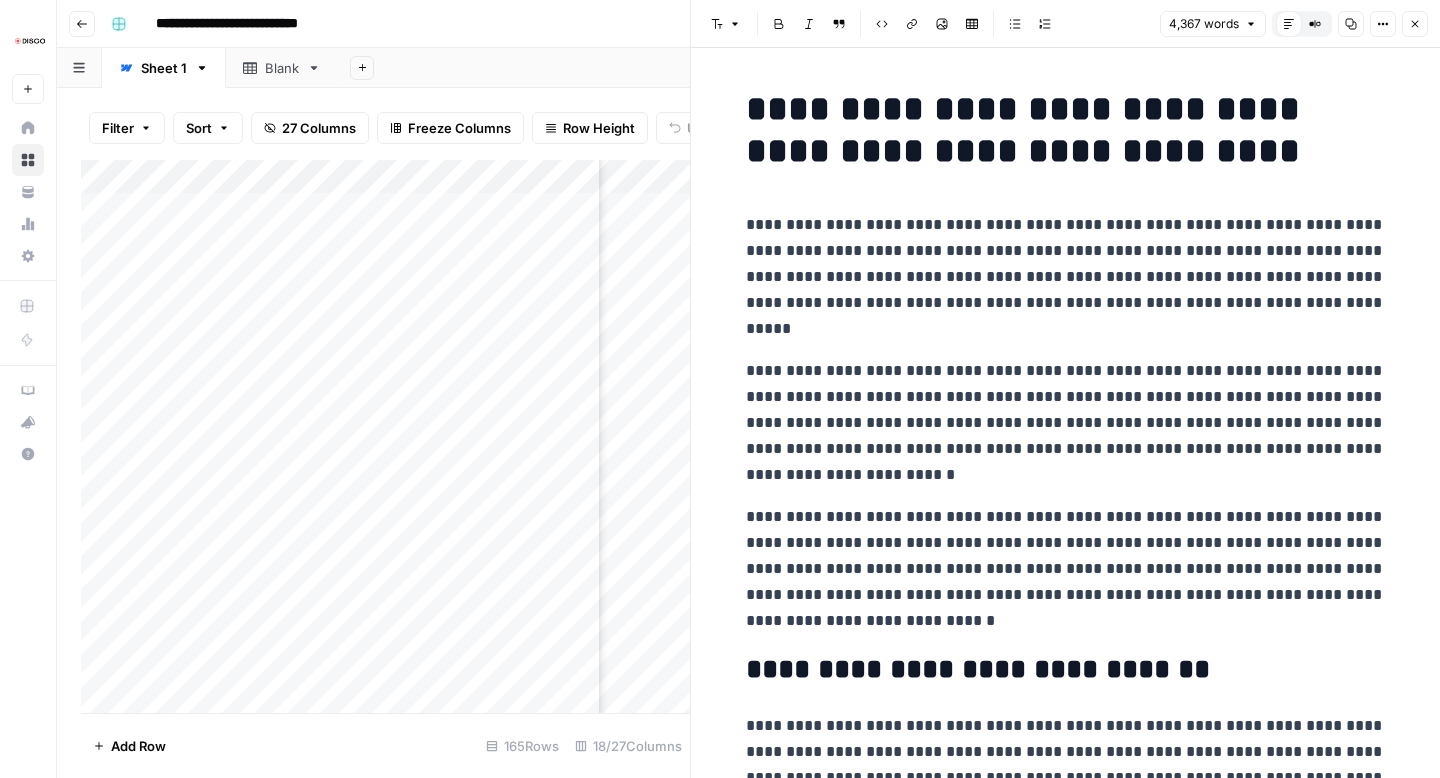 click on "**********" at bounding box center [1066, 130] 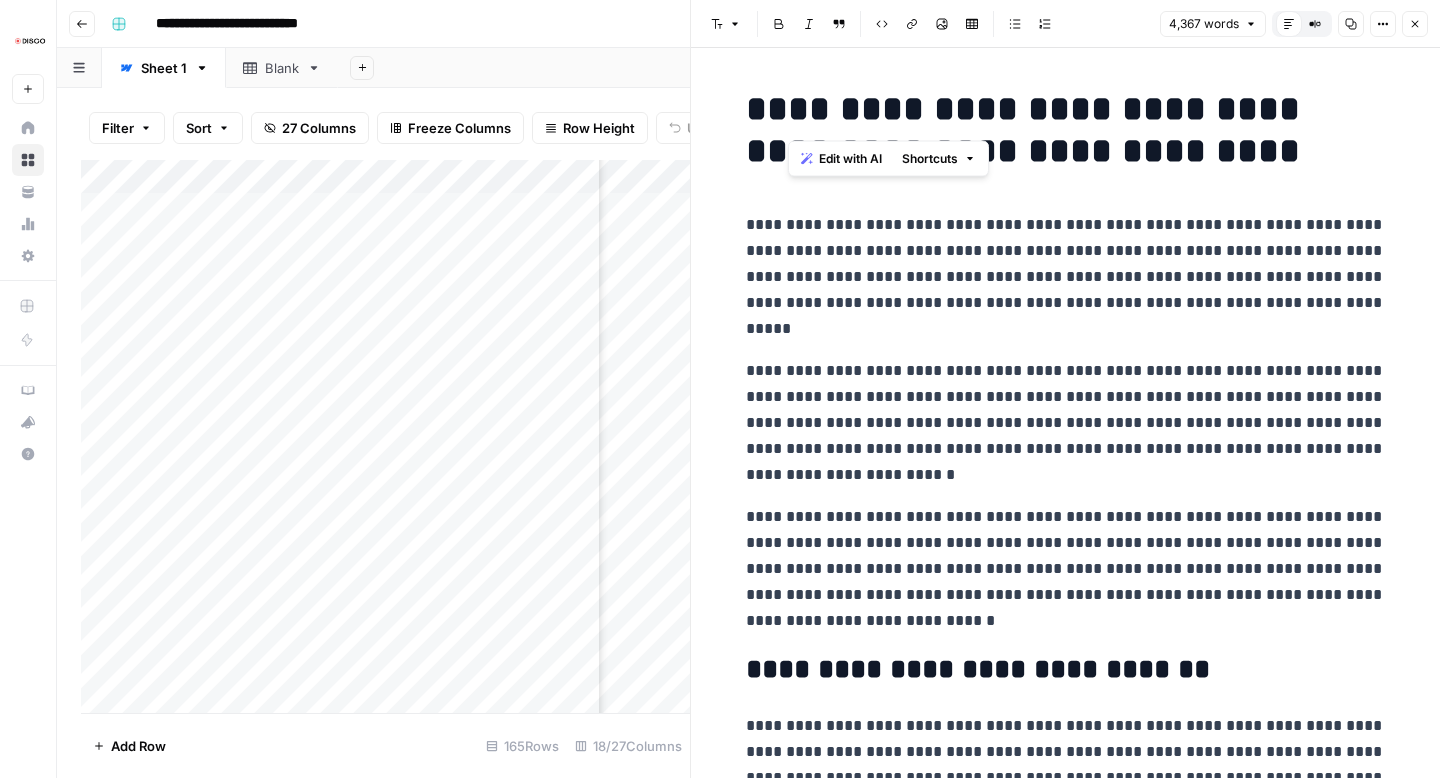 click on "**********" at bounding box center [1066, 130] 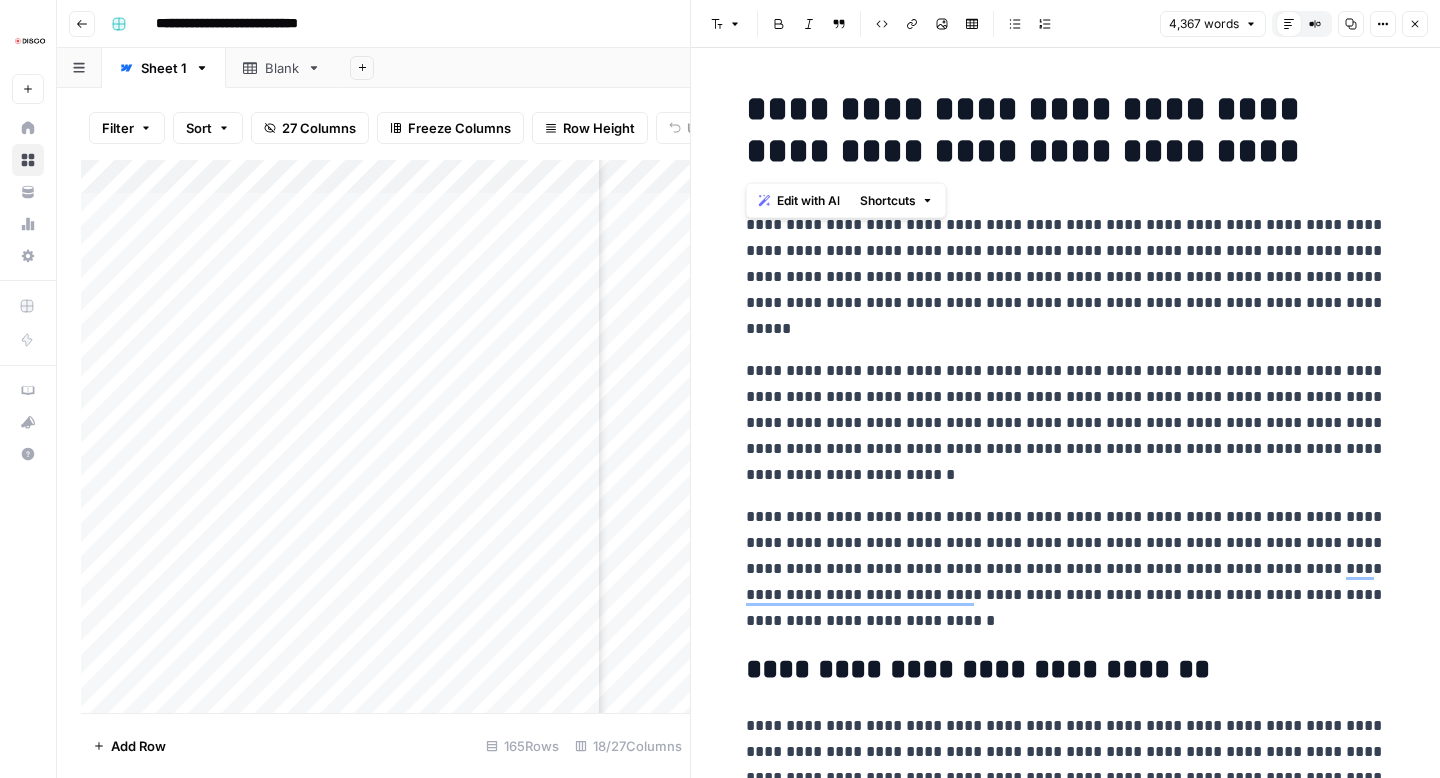 click on "**********" at bounding box center (1066, 277) 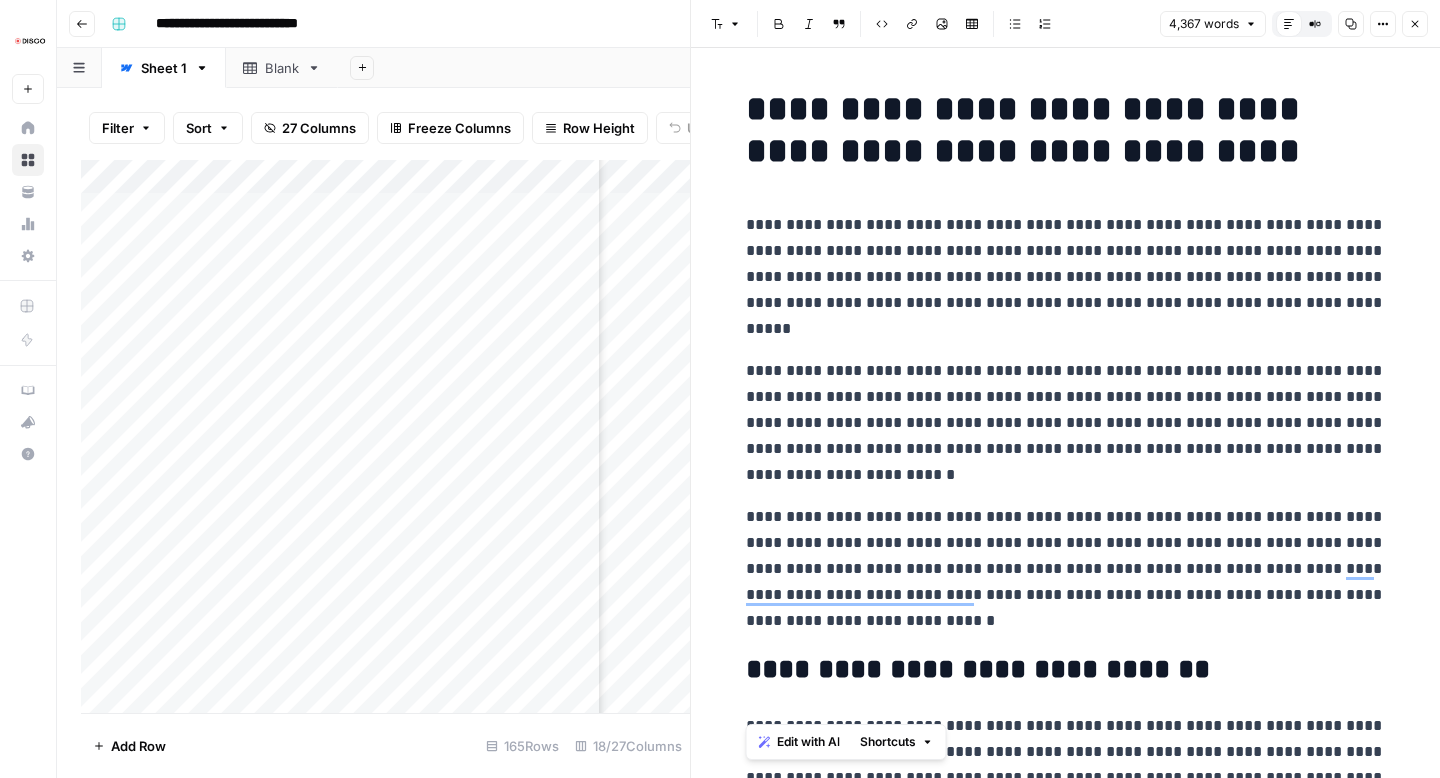 copy on "**********" 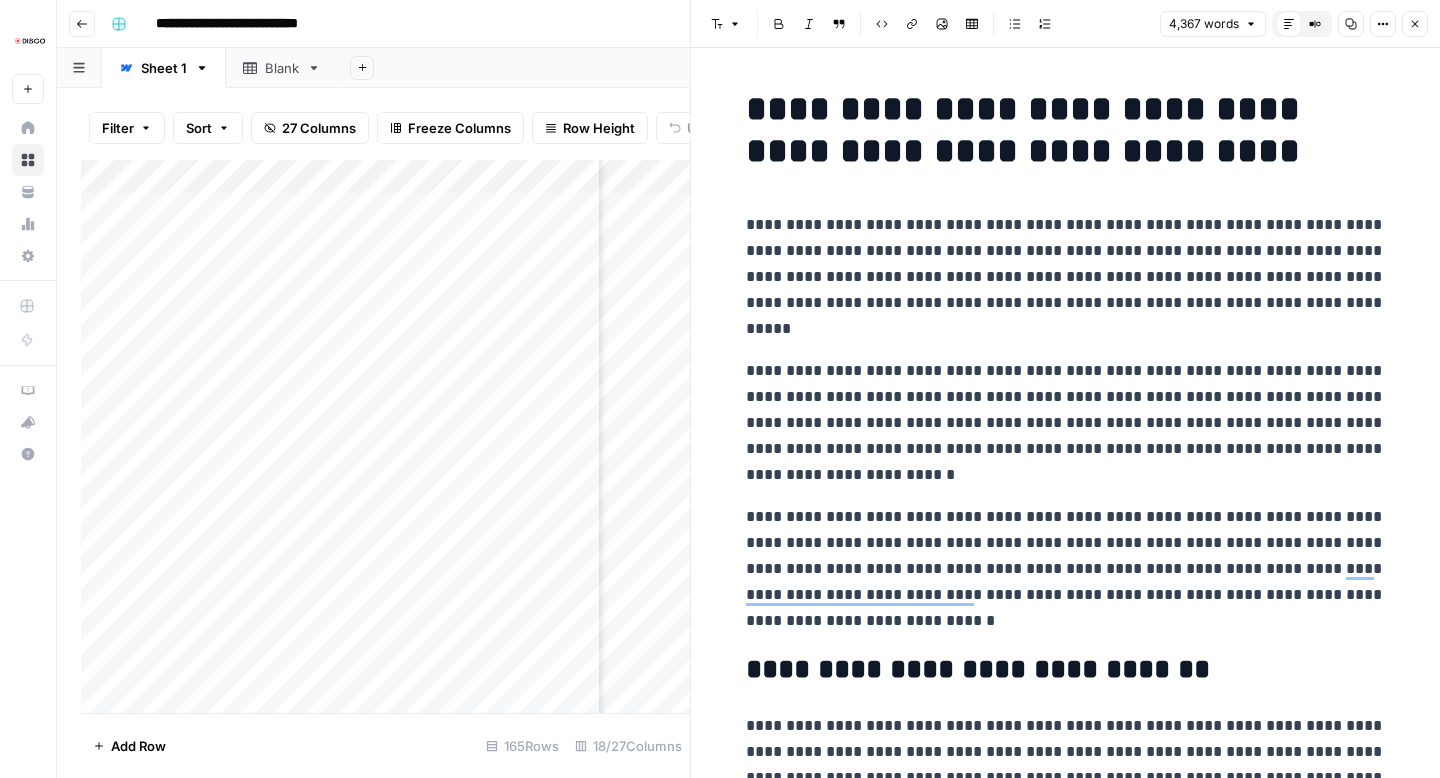 click 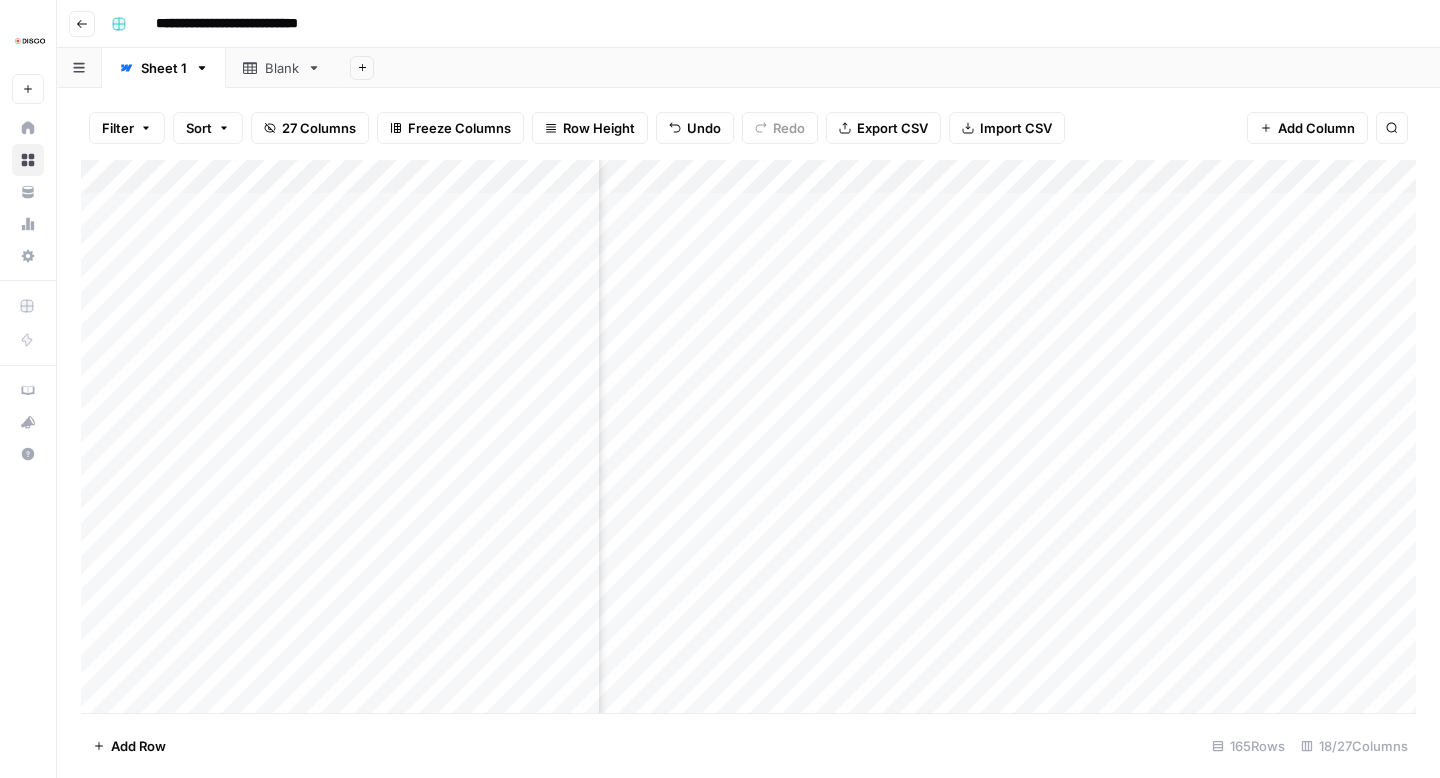 scroll, scrollTop: 0, scrollLeft: 2145, axis: horizontal 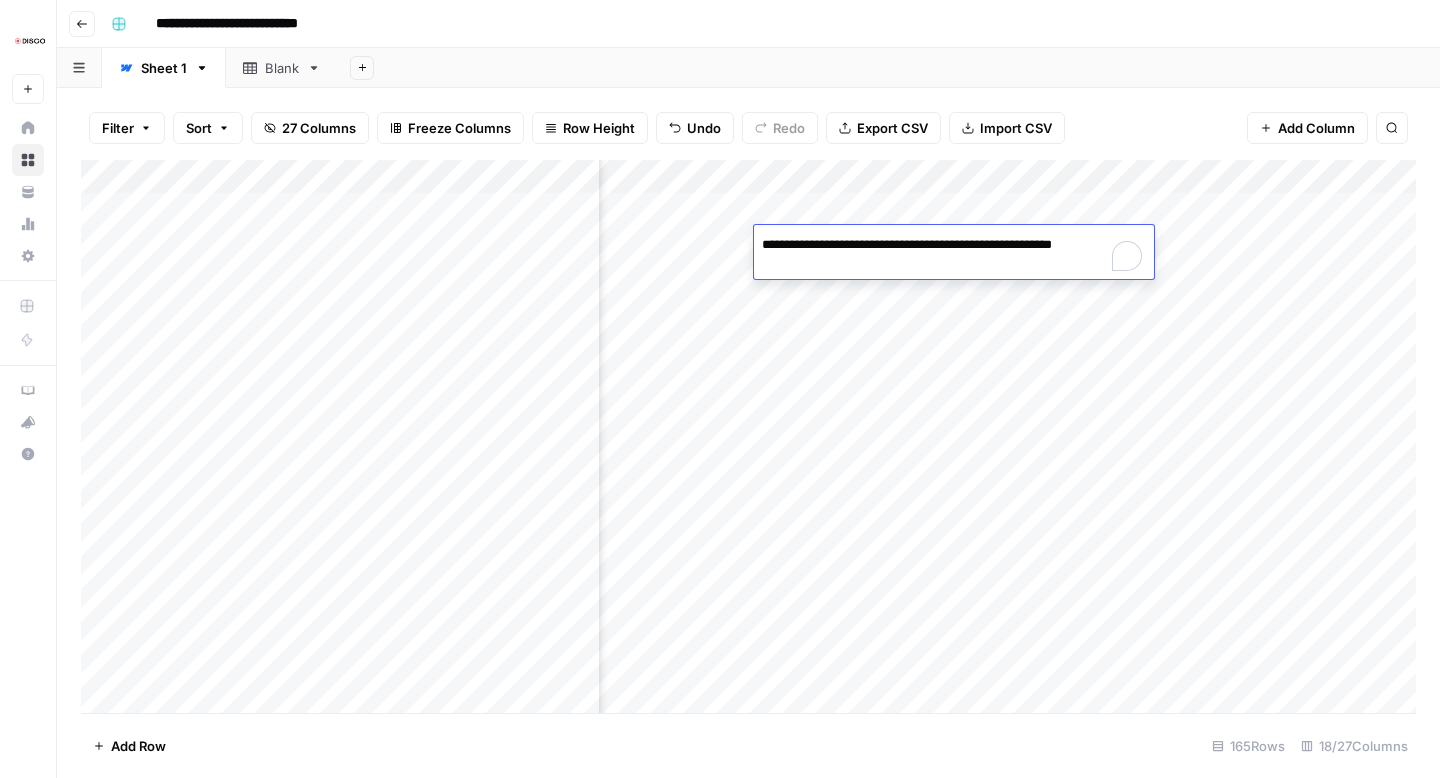 click on "**********" at bounding box center [954, 255] 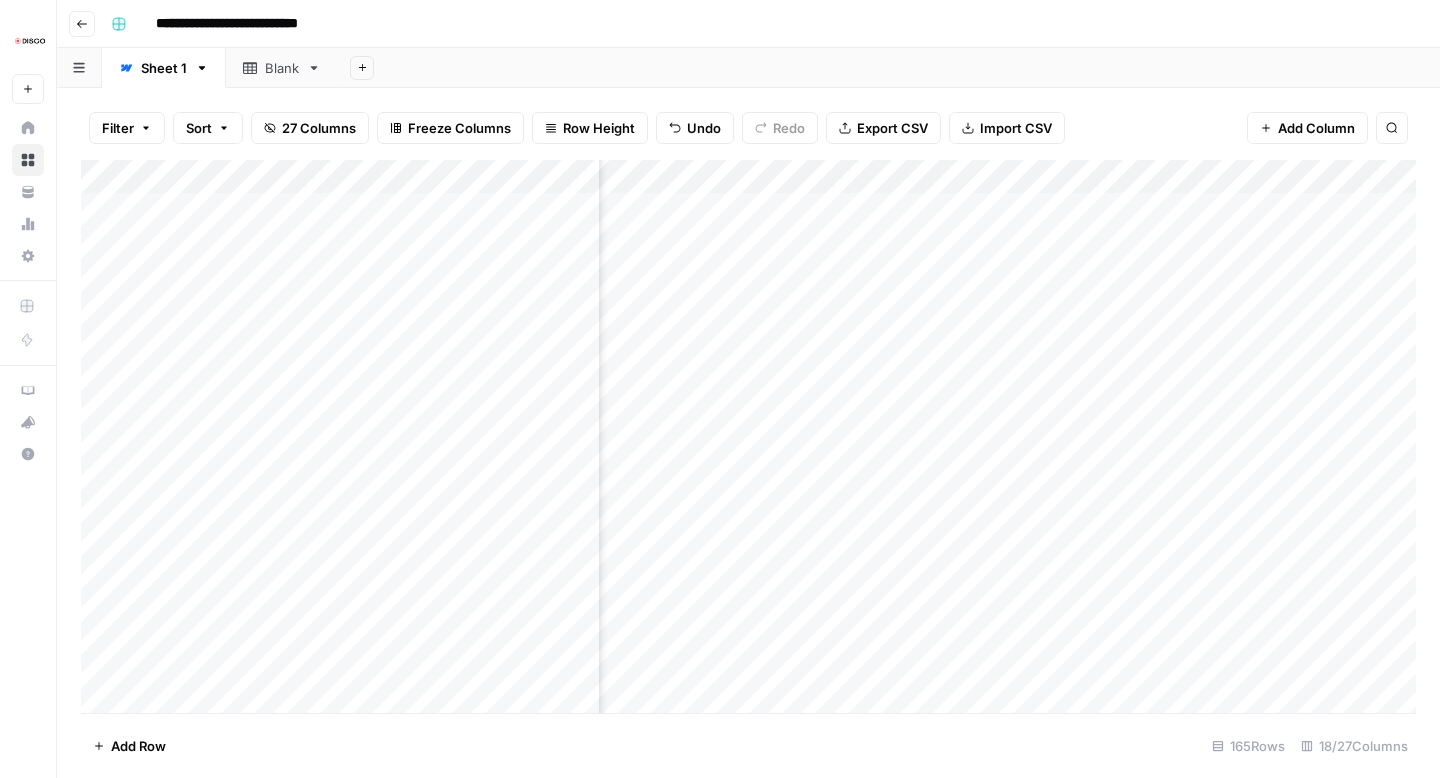 click on "**********" at bounding box center [761, 24] 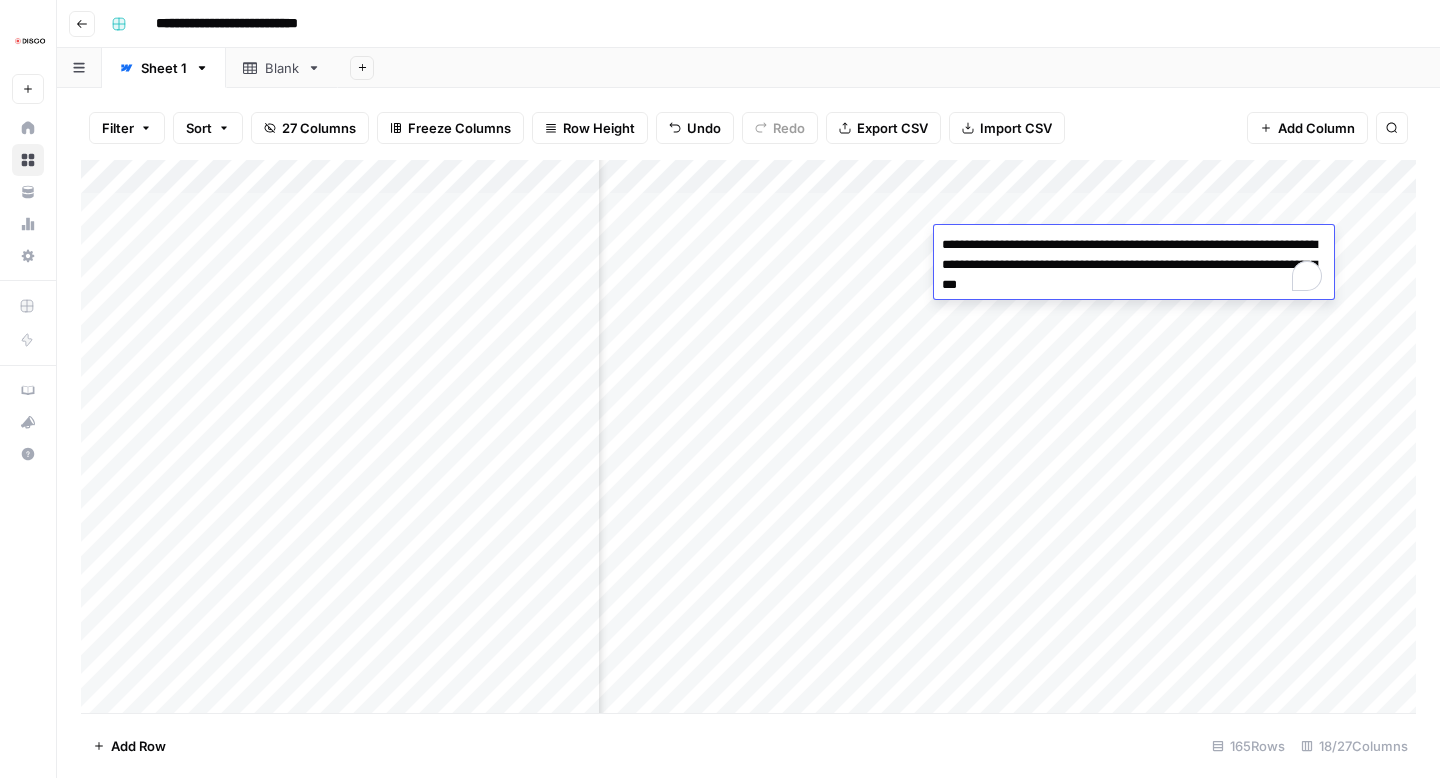 click on "**********" at bounding box center (761, 24) 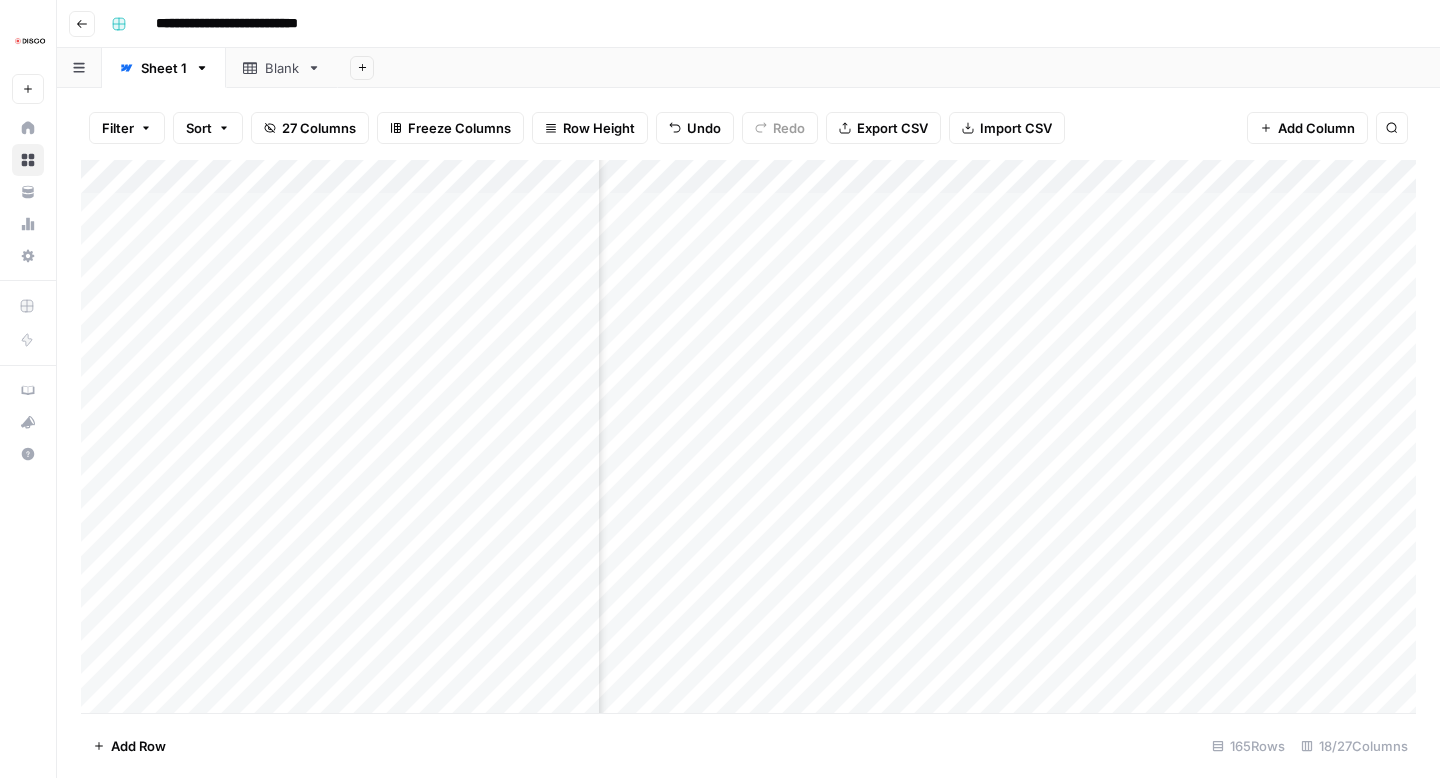 scroll, scrollTop: 0, scrollLeft: 0, axis: both 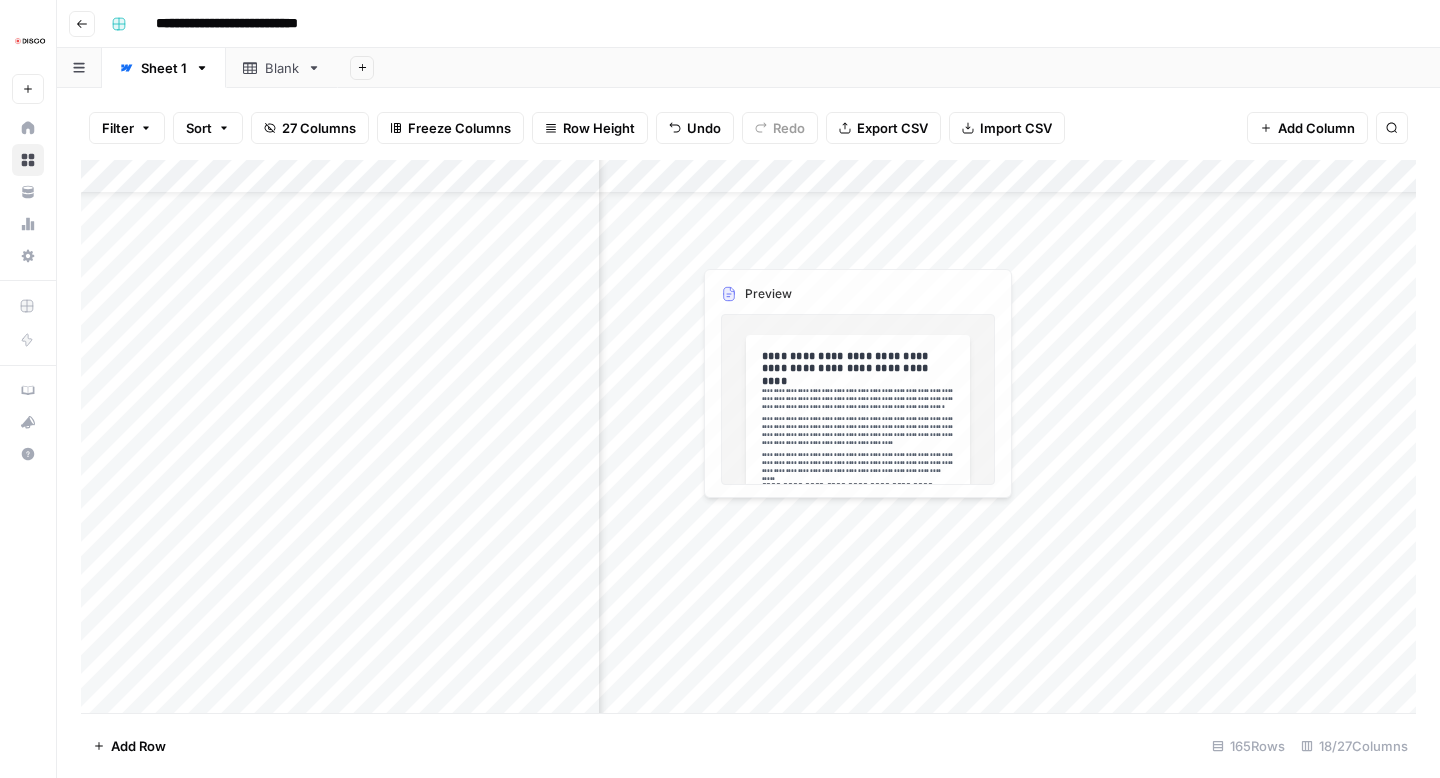 click on "Add Column" at bounding box center [748, 436] 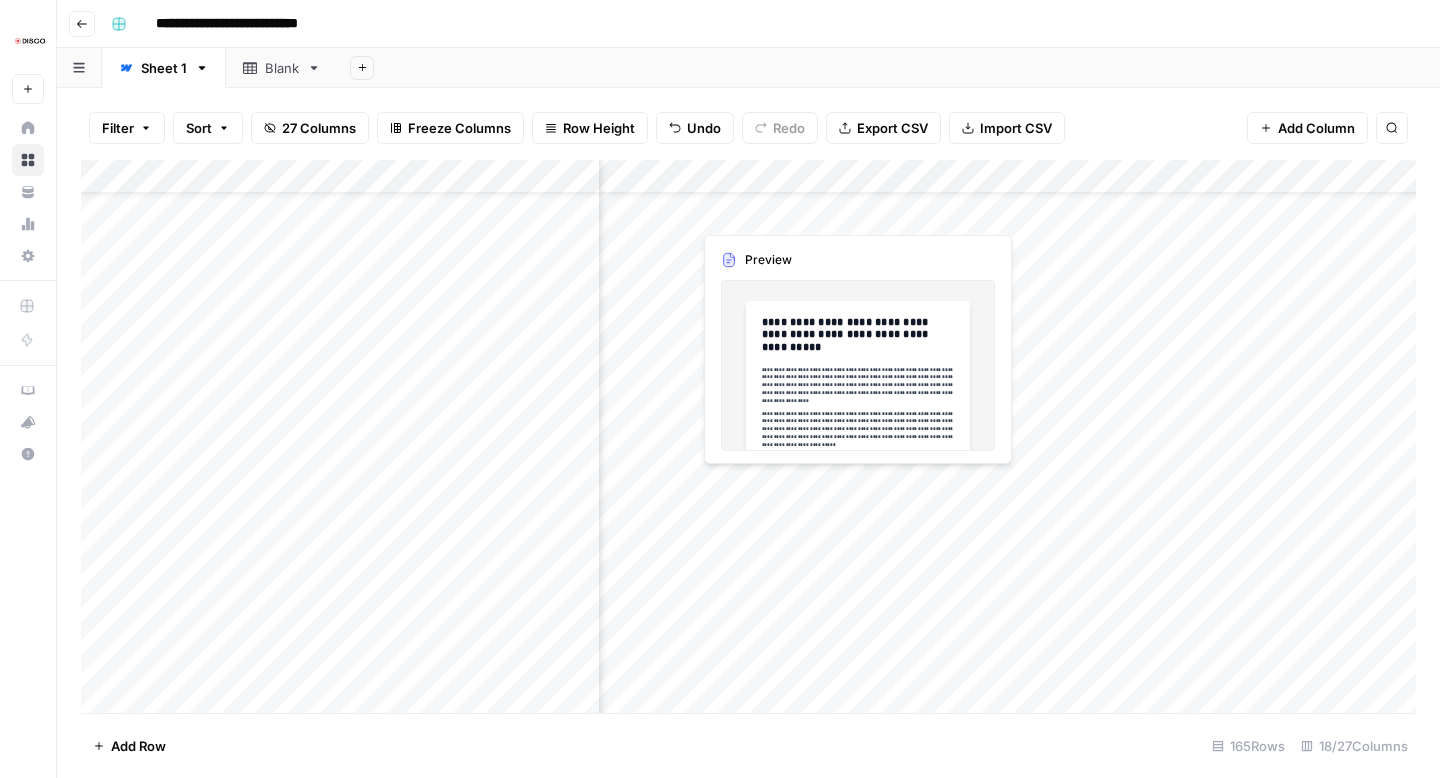 click on "Add Column" at bounding box center [748, 436] 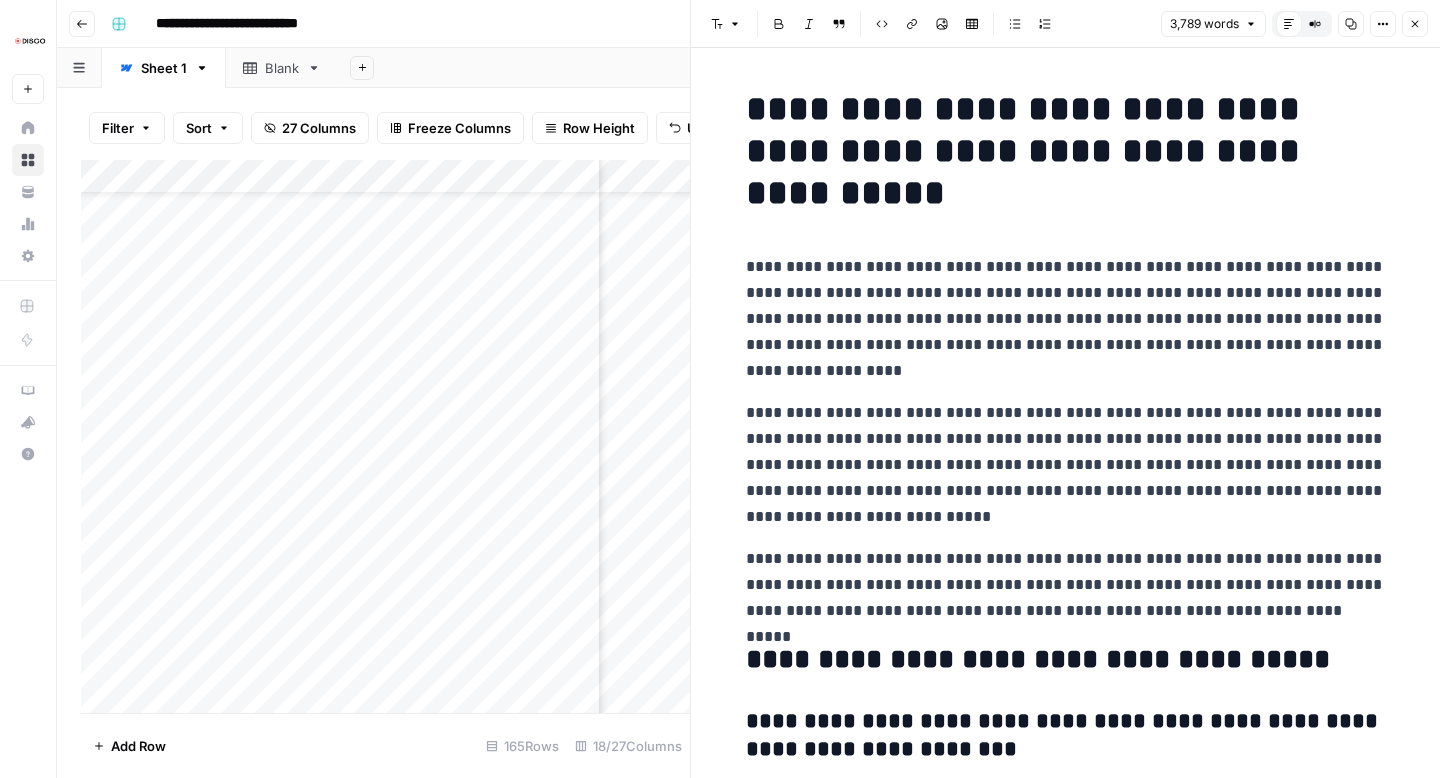 click on "**********" at bounding box center [1066, 151] 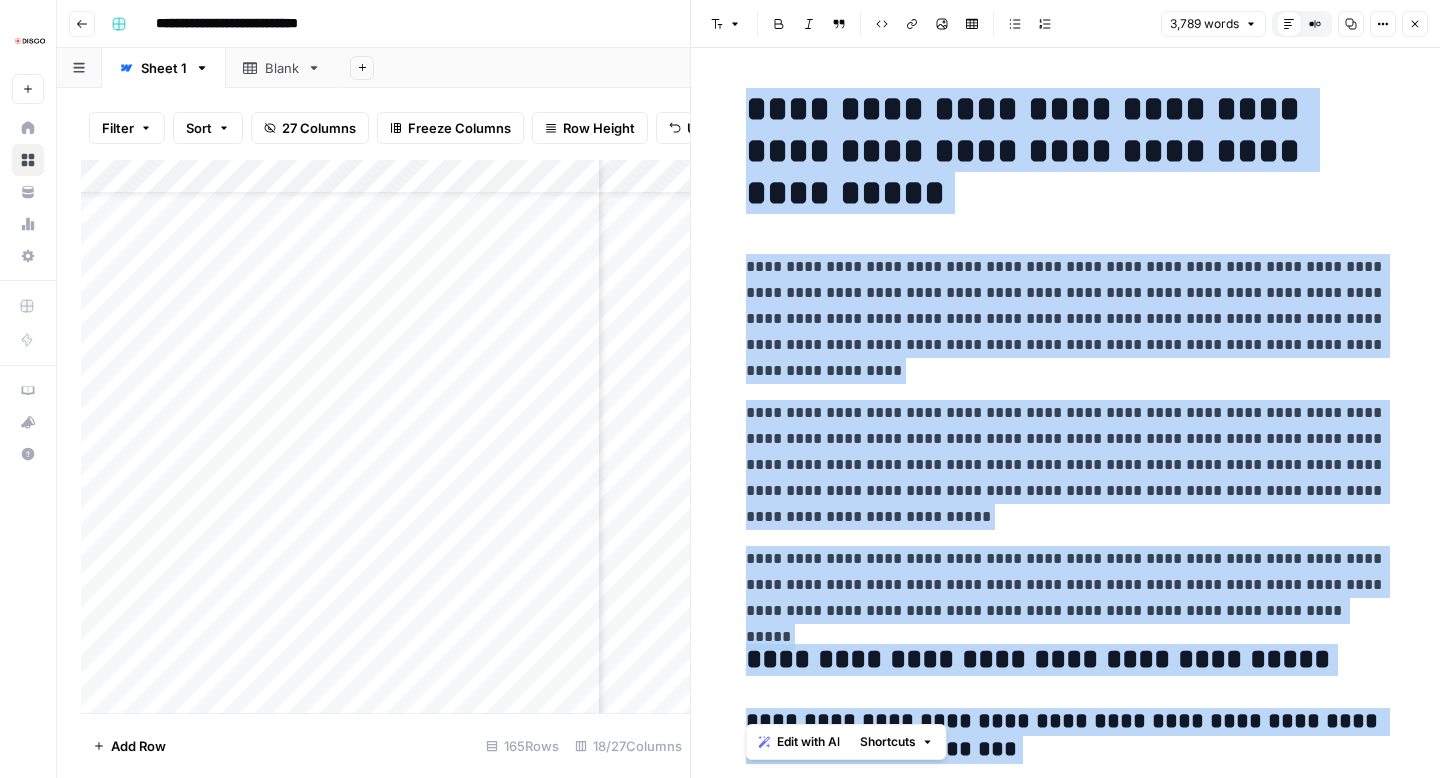 click 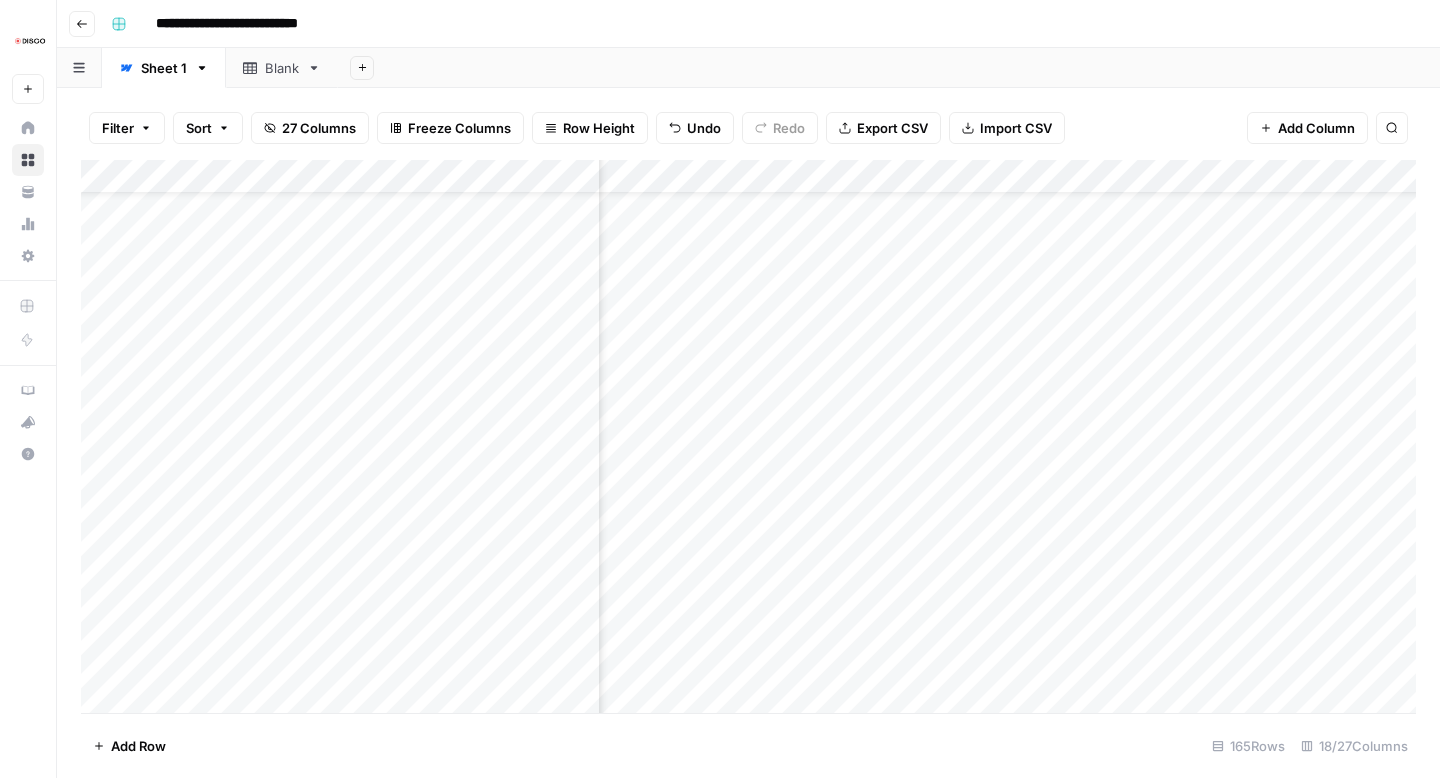 scroll, scrollTop: 66, scrollLeft: 2289, axis: both 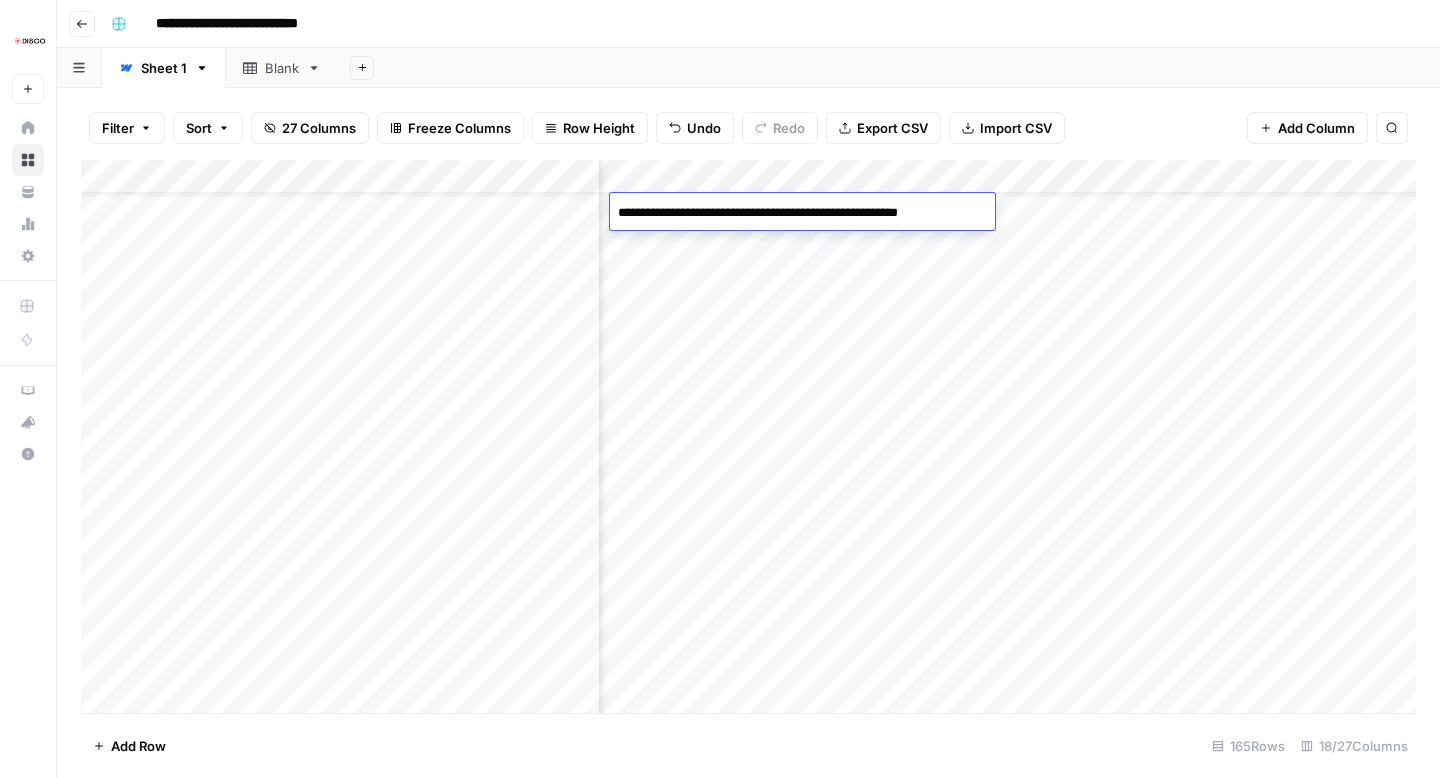 click on "**********" at bounding box center [802, 213] 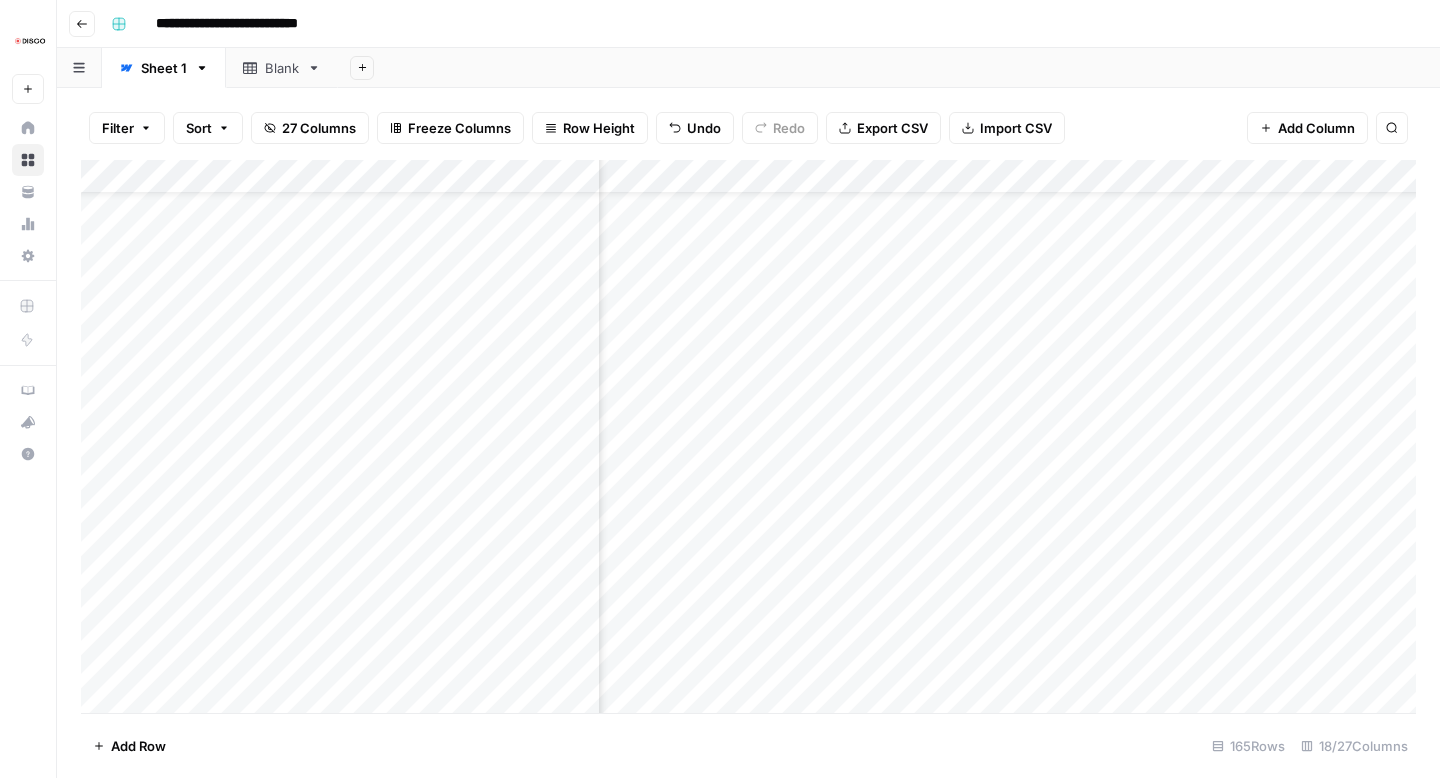 click on "Add Column" at bounding box center [748, 436] 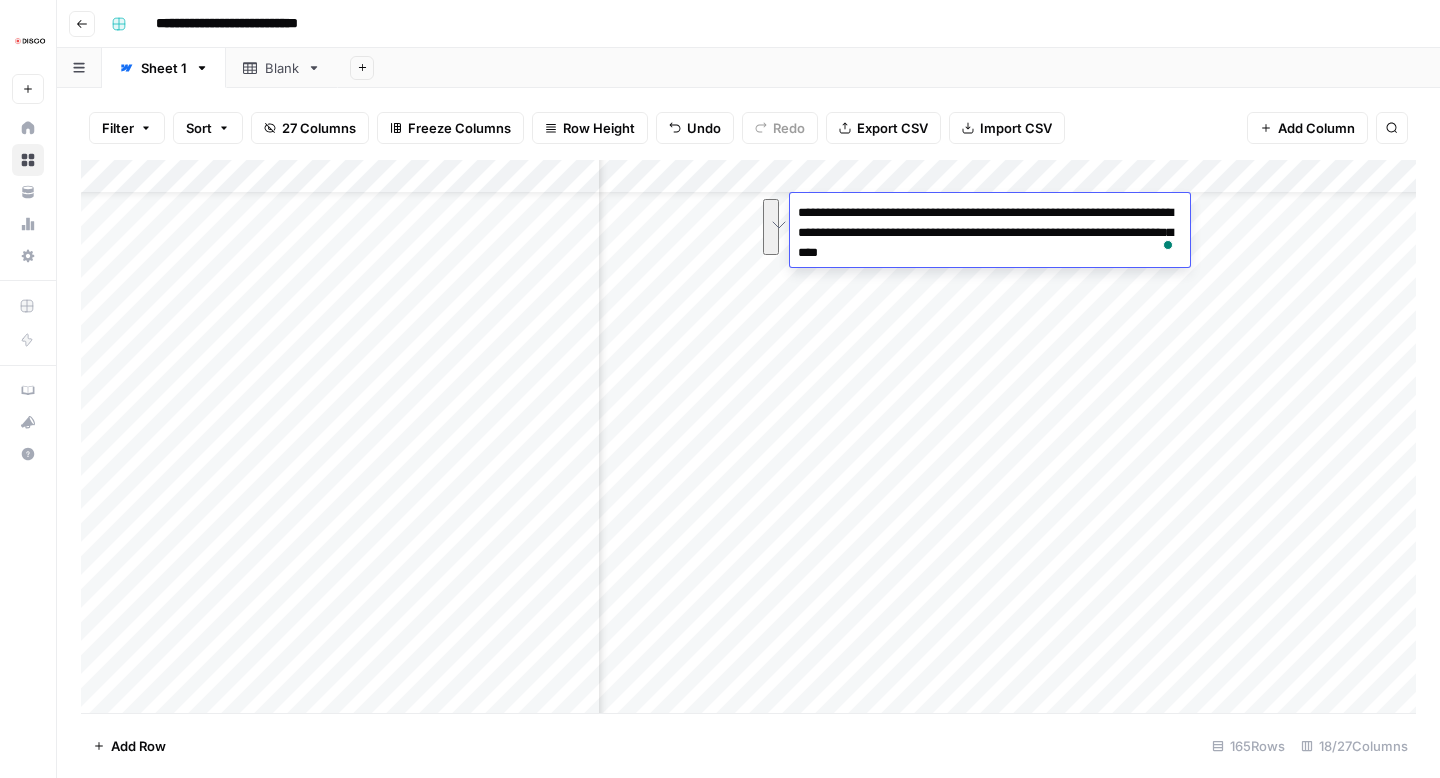 click on "**********" at bounding box center (761, 24) 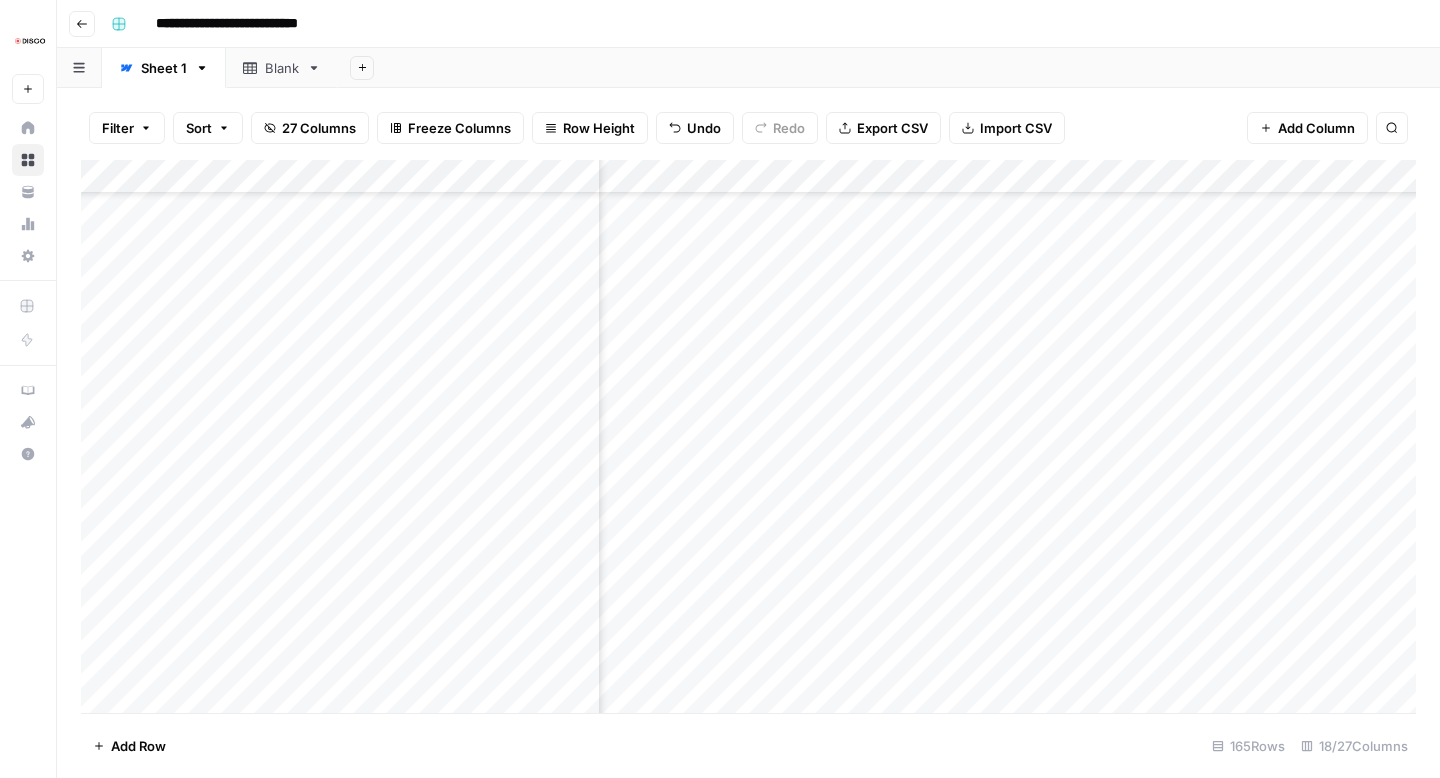 scroll, scrollTop: 96, scrollLeft: 1345, axis: both 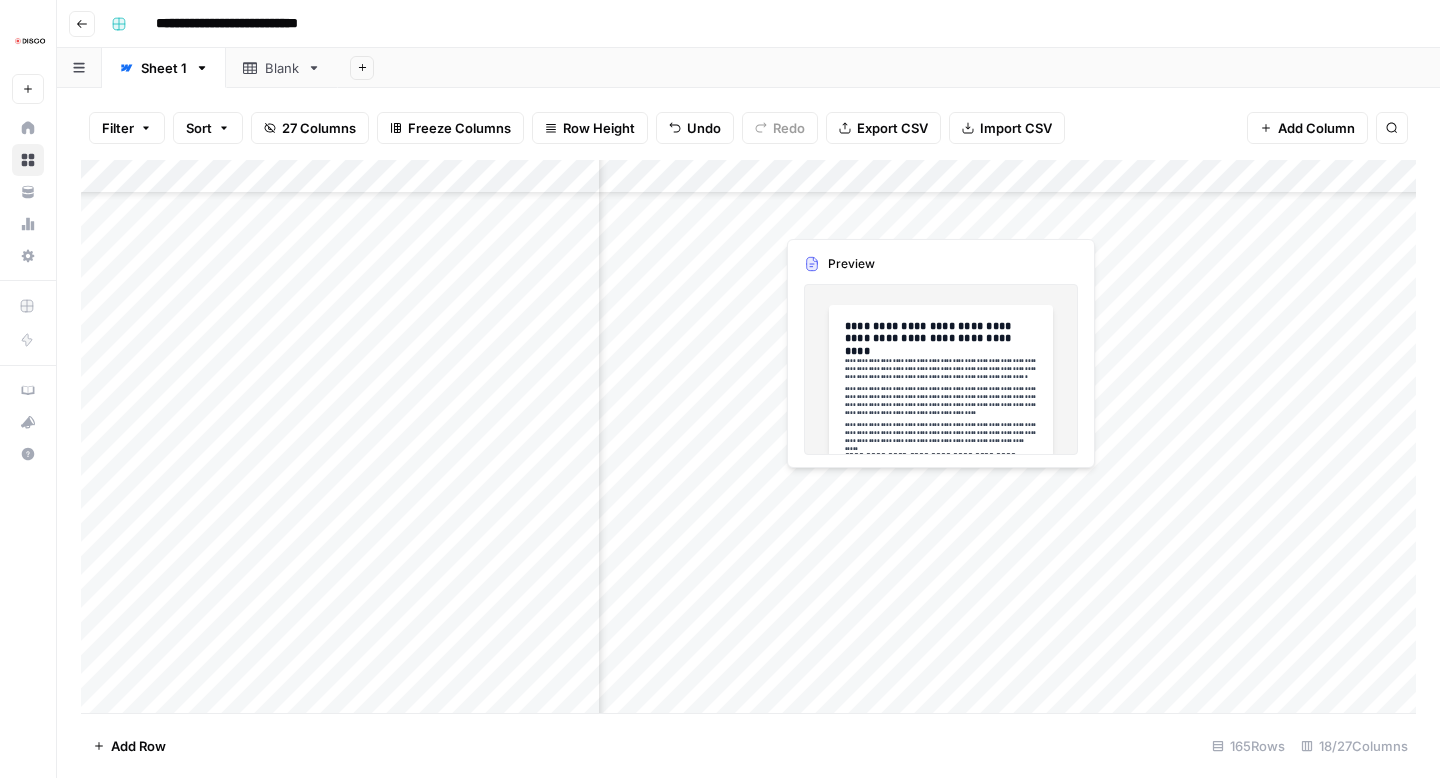 click on "Add Column" at bounding box center [748, 436] 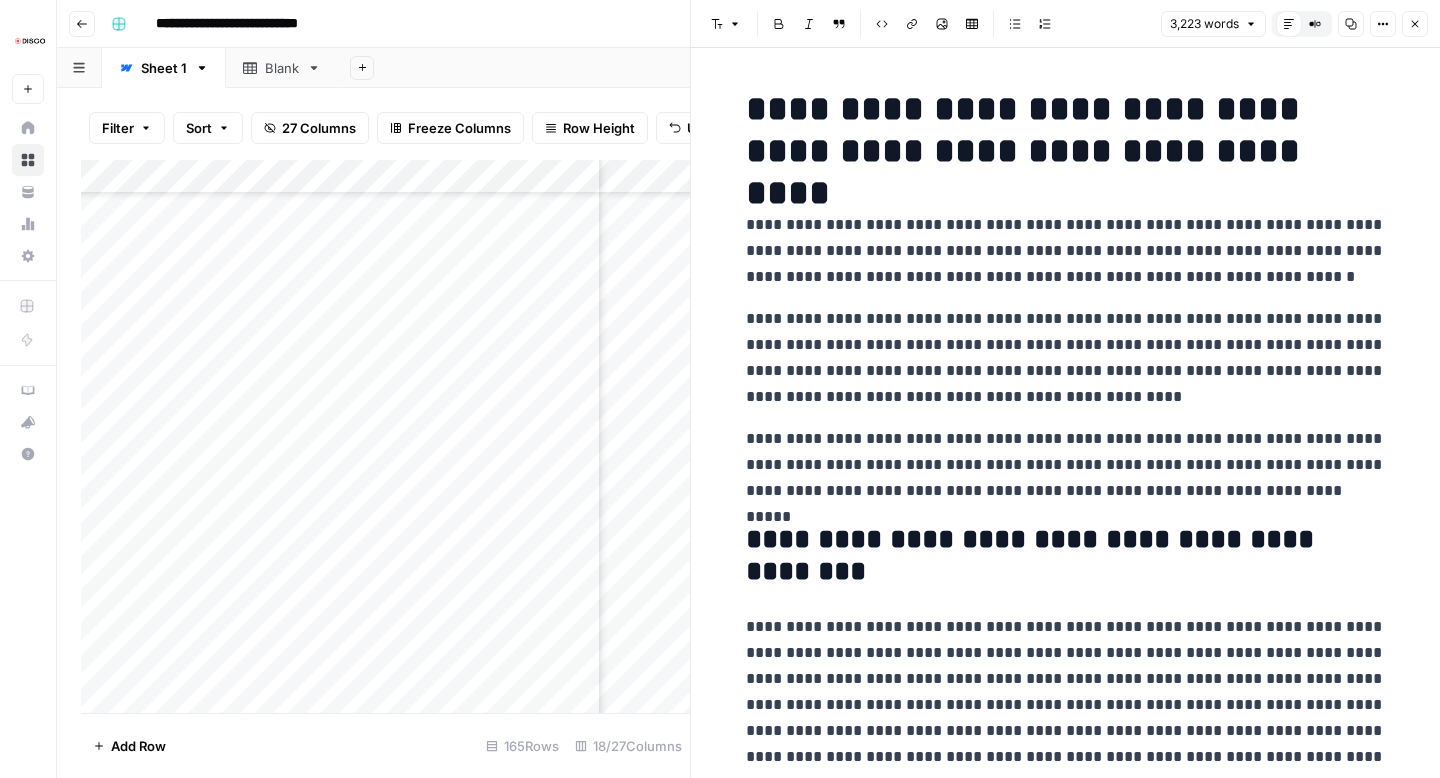 click on "**********" at bounding box center (1066, 130) 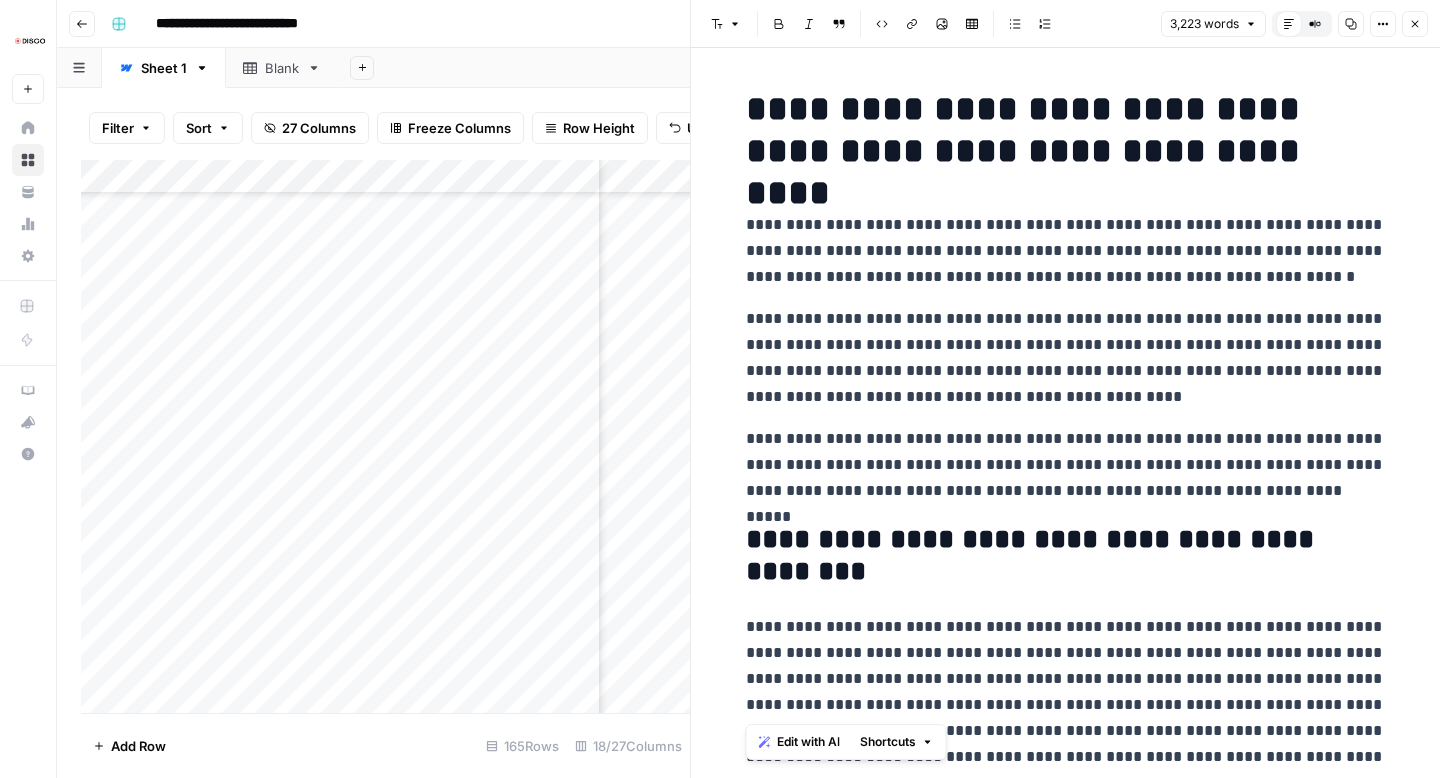 copy on "**********" 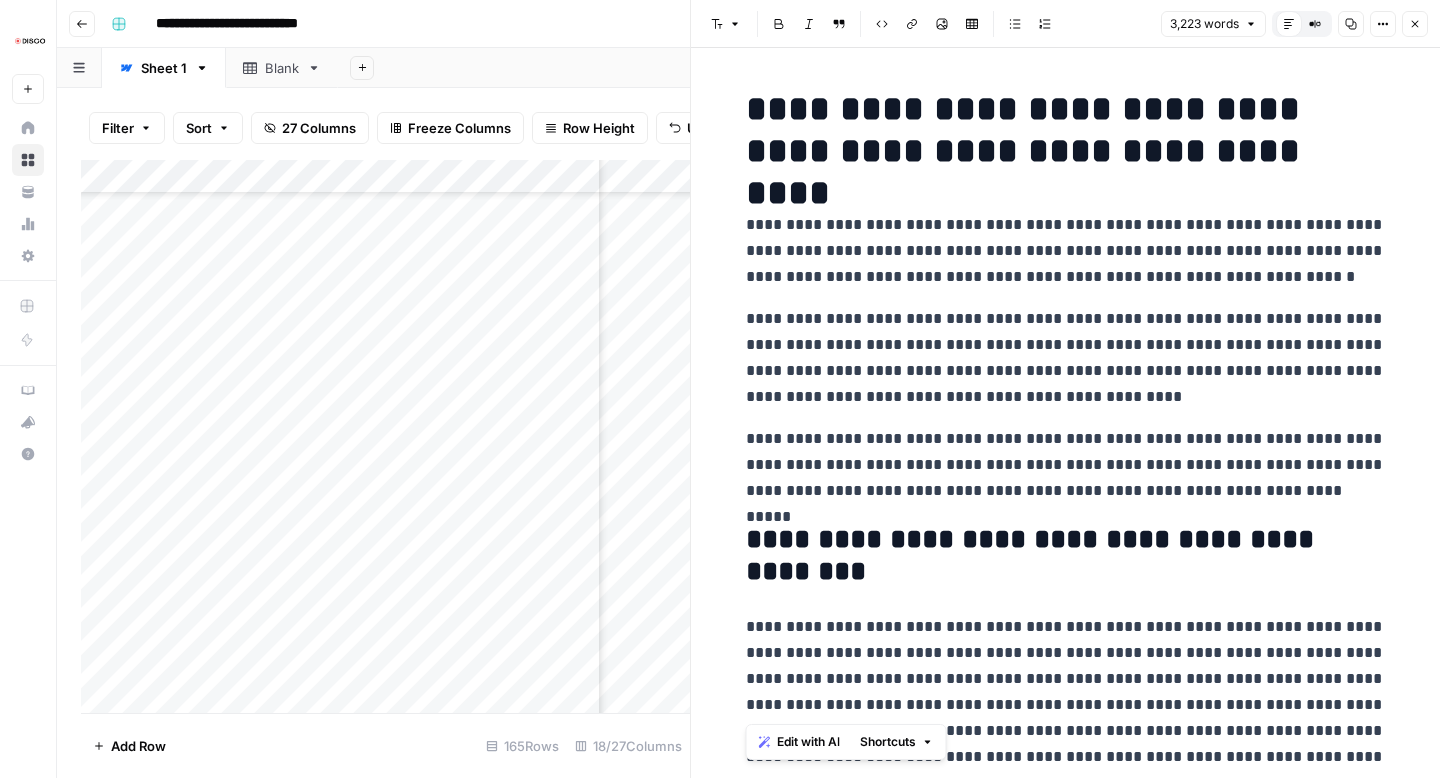 click 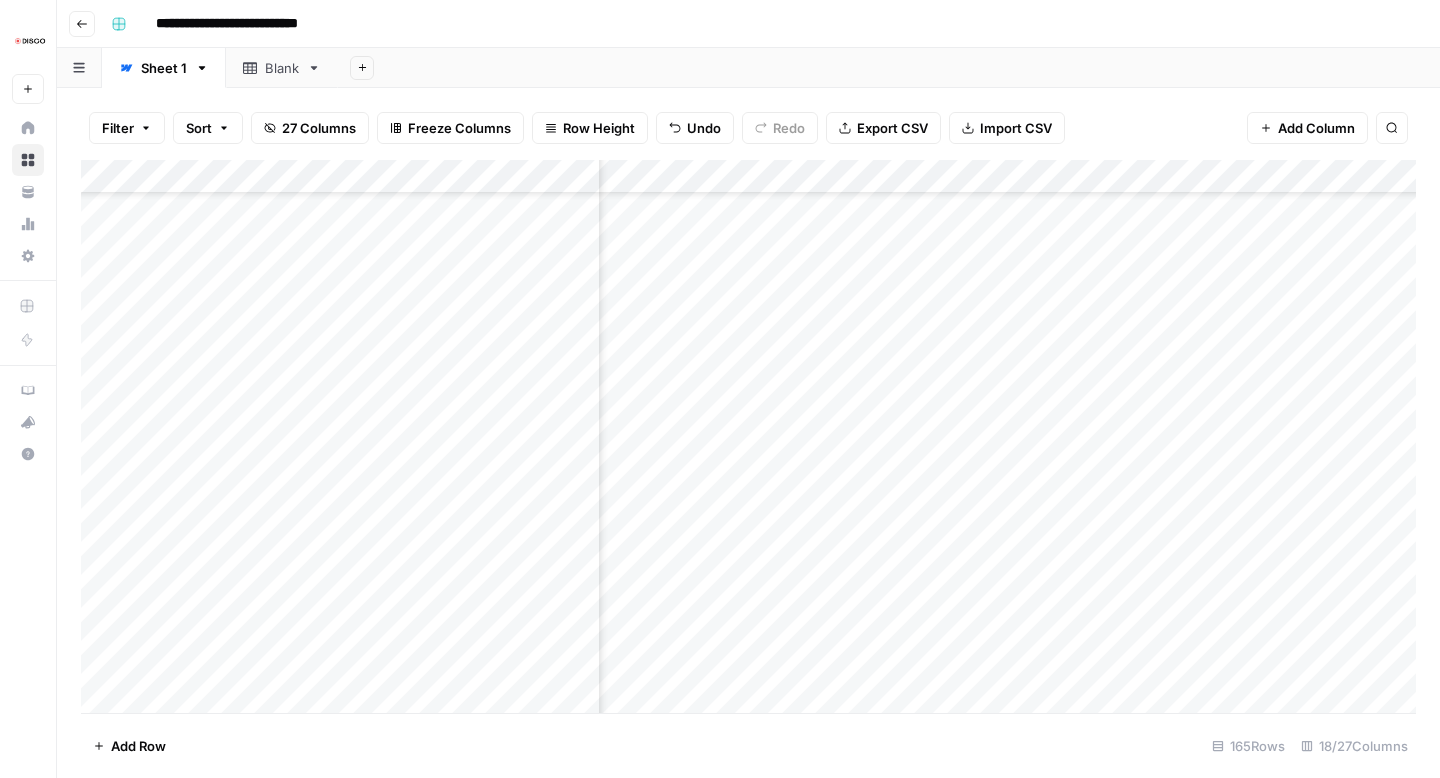 scroll, scrollTop: 96, scrollLeft: 2195, axis: both 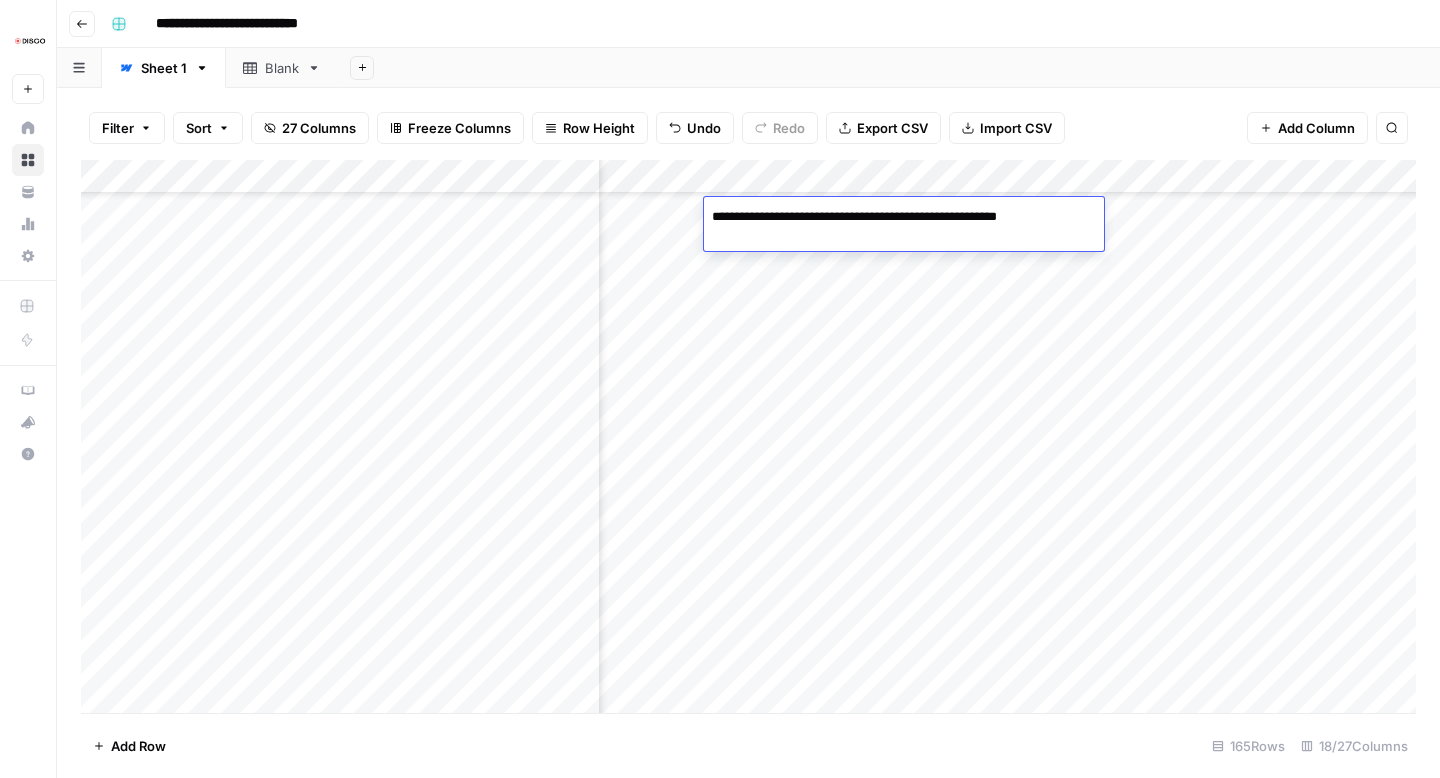 click on "**********" at bounding box center (902, 217) 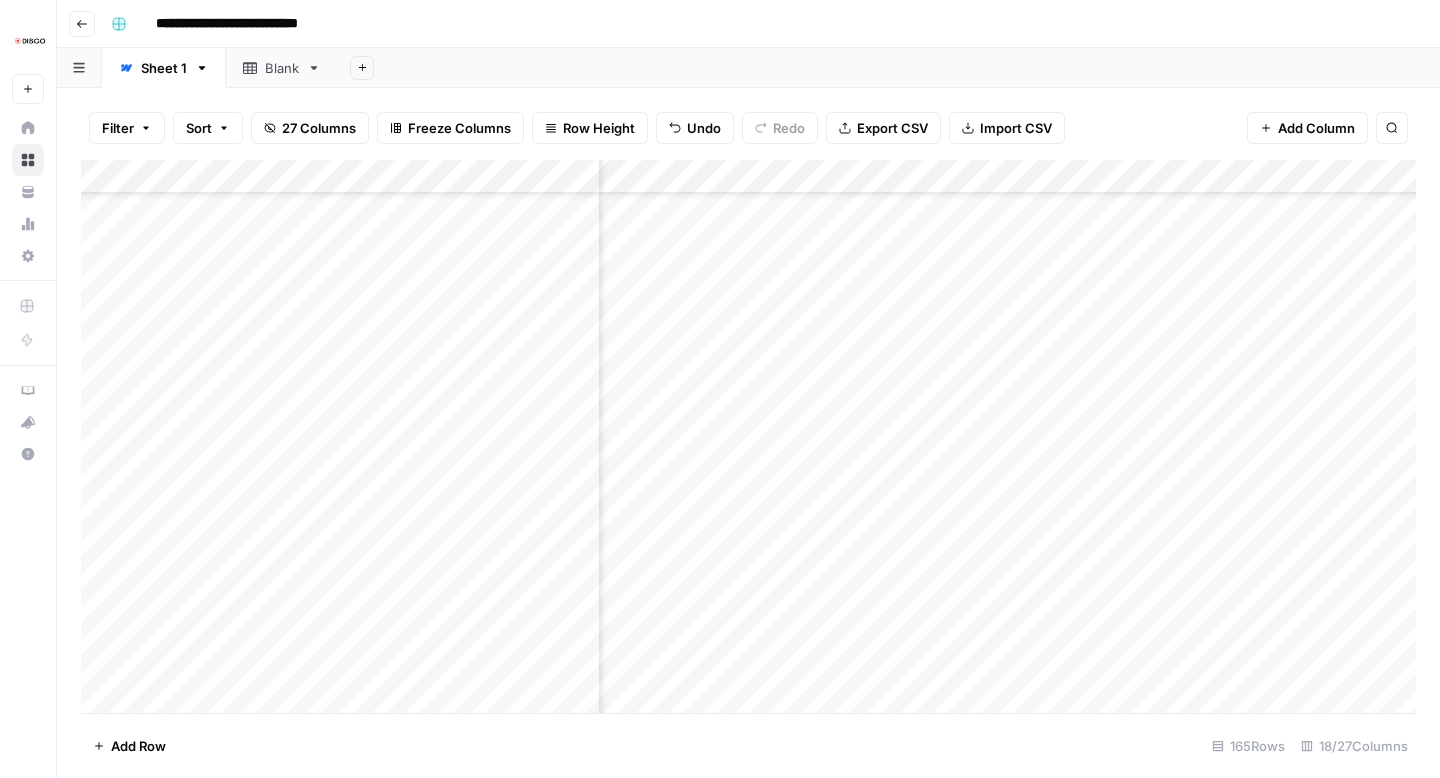 click on "Add Column" at bounding box center [748, 436] 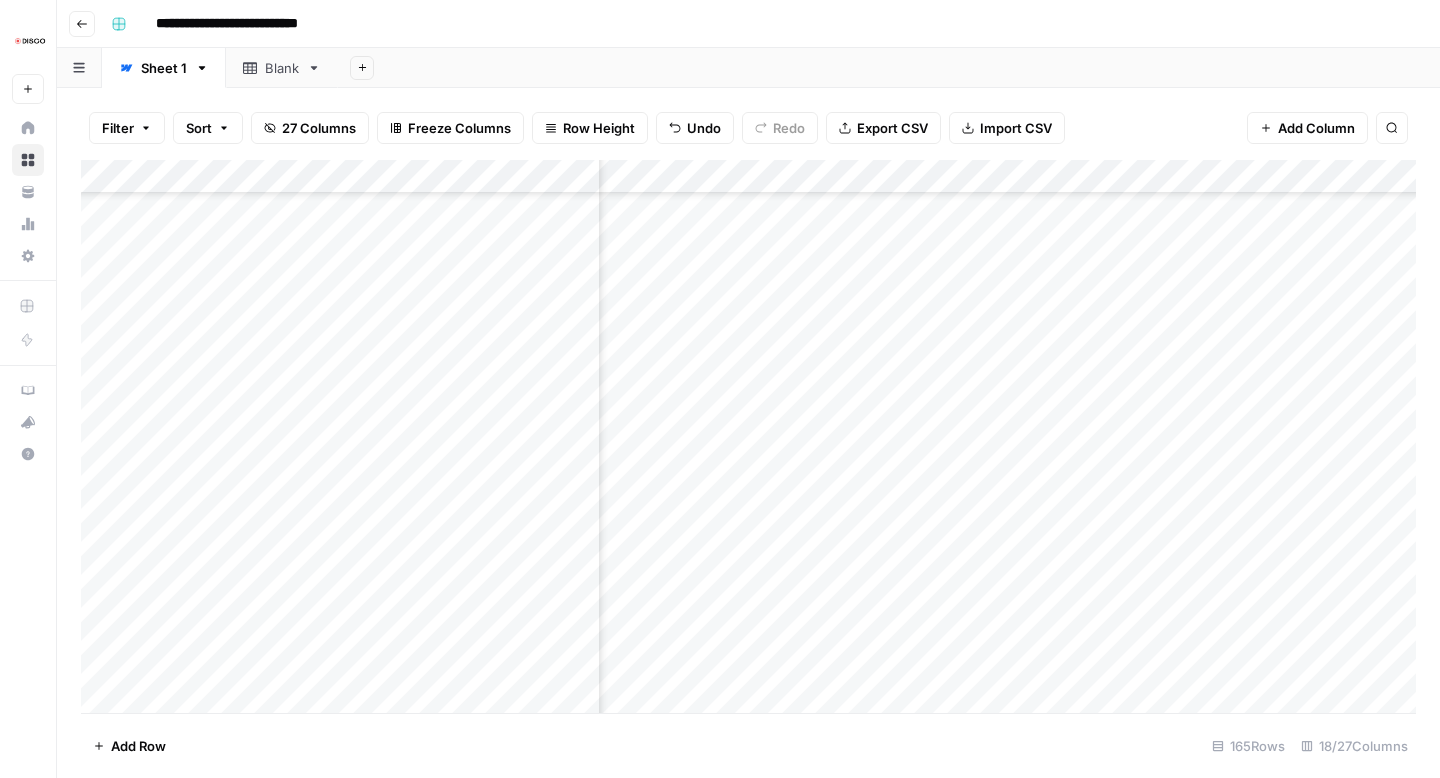 scroll, scrollTop: 126, scrollLeft: 1289, axis: both 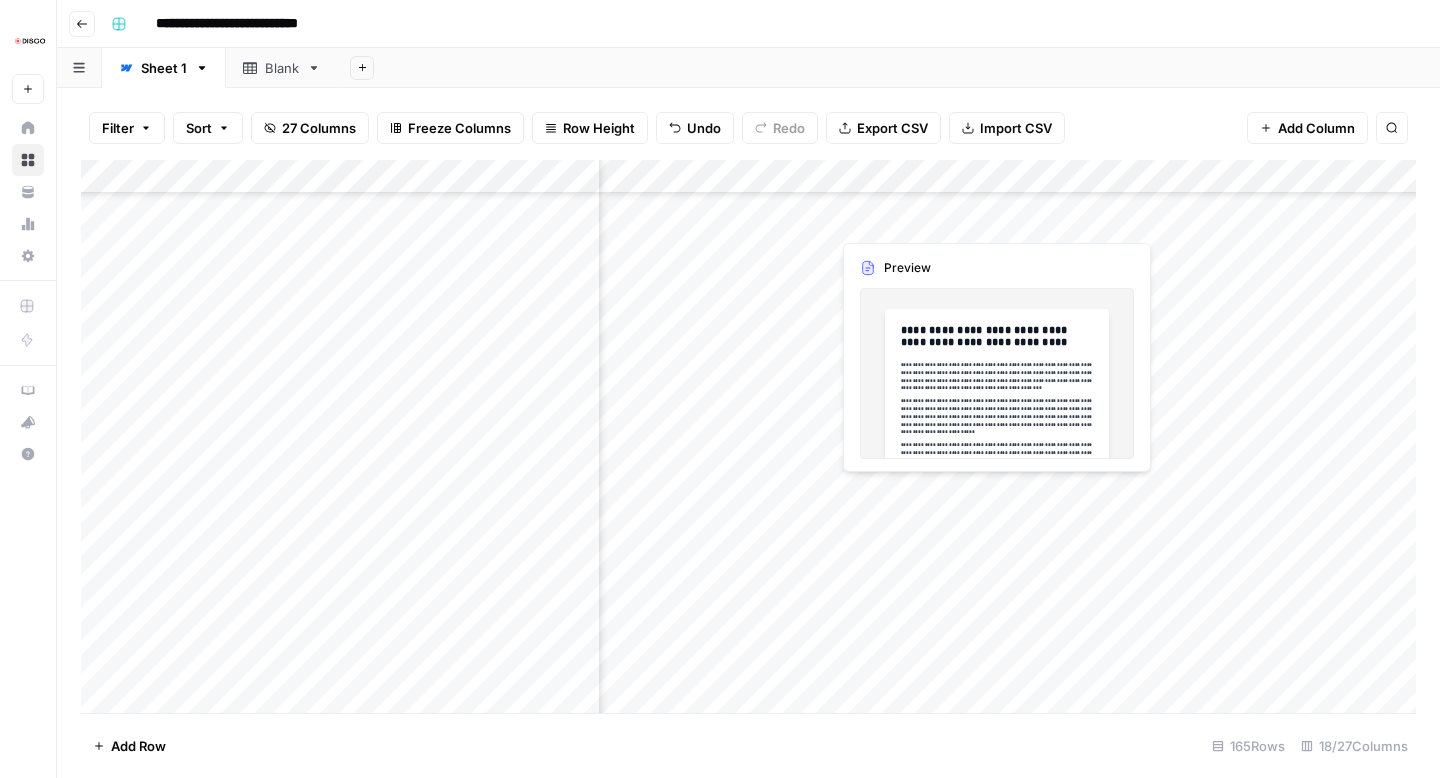 click on "Add Column" at bounding box center (748, 436) 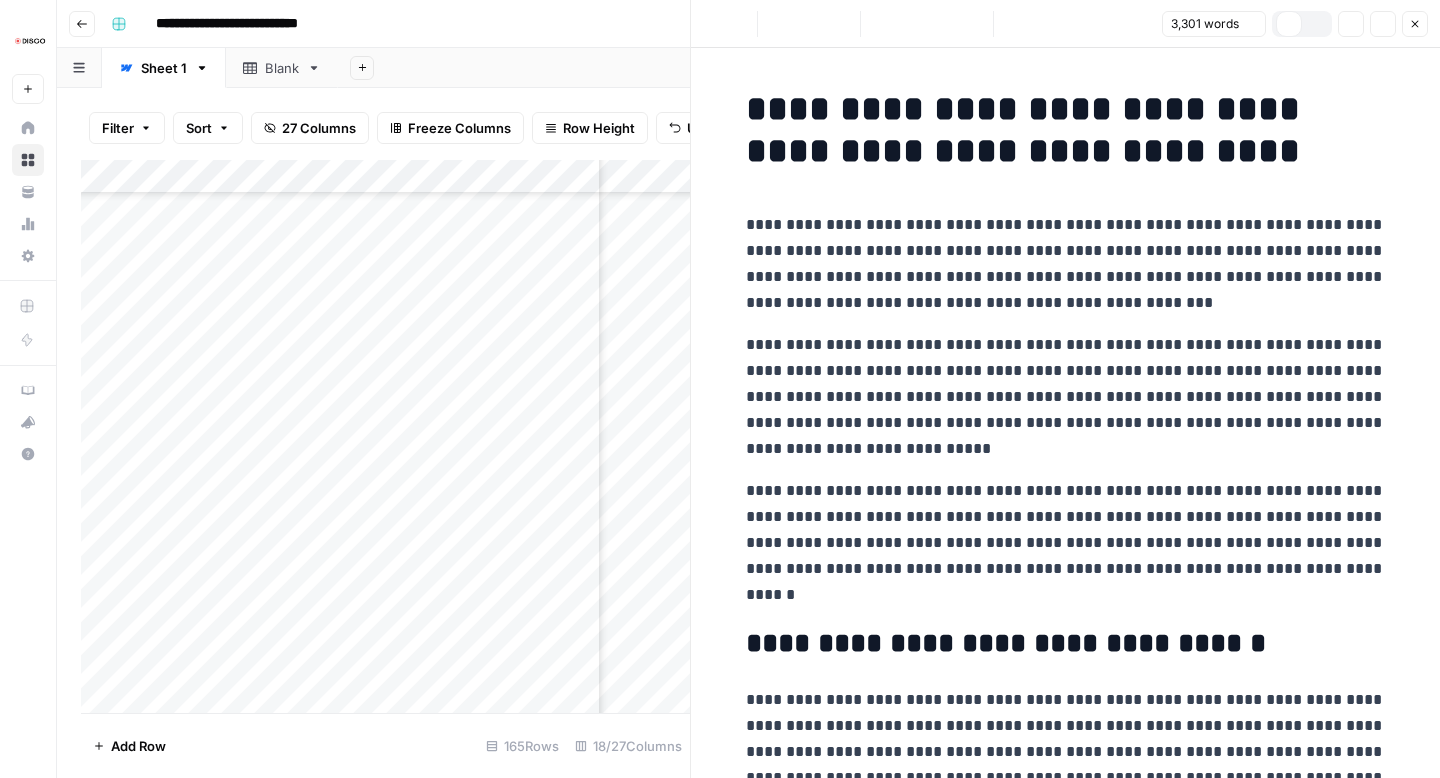 click at bounding box center (921, 219) 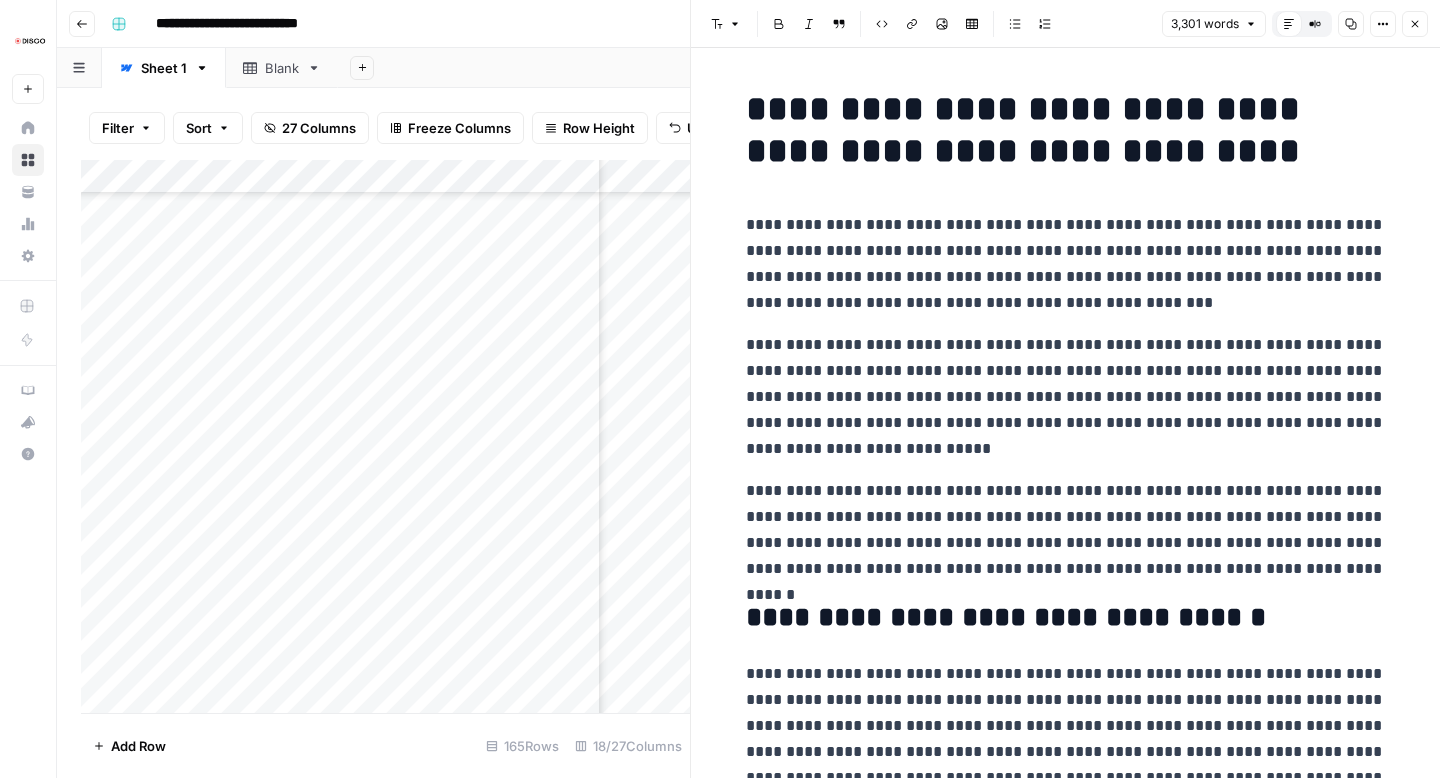 click at bounding box center [921, 219] 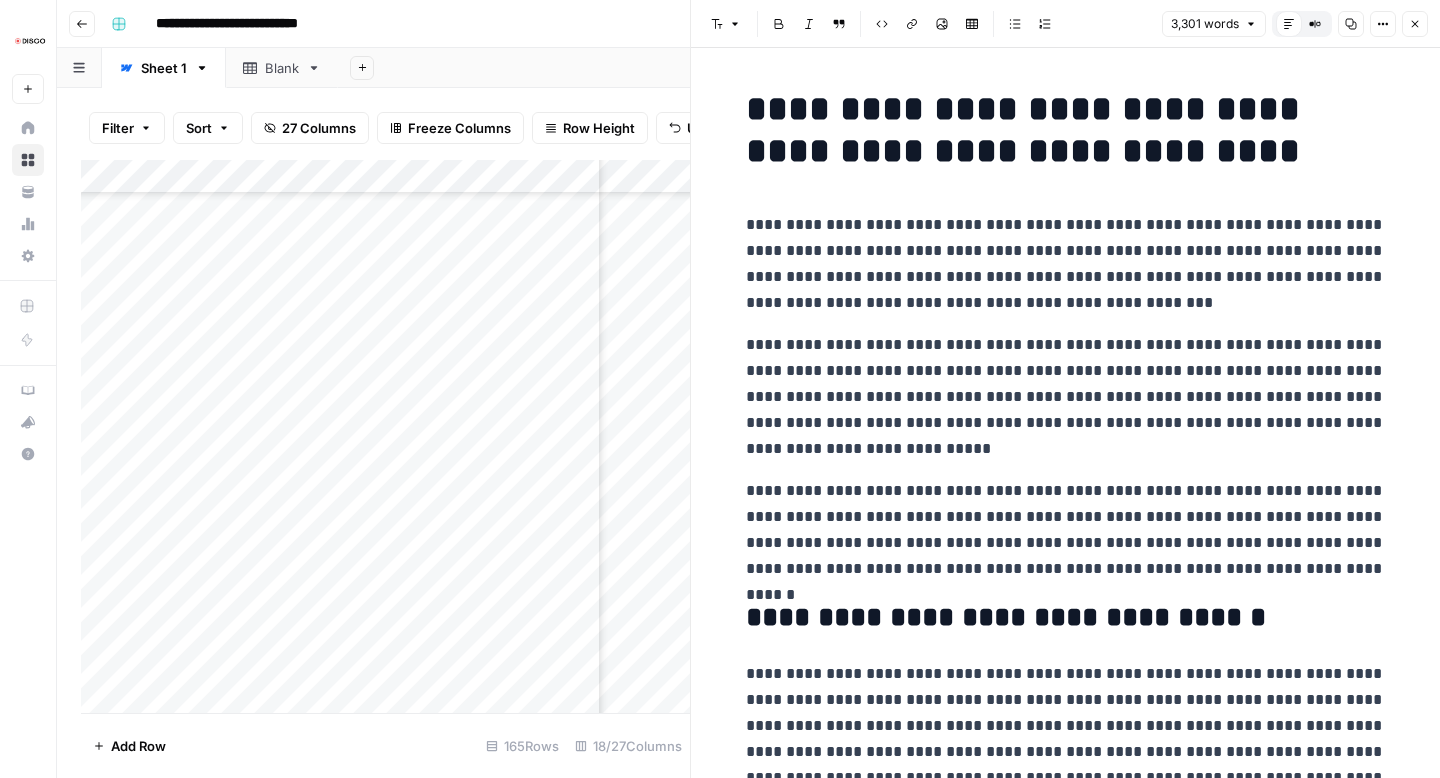 click on "**********" at bounding box center [1066, 264] 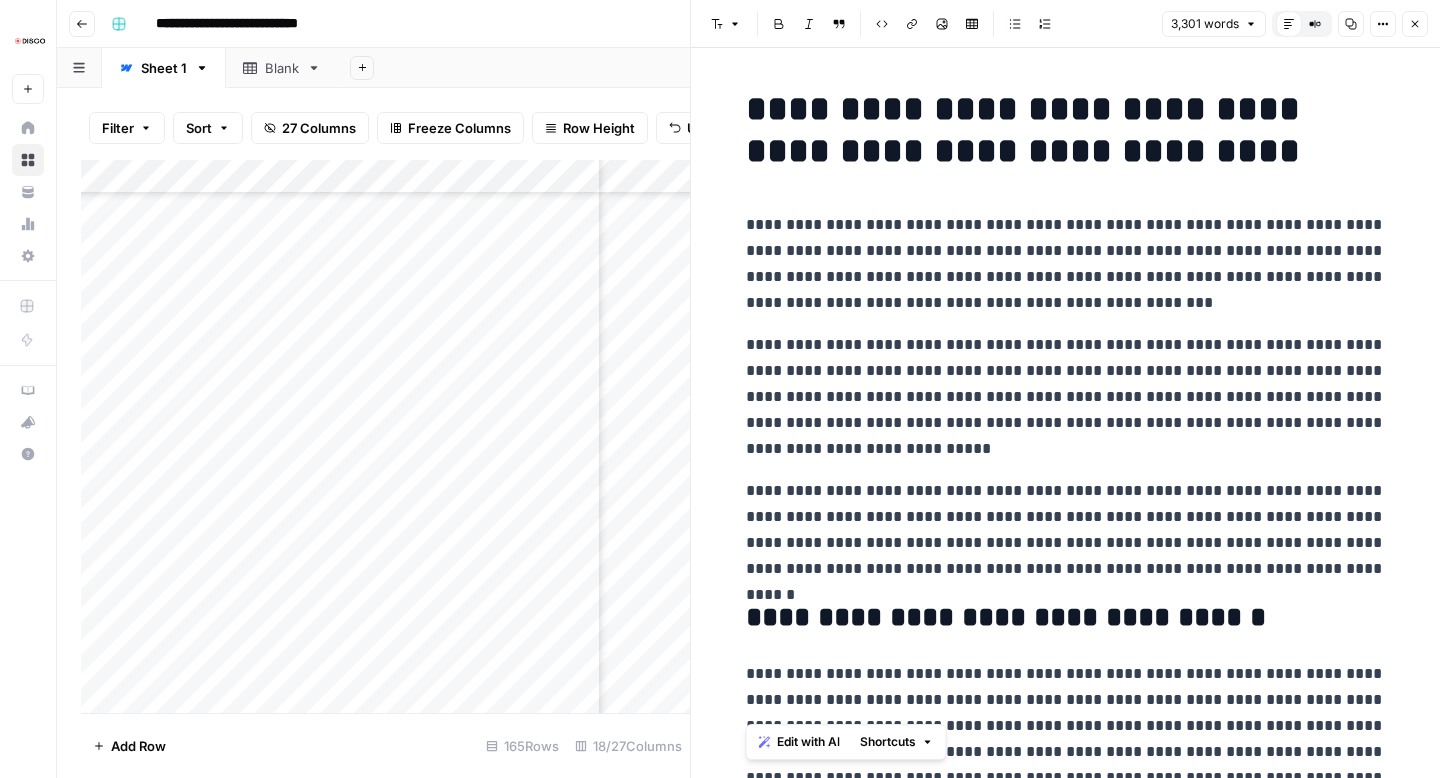 copy on "**********" 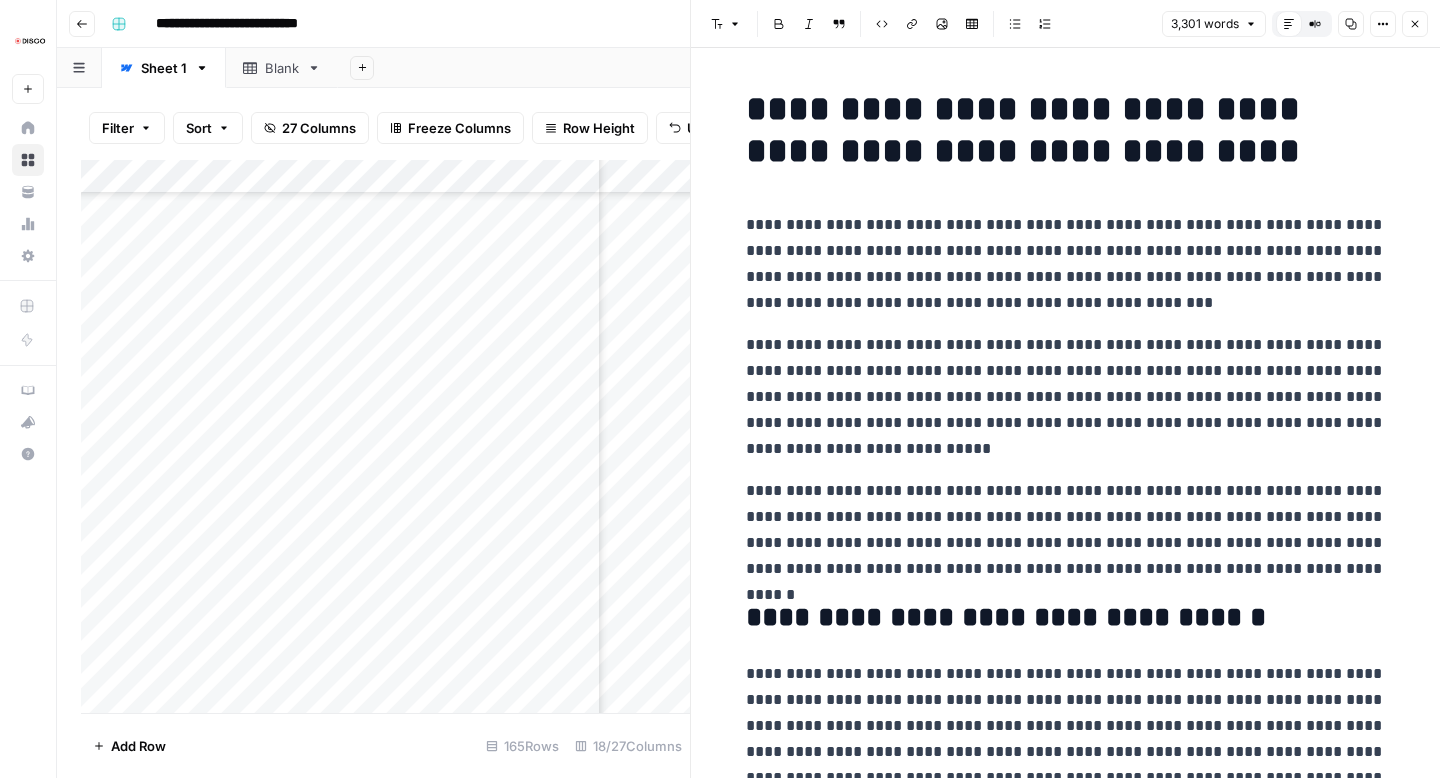 click on "Close" at bounding box center (1415, 24) 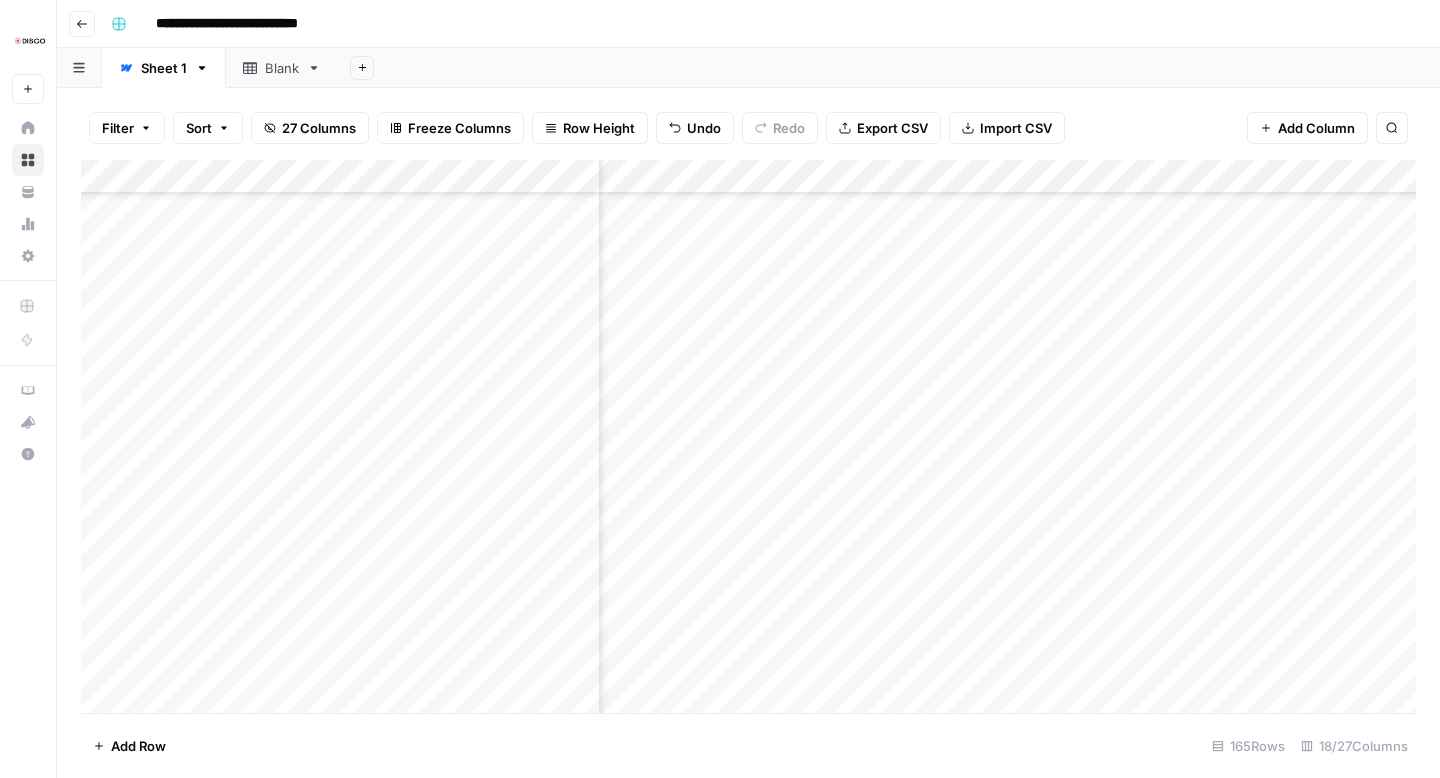 scroll, scrollTop: 126, scrollLeft: 2200, axis: both 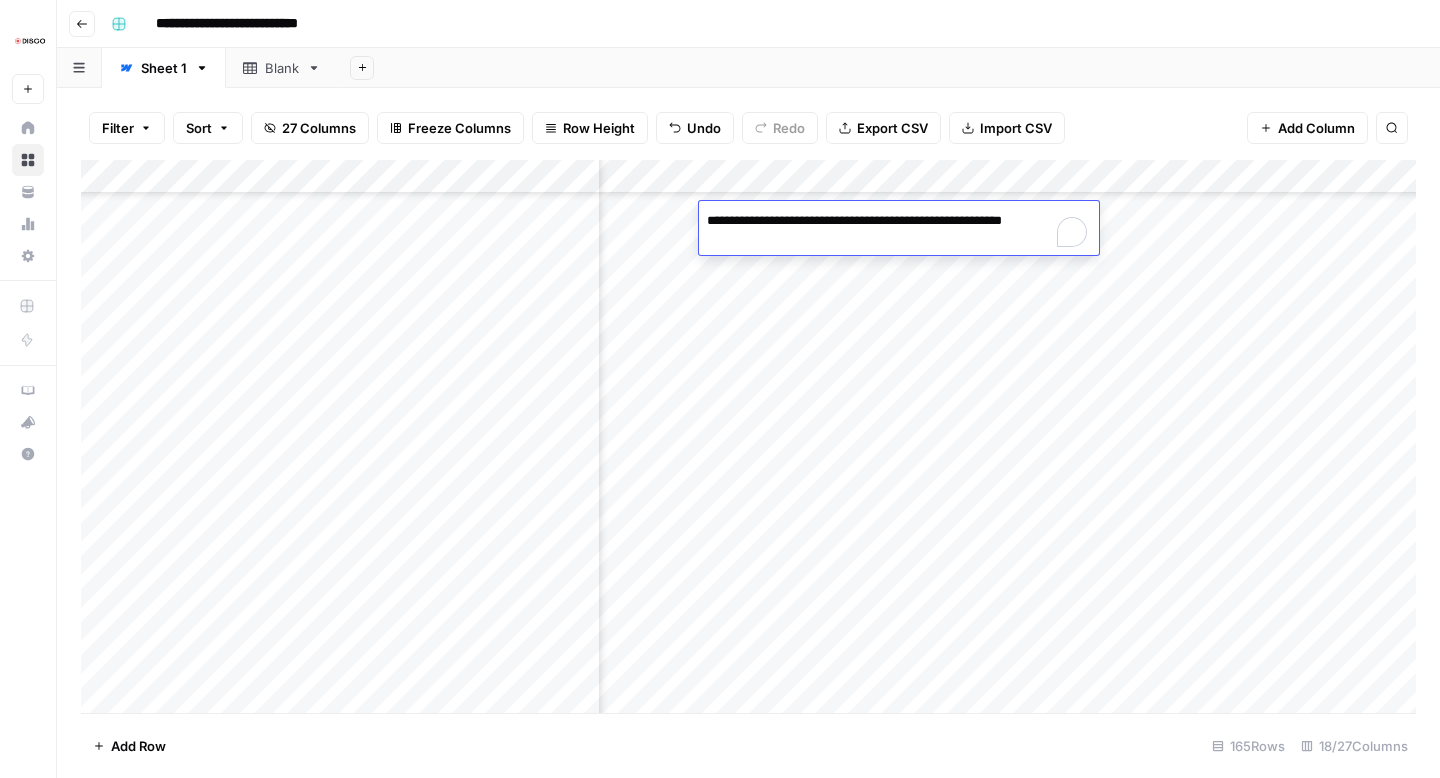 click on "**********" at bounding box center [899, 231] 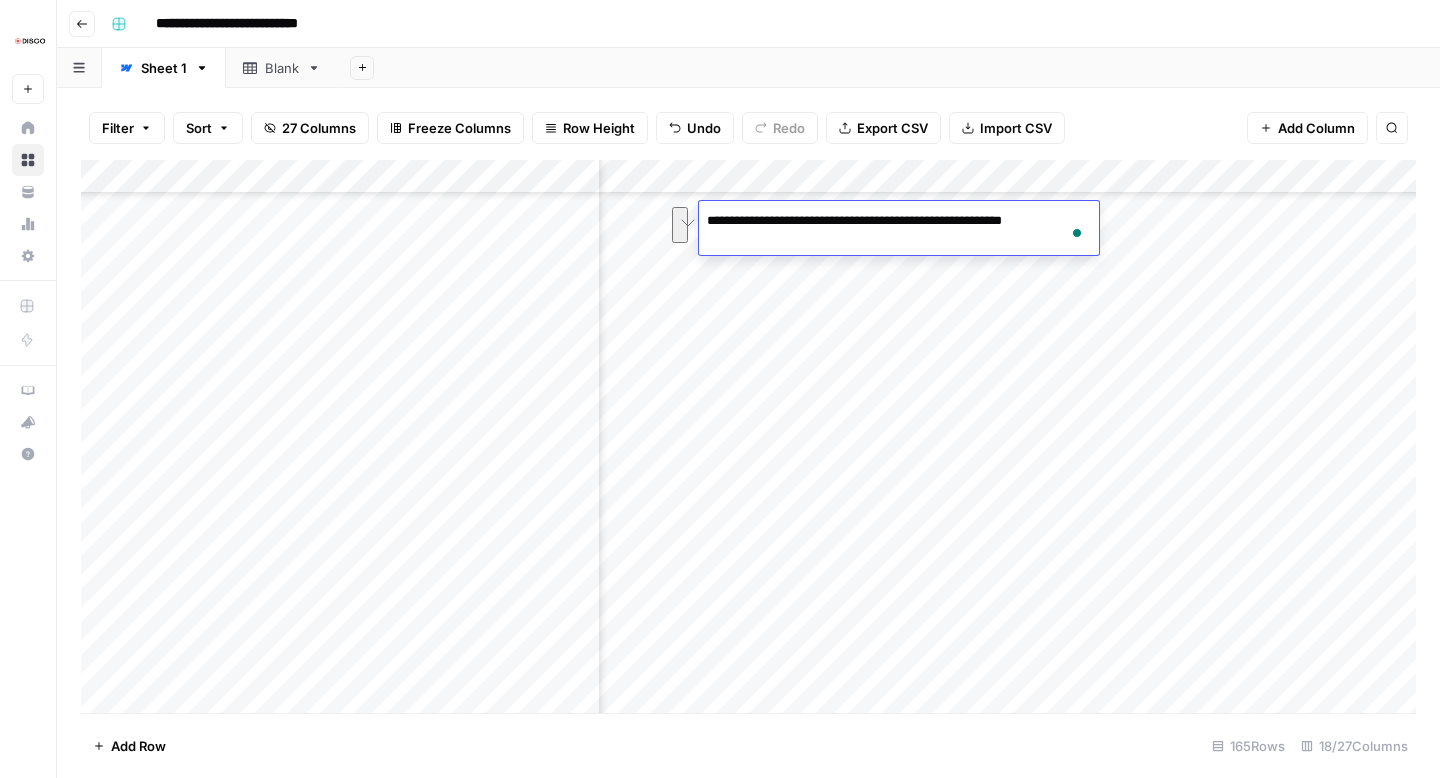 click on "Add Sheet" at bounding box center (889, 68) 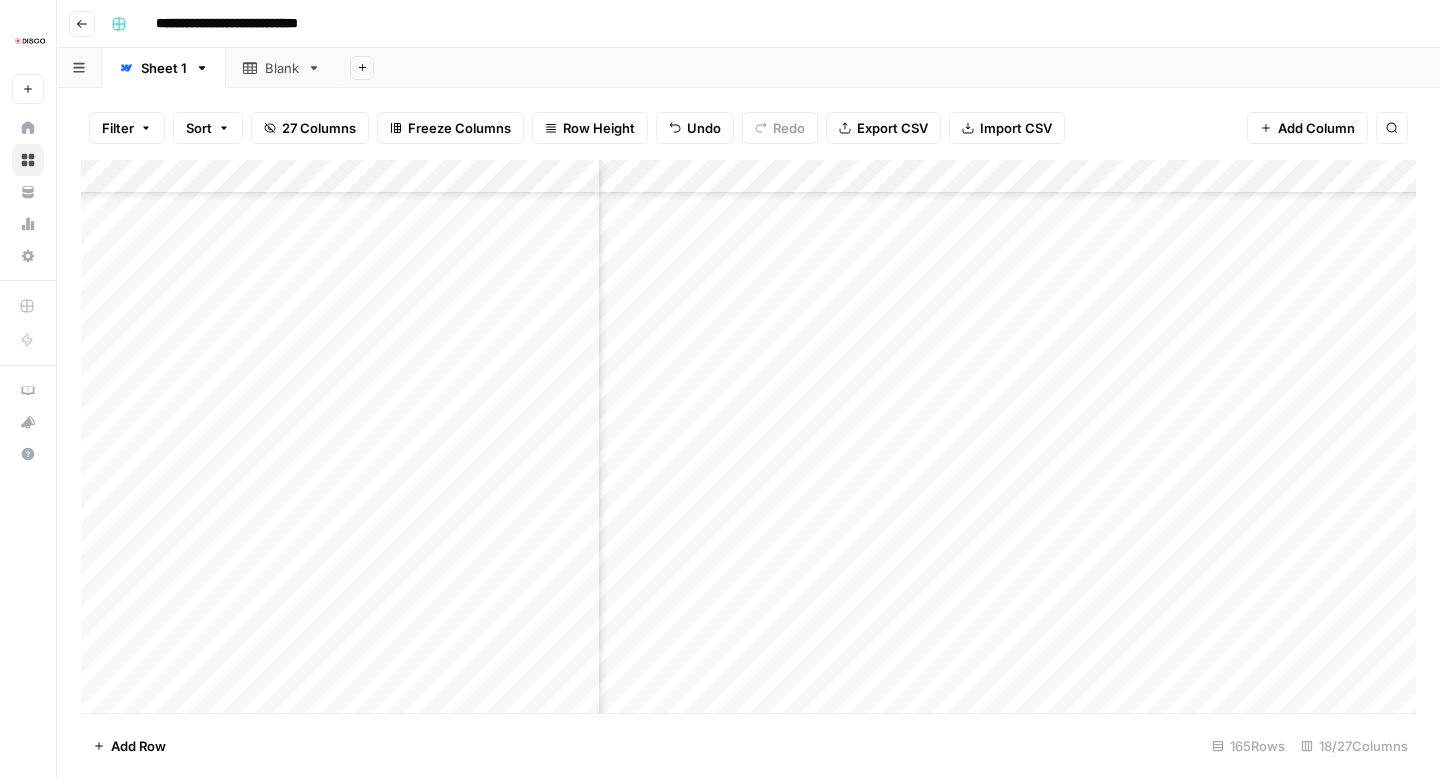 scroll, scrollTop: 0, scrollLeft: 0, axis: both 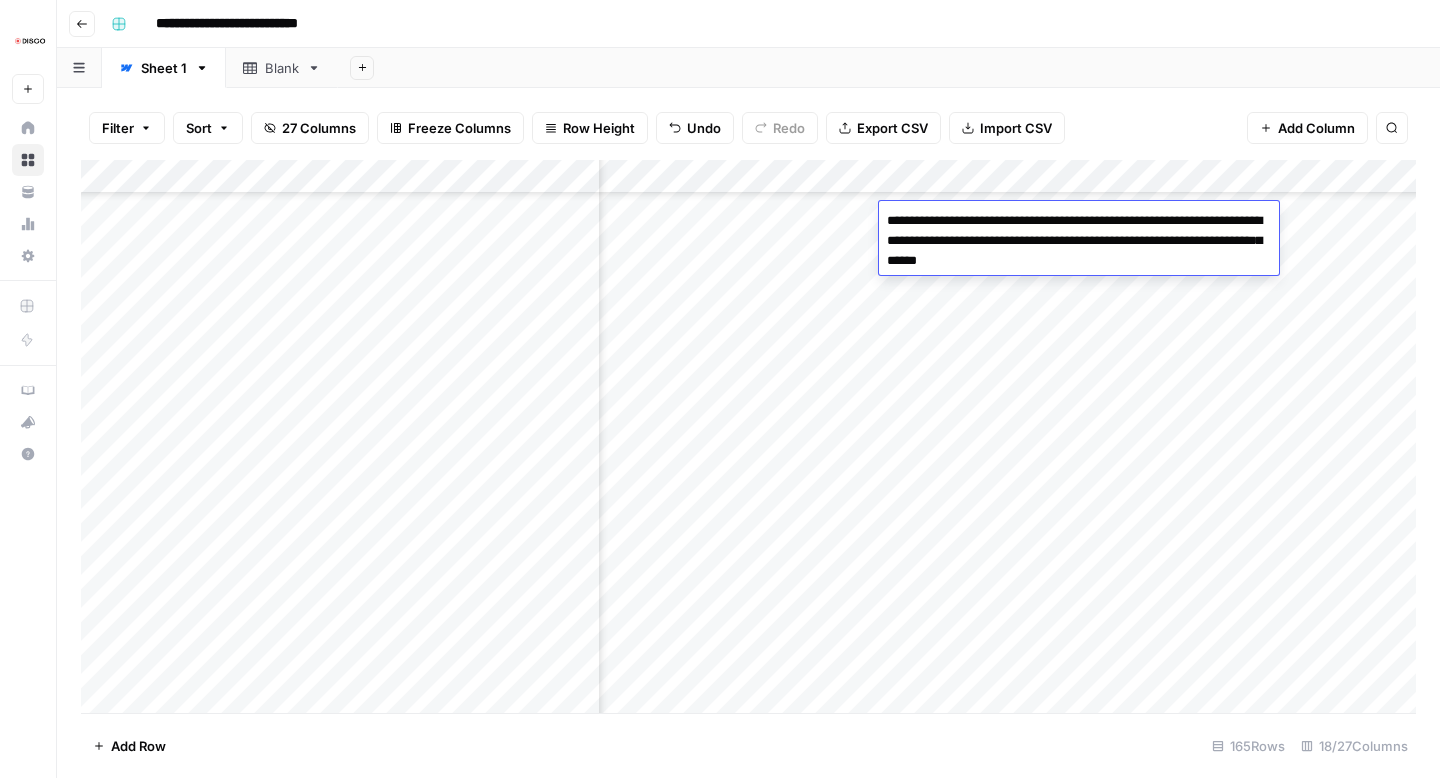 click on "**********" at bounding box center [1079, 241] 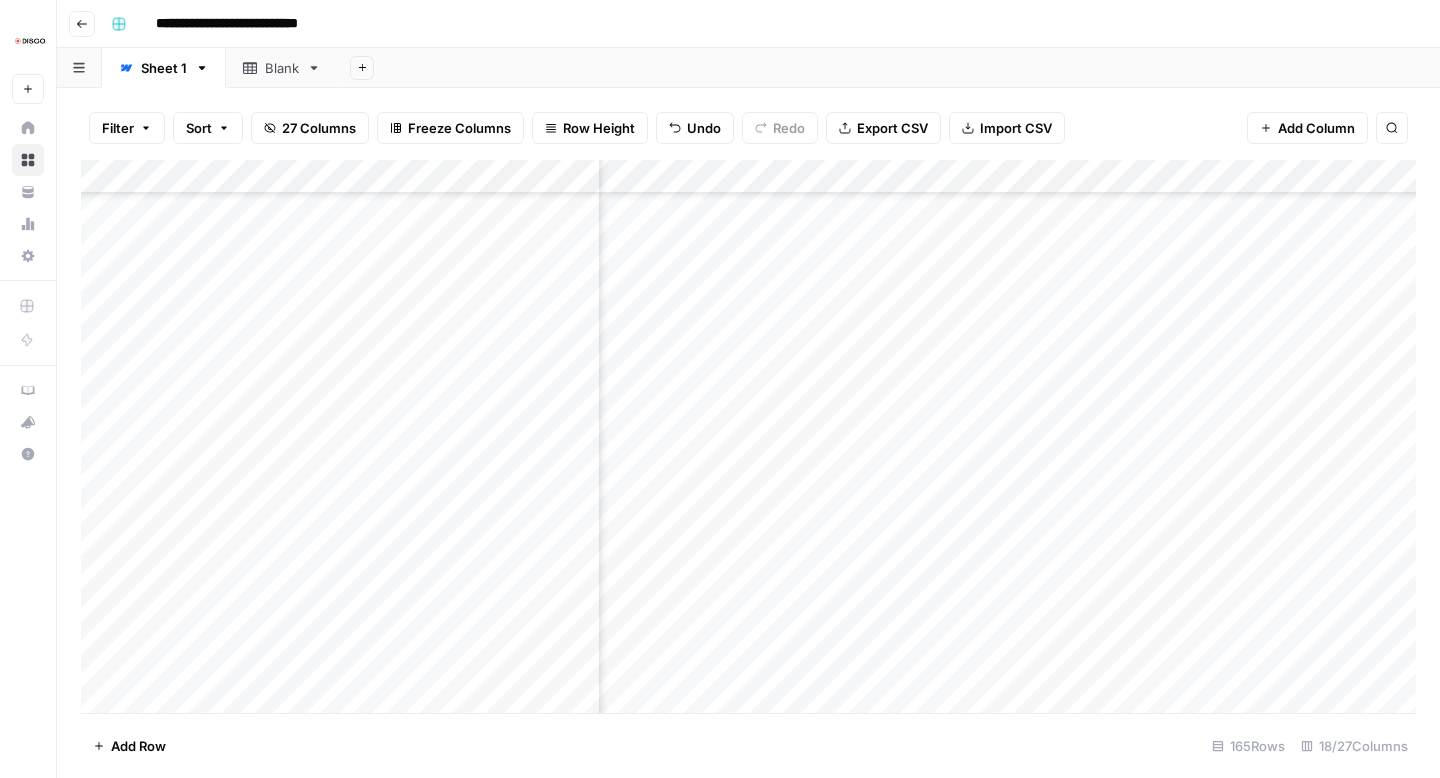 scroll, scrollTop: 158, scrollLeft: 1292, axis: both 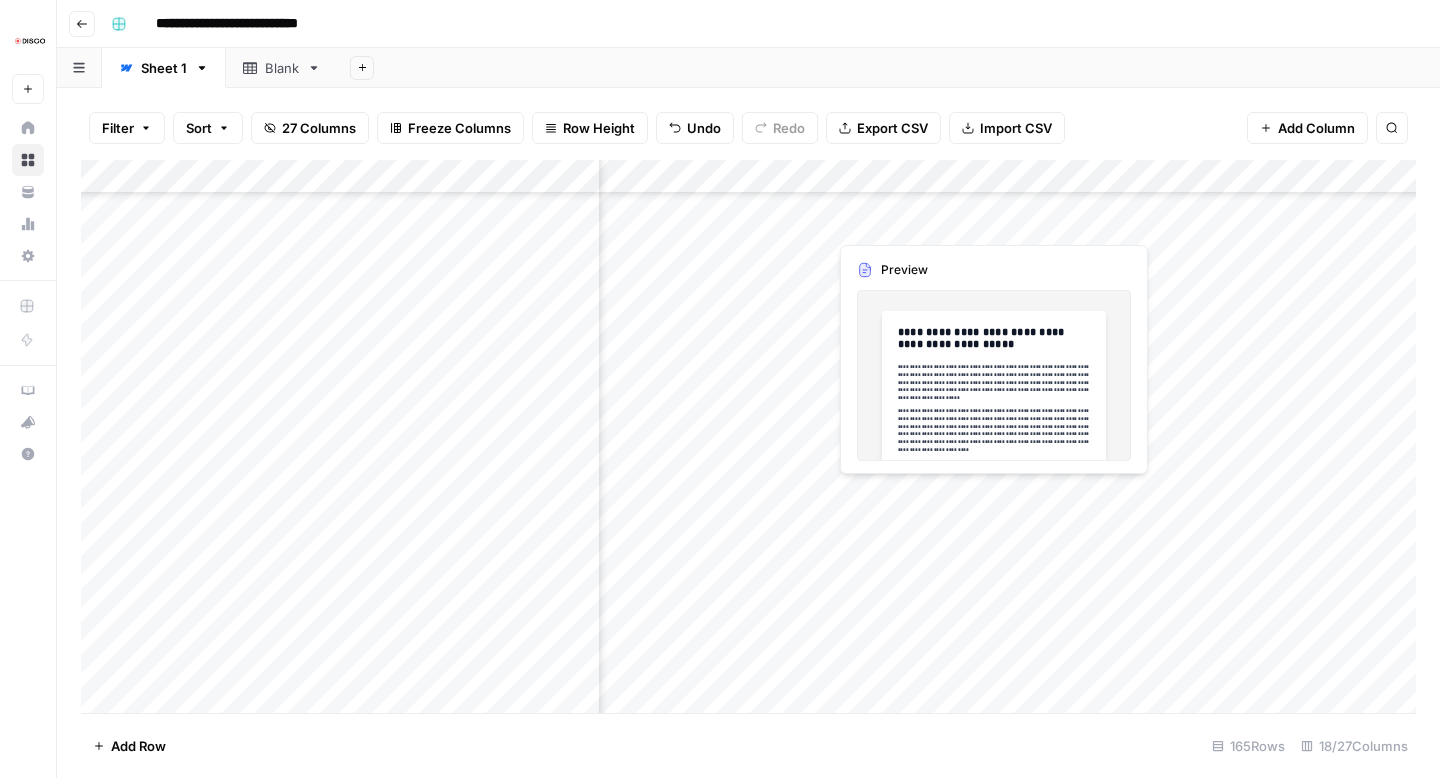 click on "Add Column" at bounding box center (748, 436) 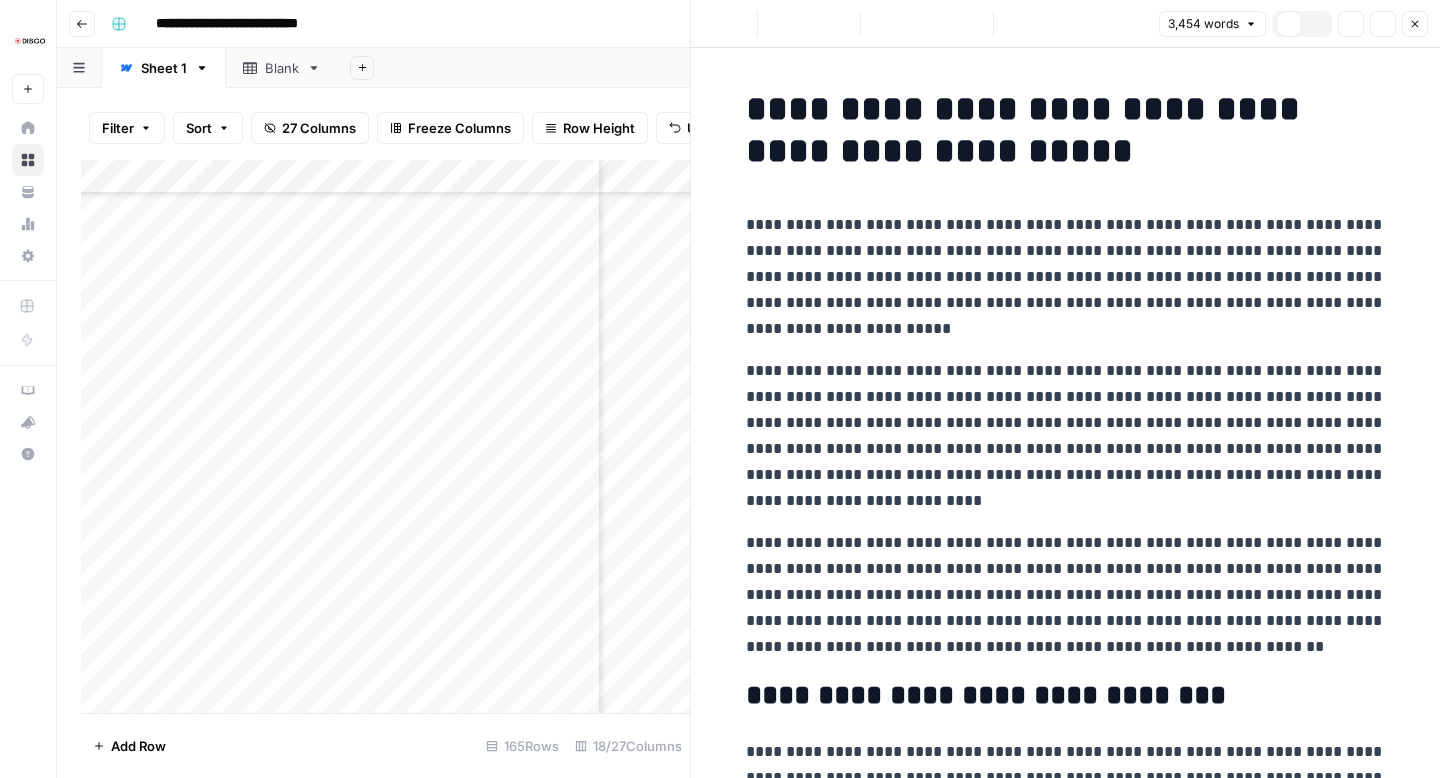 click on "**********" at bounding box center [1066, 277] 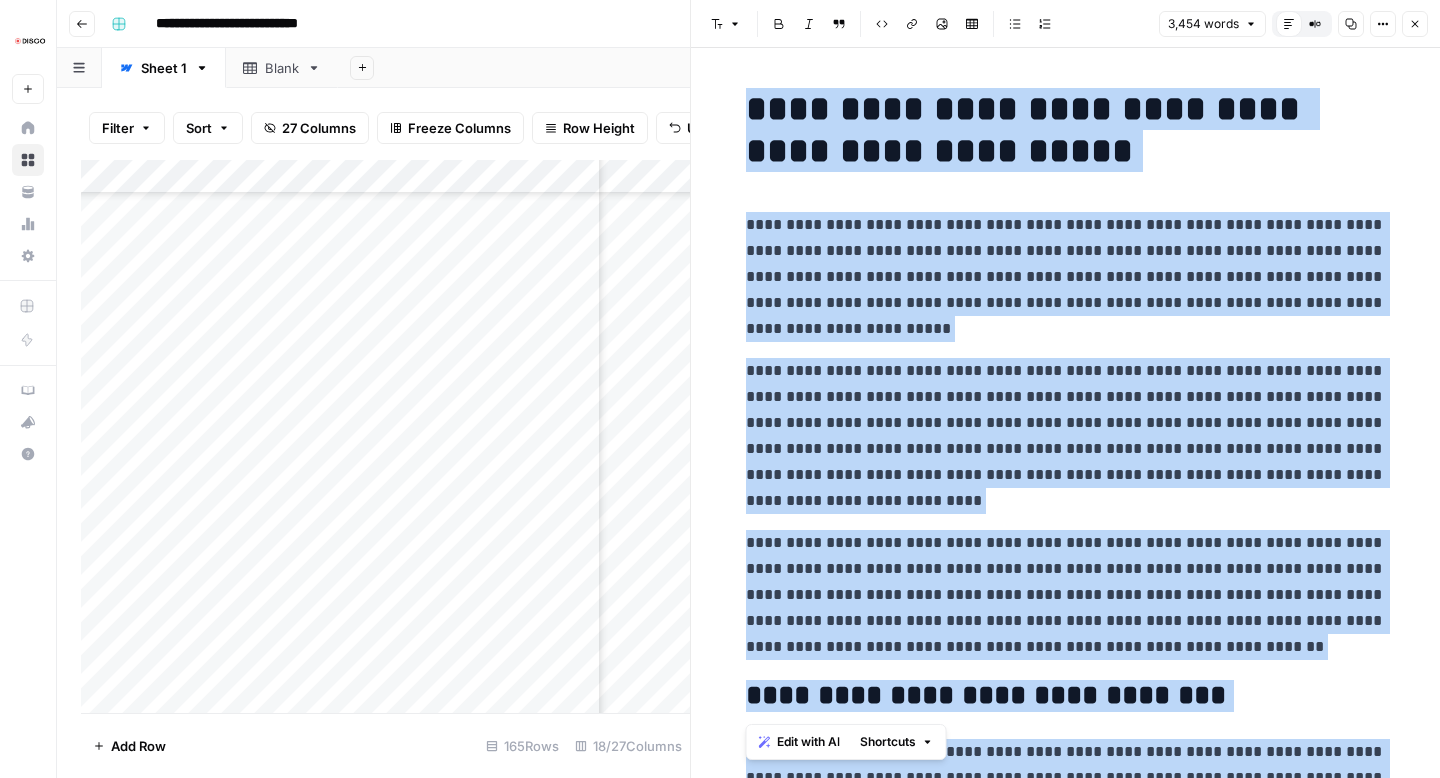 copy on "**********" 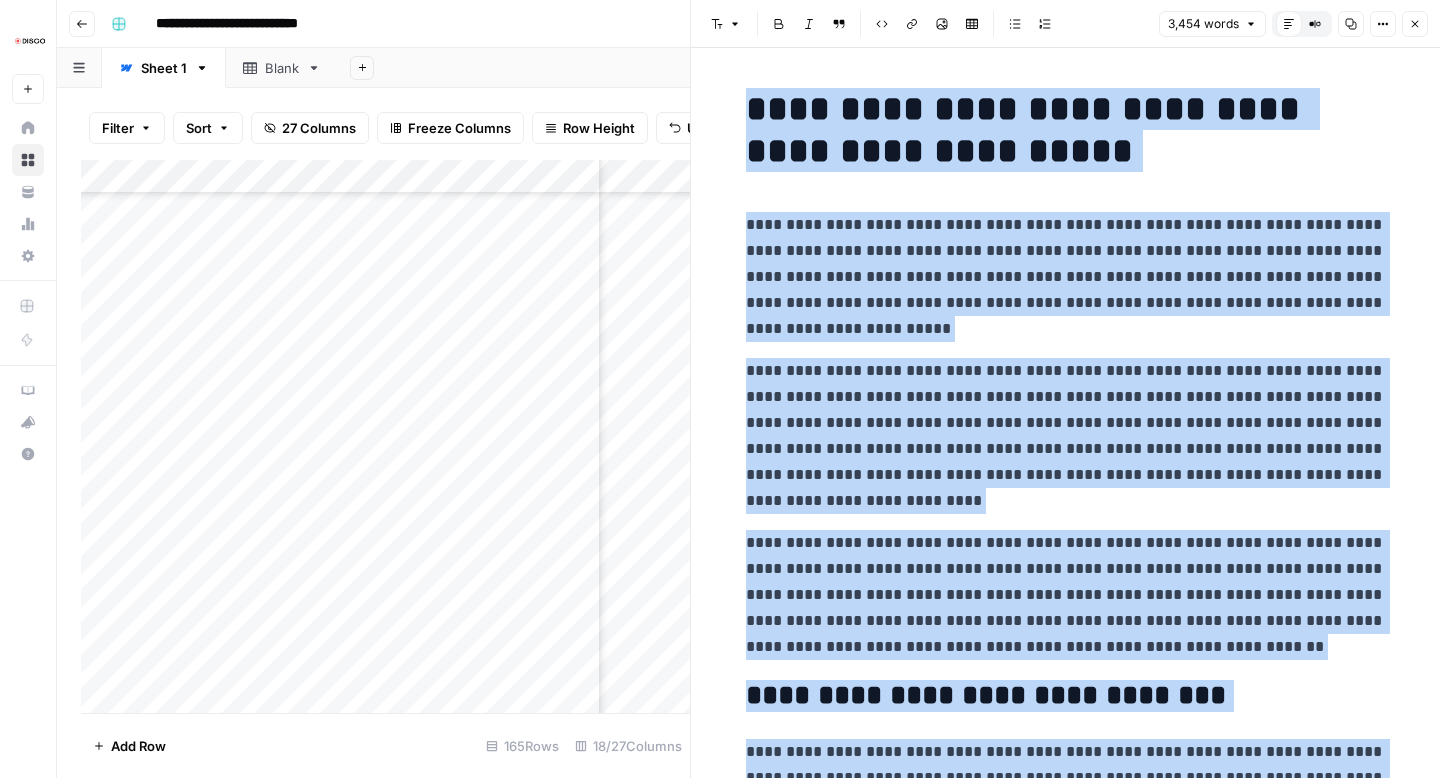 click on "Close" at bounding box center [1415, 24] 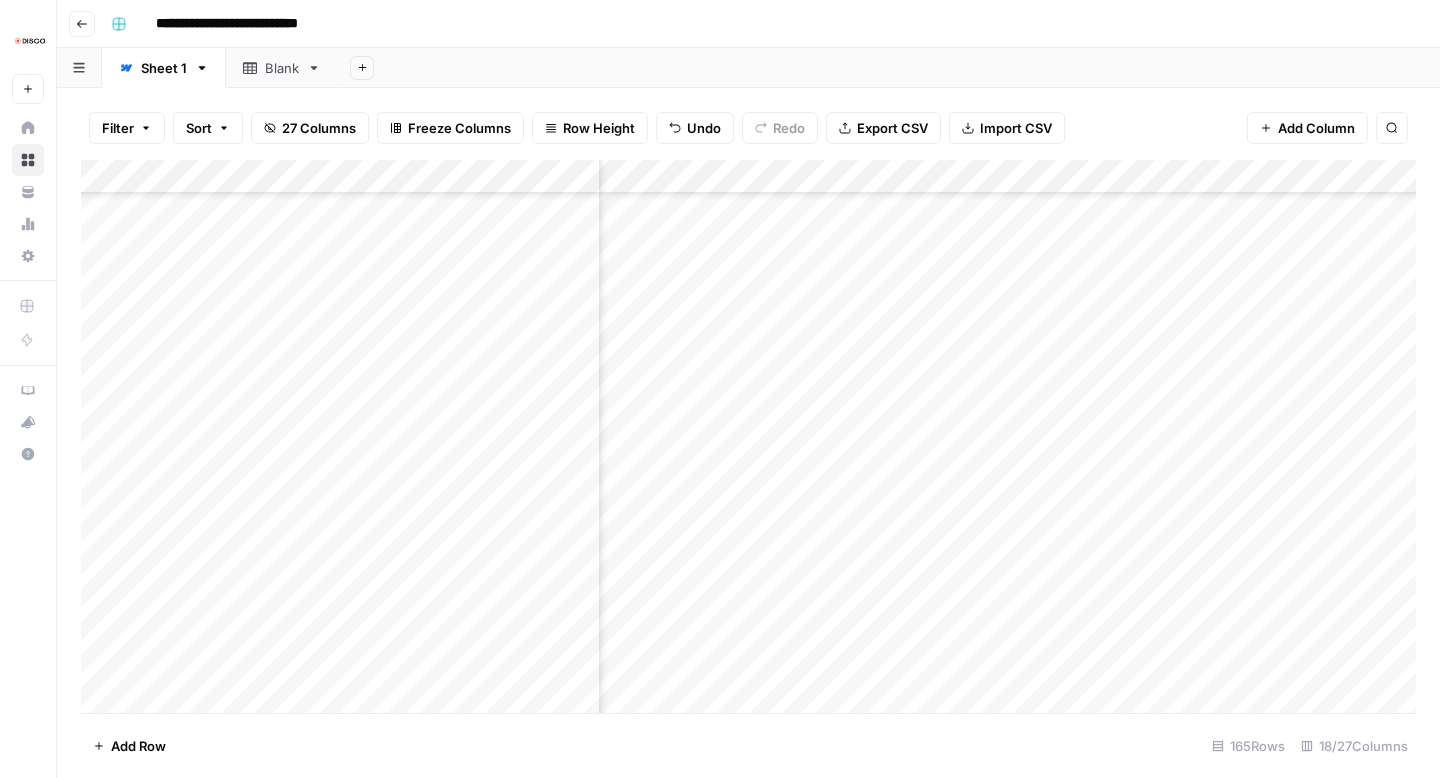 scroll, scrollTop: 158, scrollLeft: 1341, axis: both 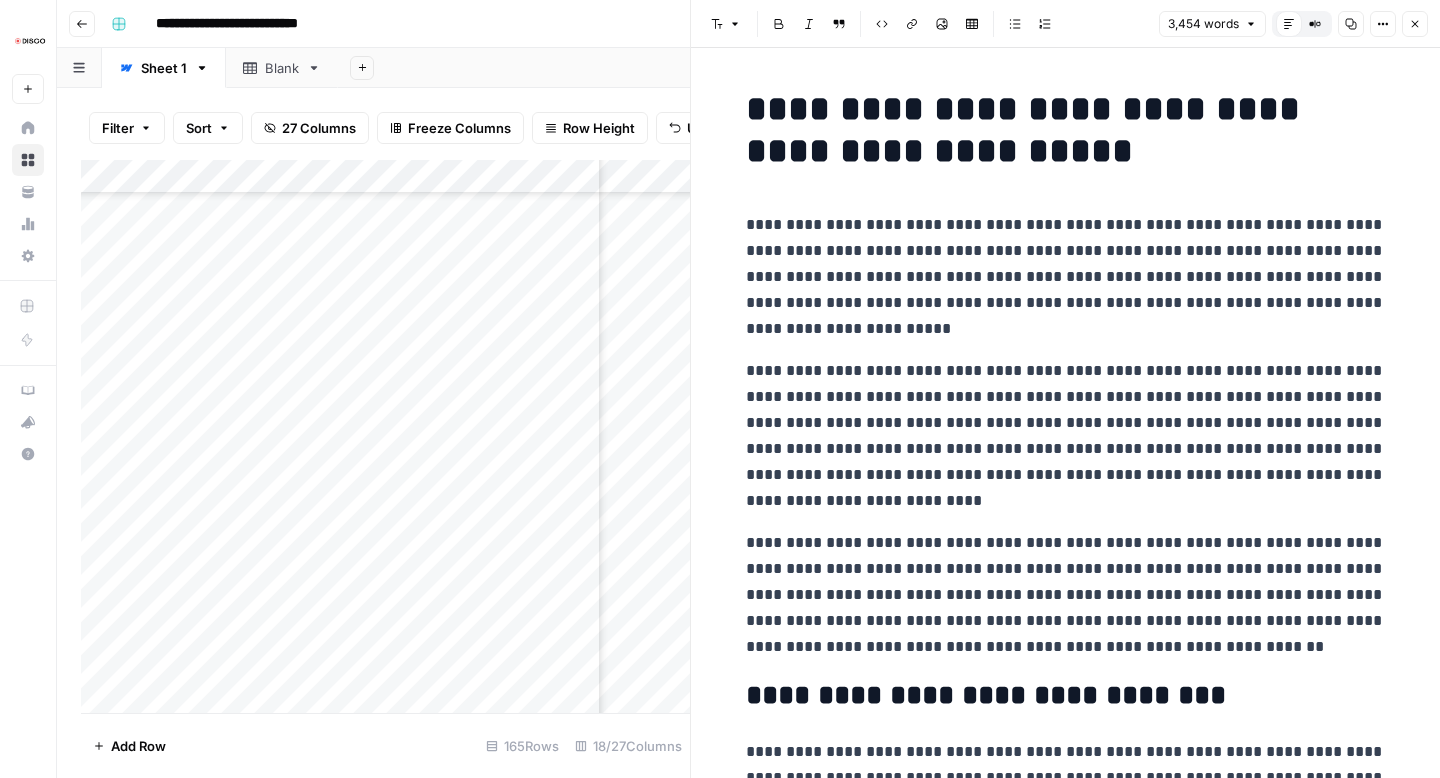 click on "**********" at bounding box center [1066, 130] 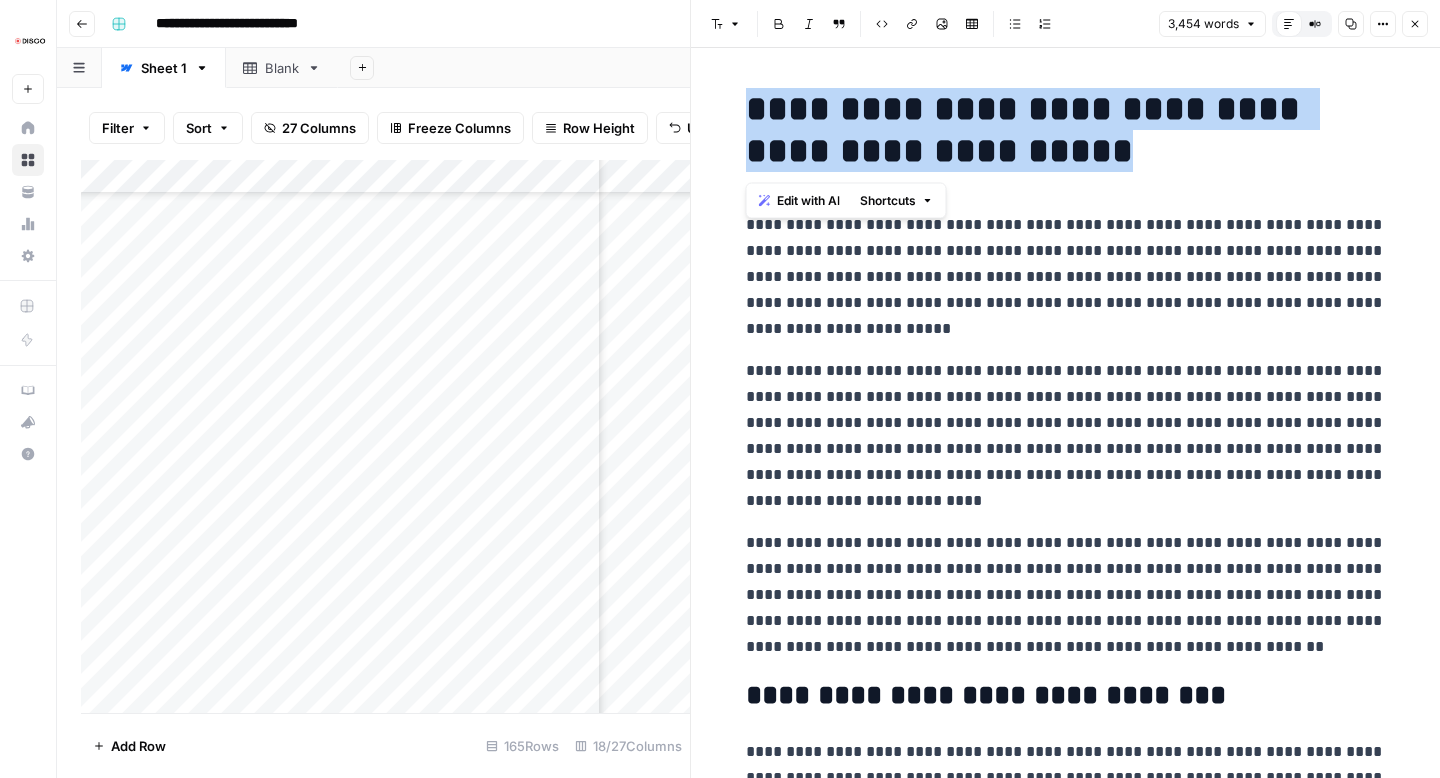 click on "**********" at bounding box center [1066, 130] 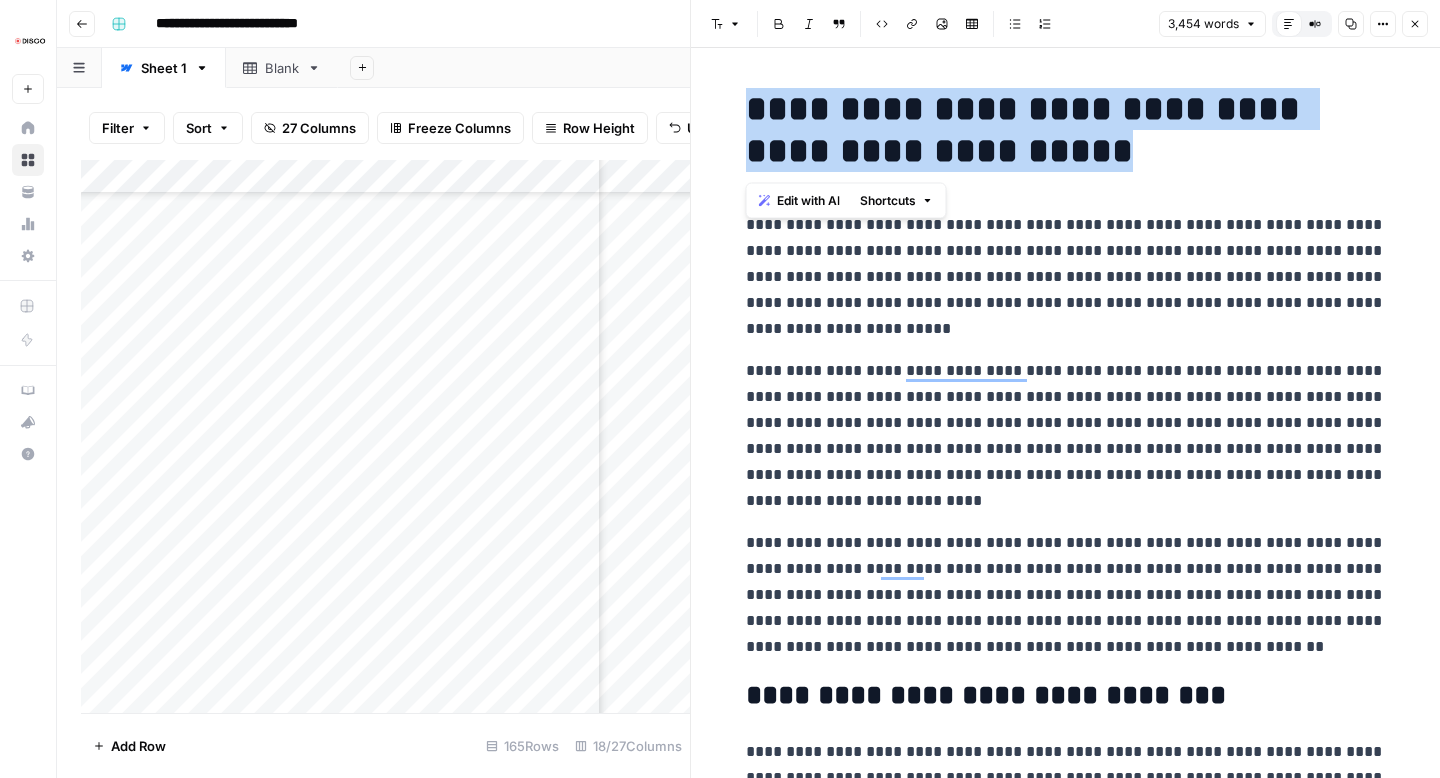 click 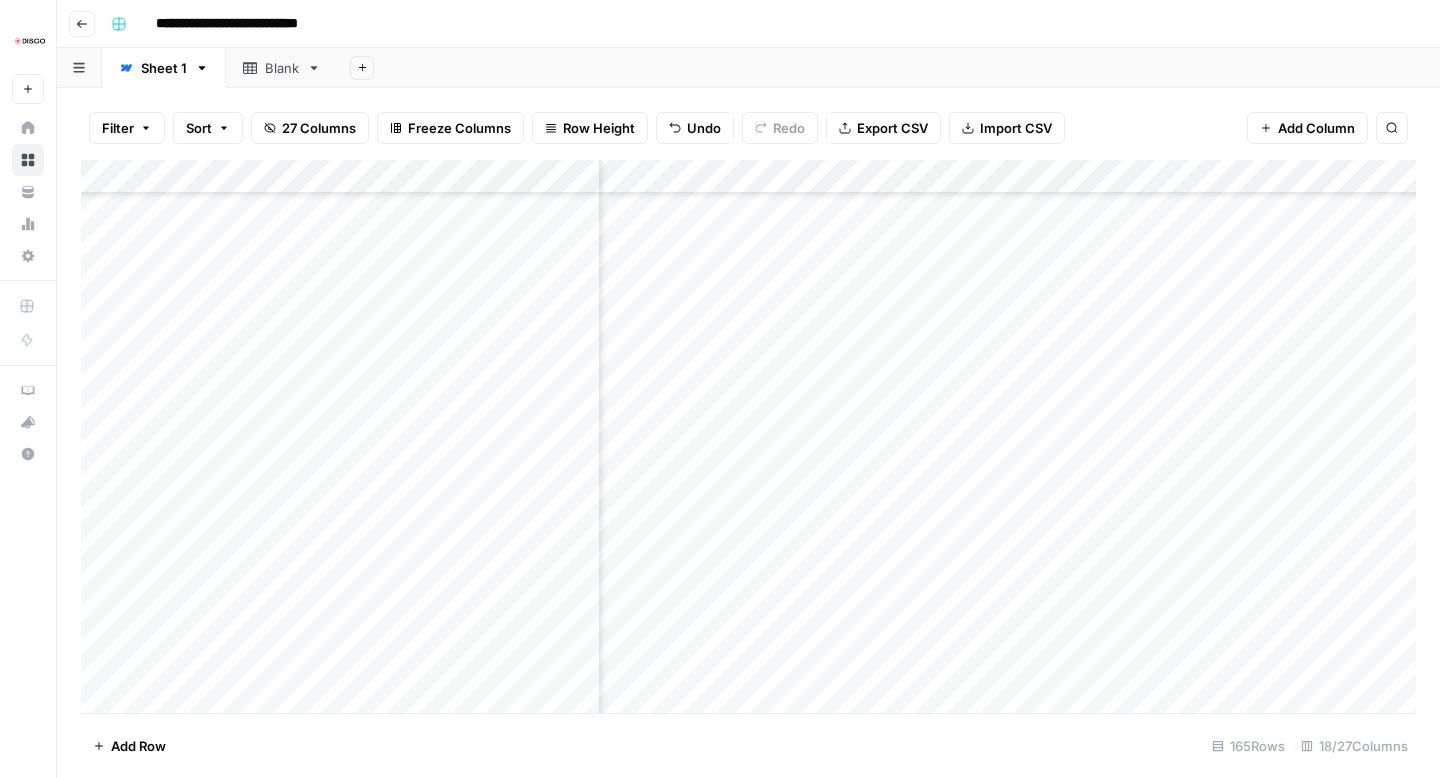 scroll, scrollTop: 158, scrollLeft: 2292, axis: both 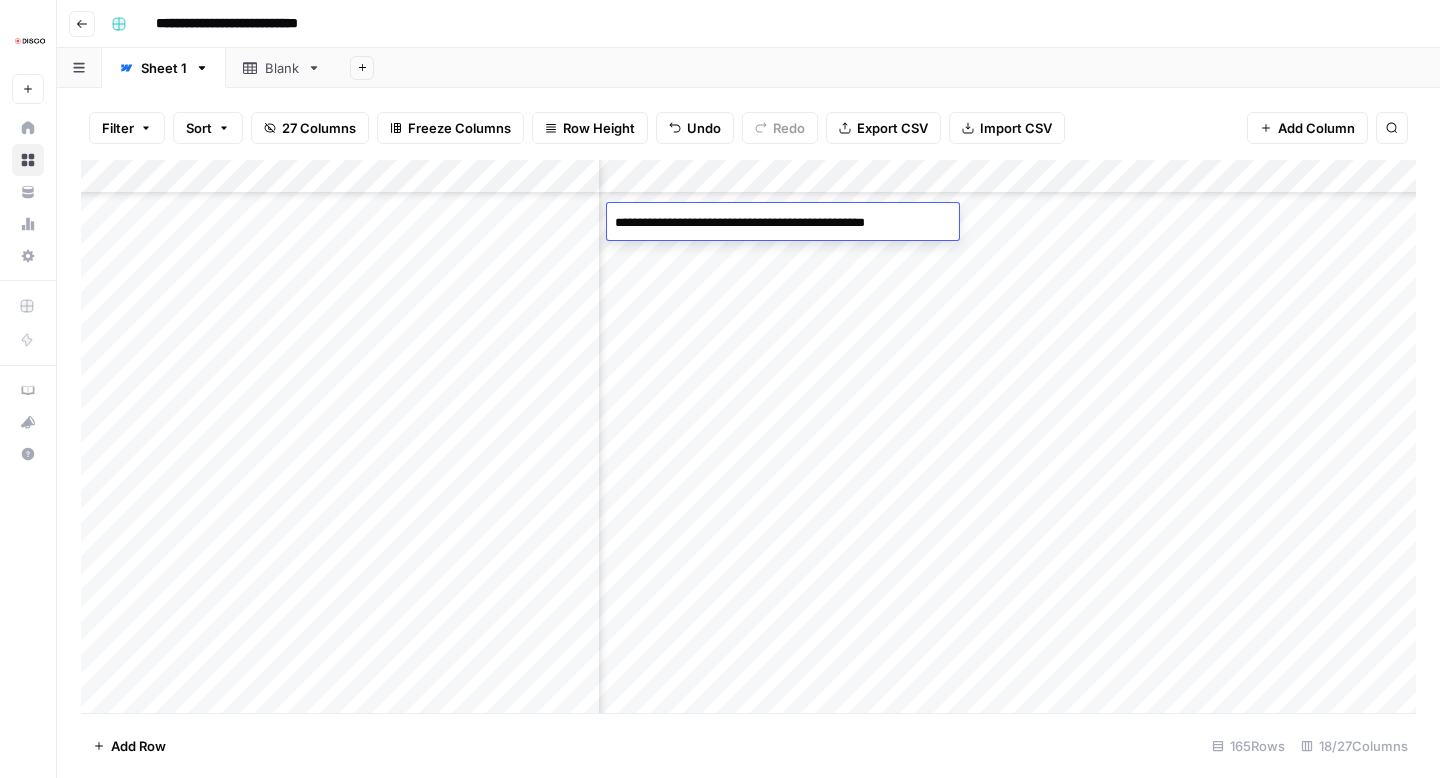 click on "**********" at bounding box center (780, 223) 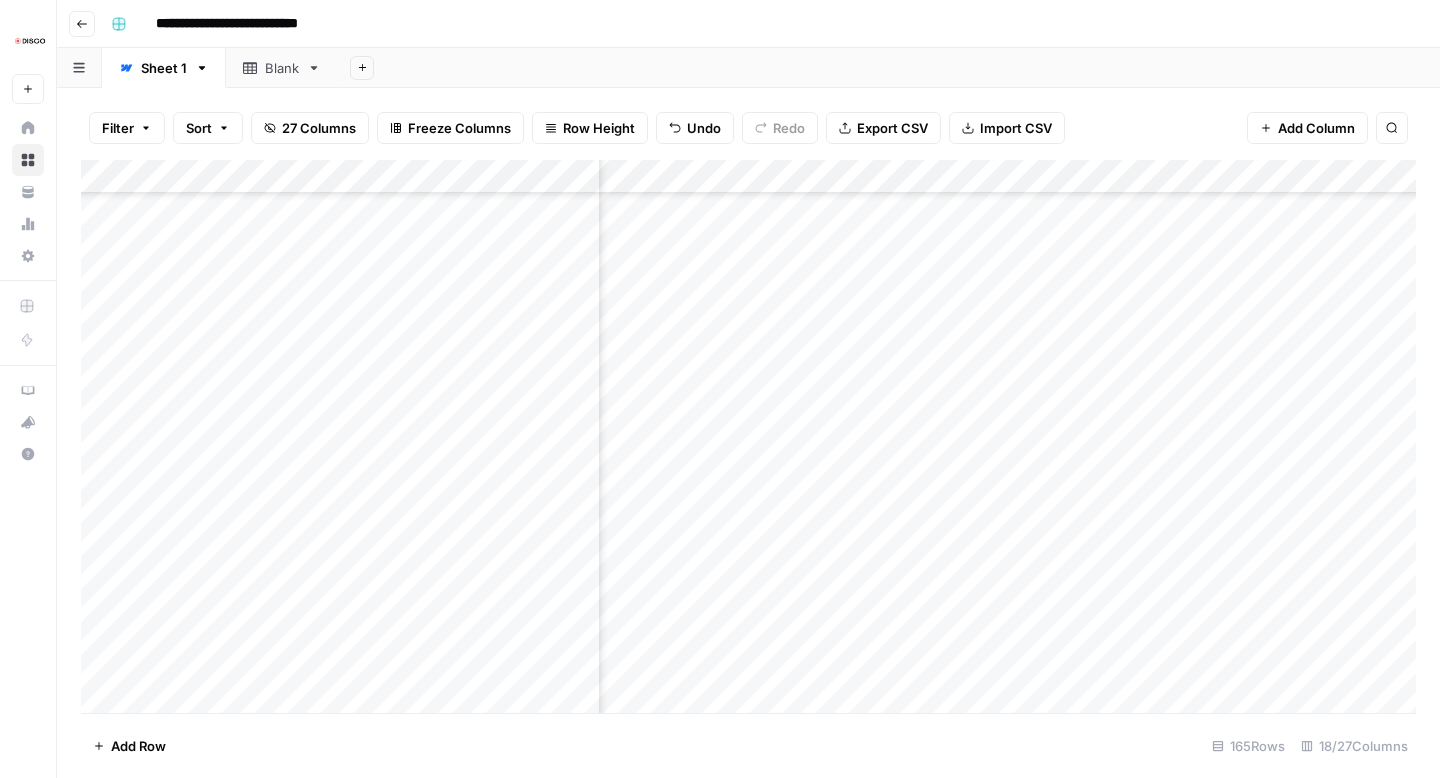 click on "Add Column" at bounding box center [748, 436] 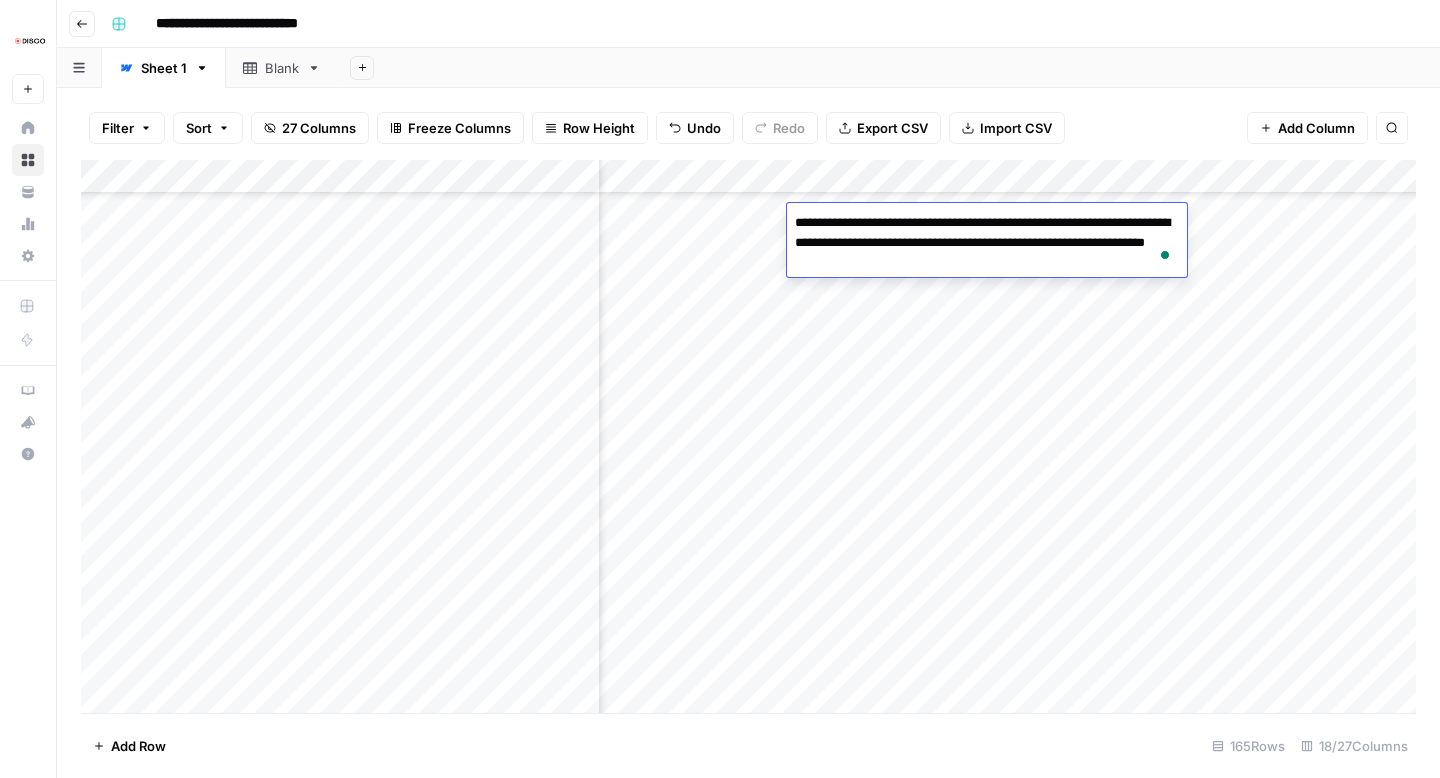 click on "**********" at bounding box center [987, 243] 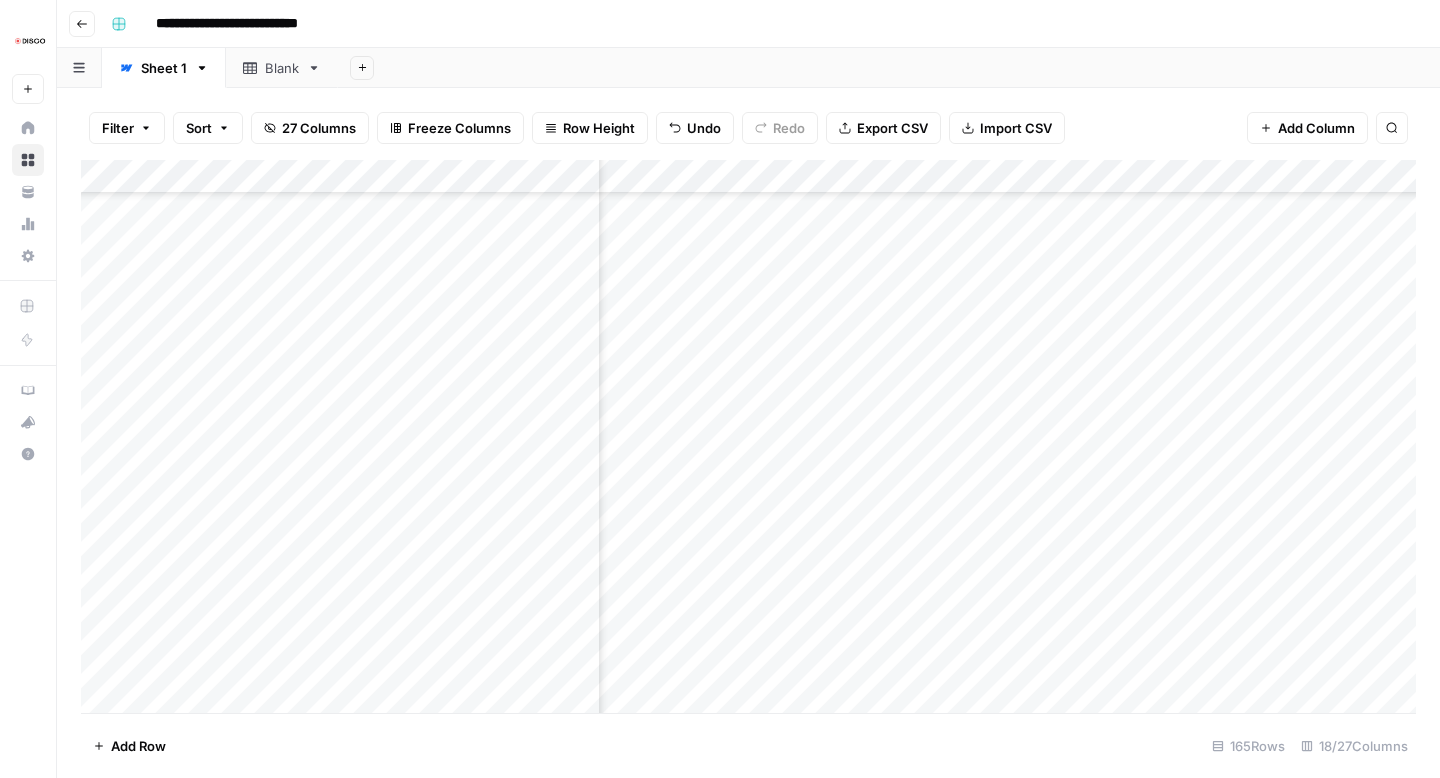 scroll, scrollTop: 194, scrollLeft: 1377, axis: both 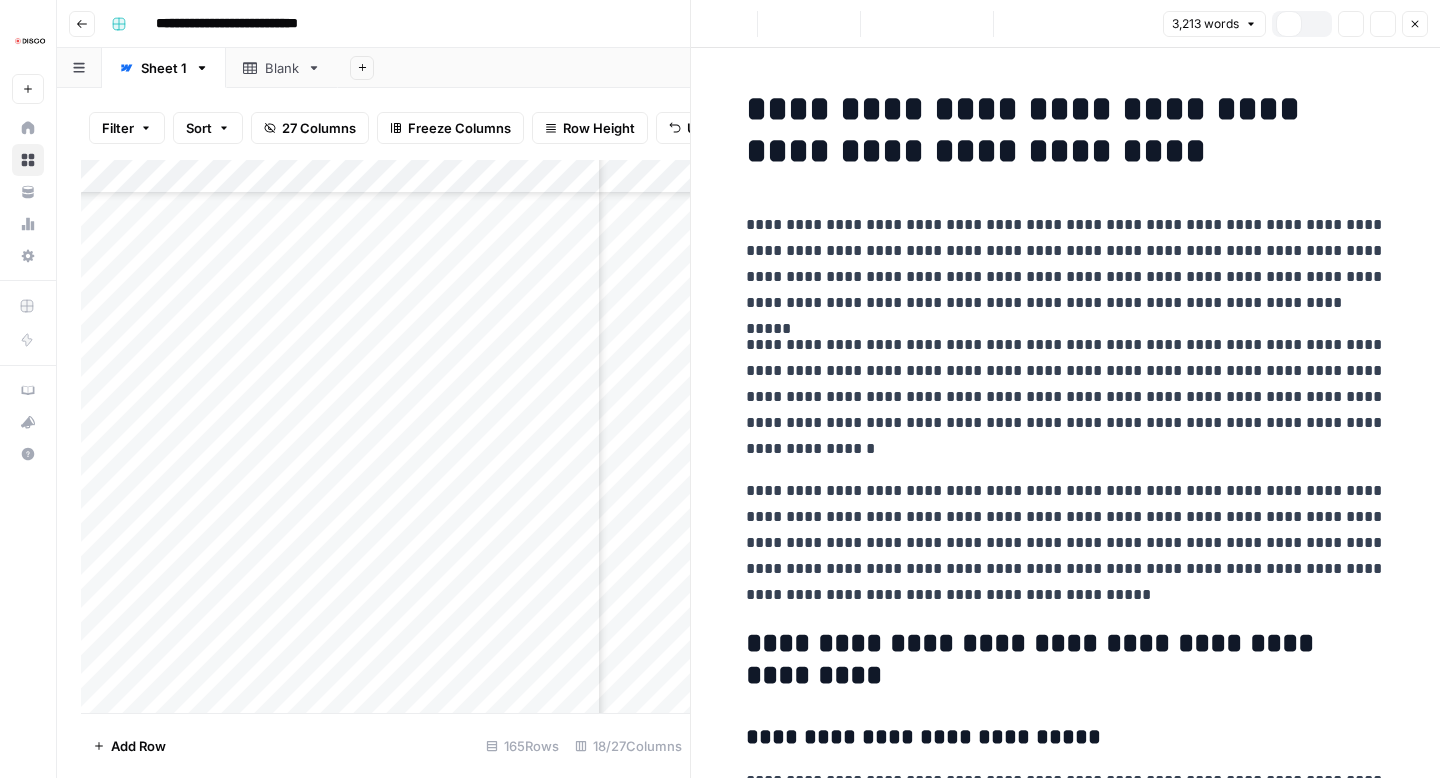 click on "**********" at bounding box center [1066, 264] 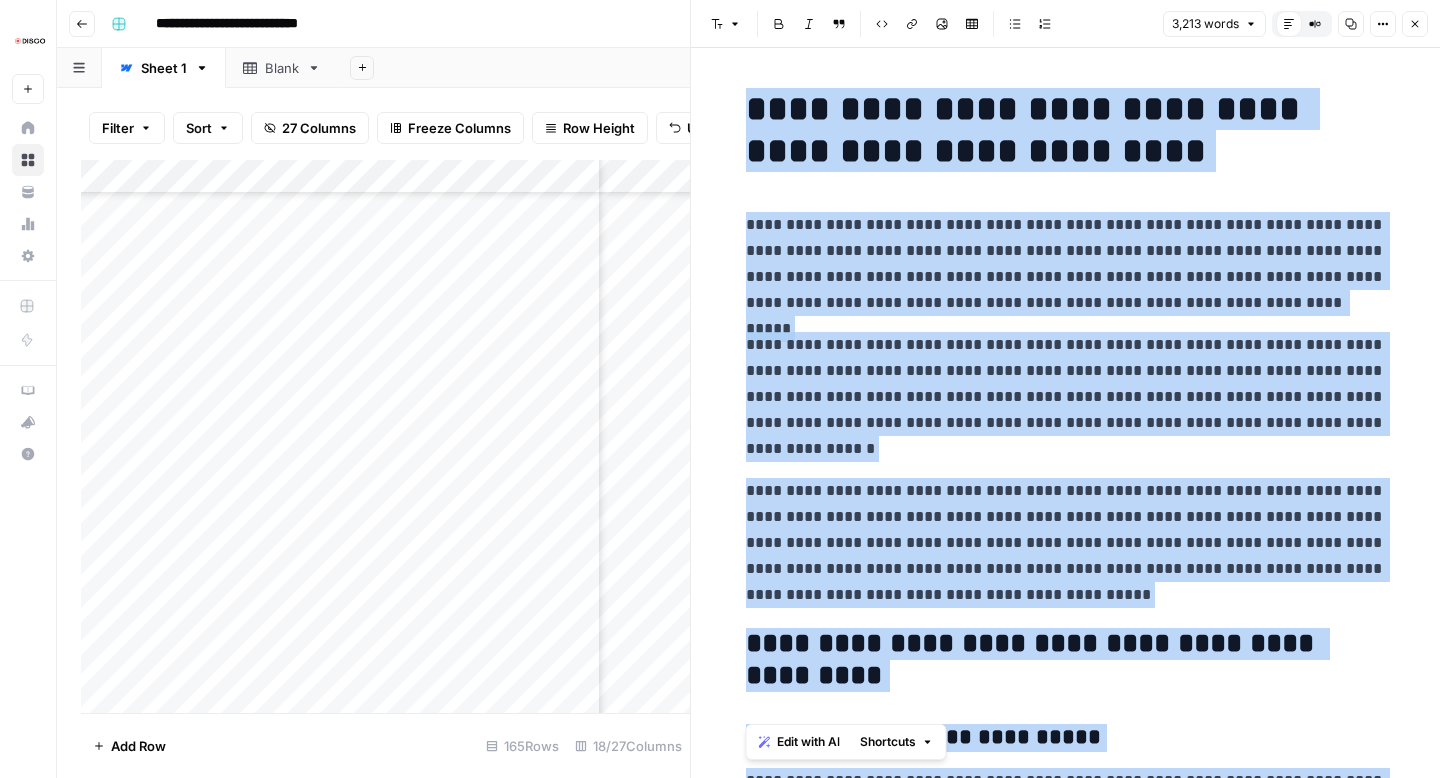 copy on "**********" 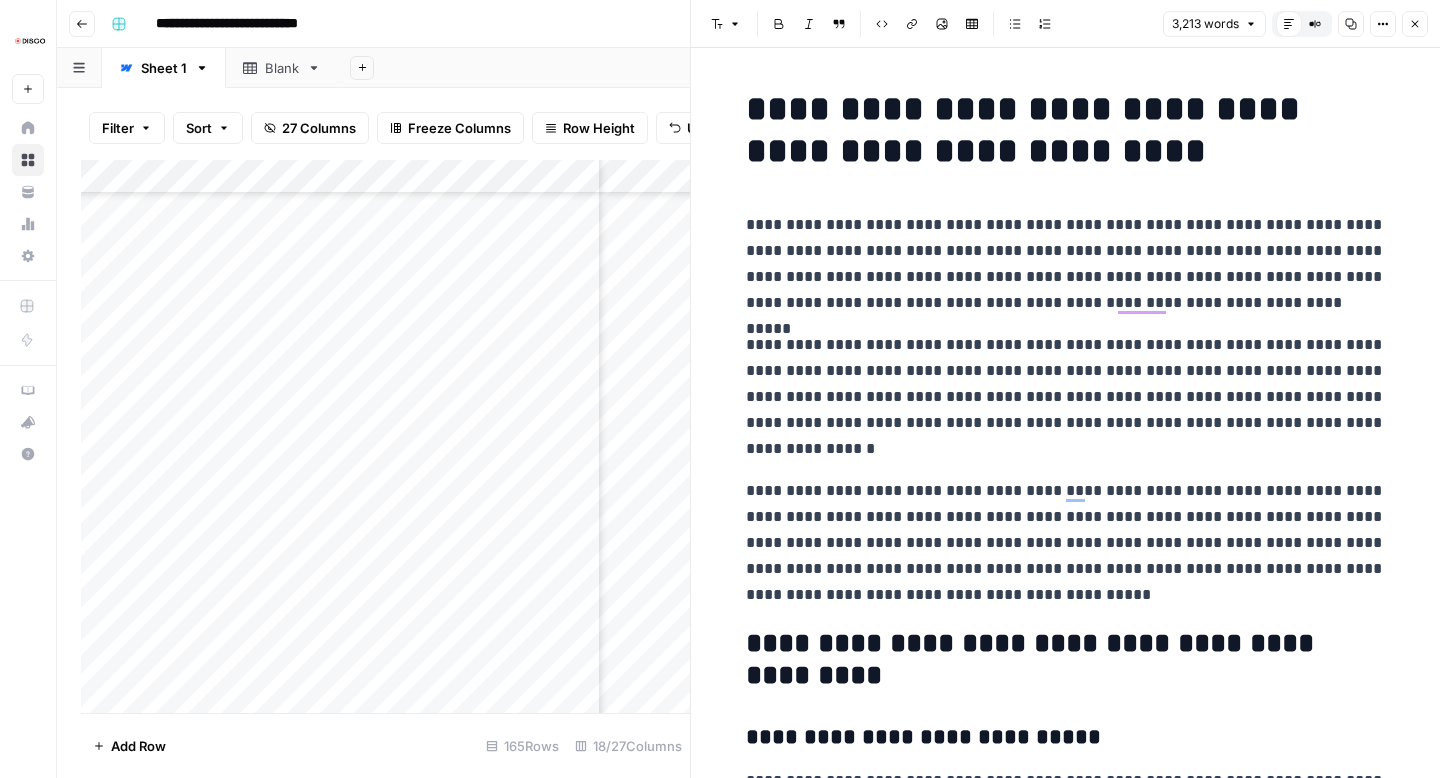 scroll, scrollTop: 0, scrollLeft: 0, axis: both 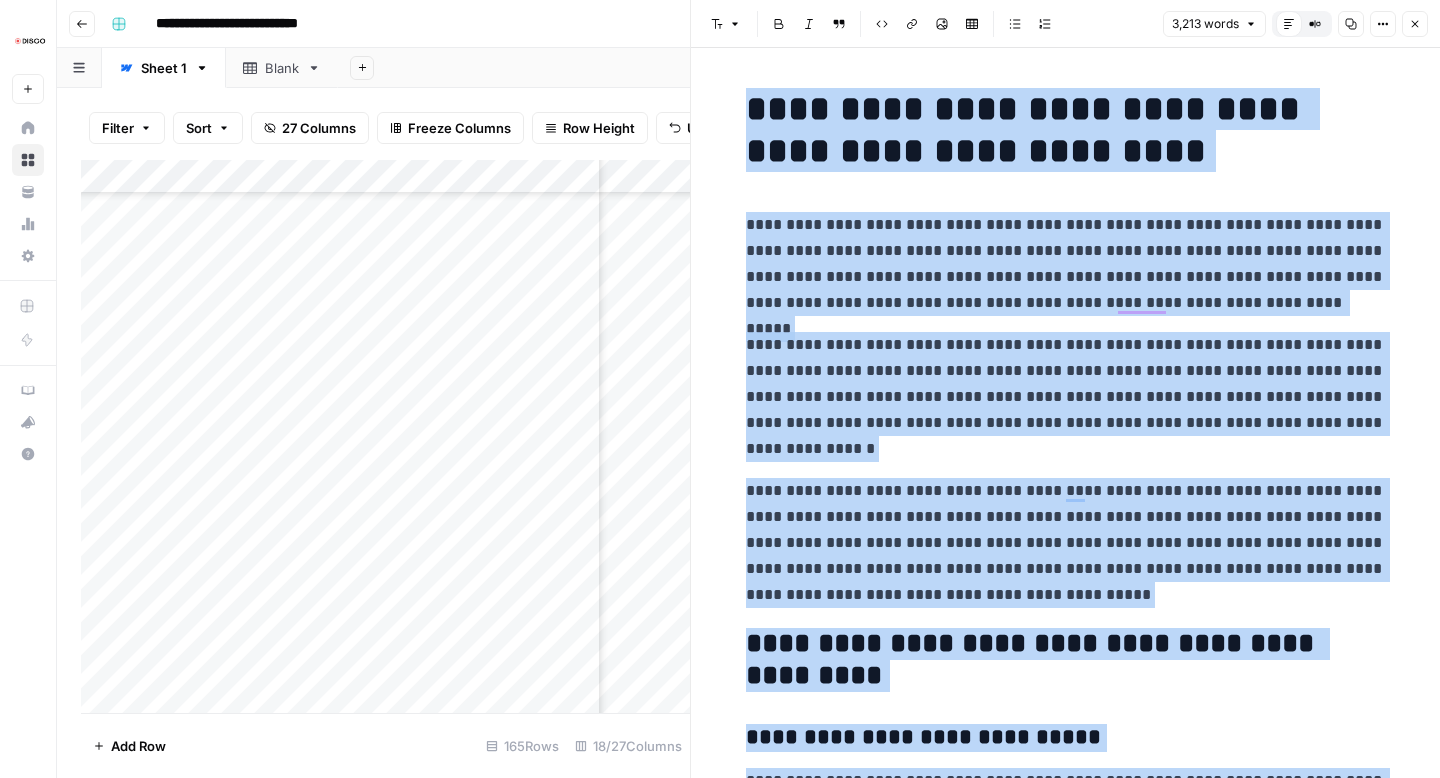 click 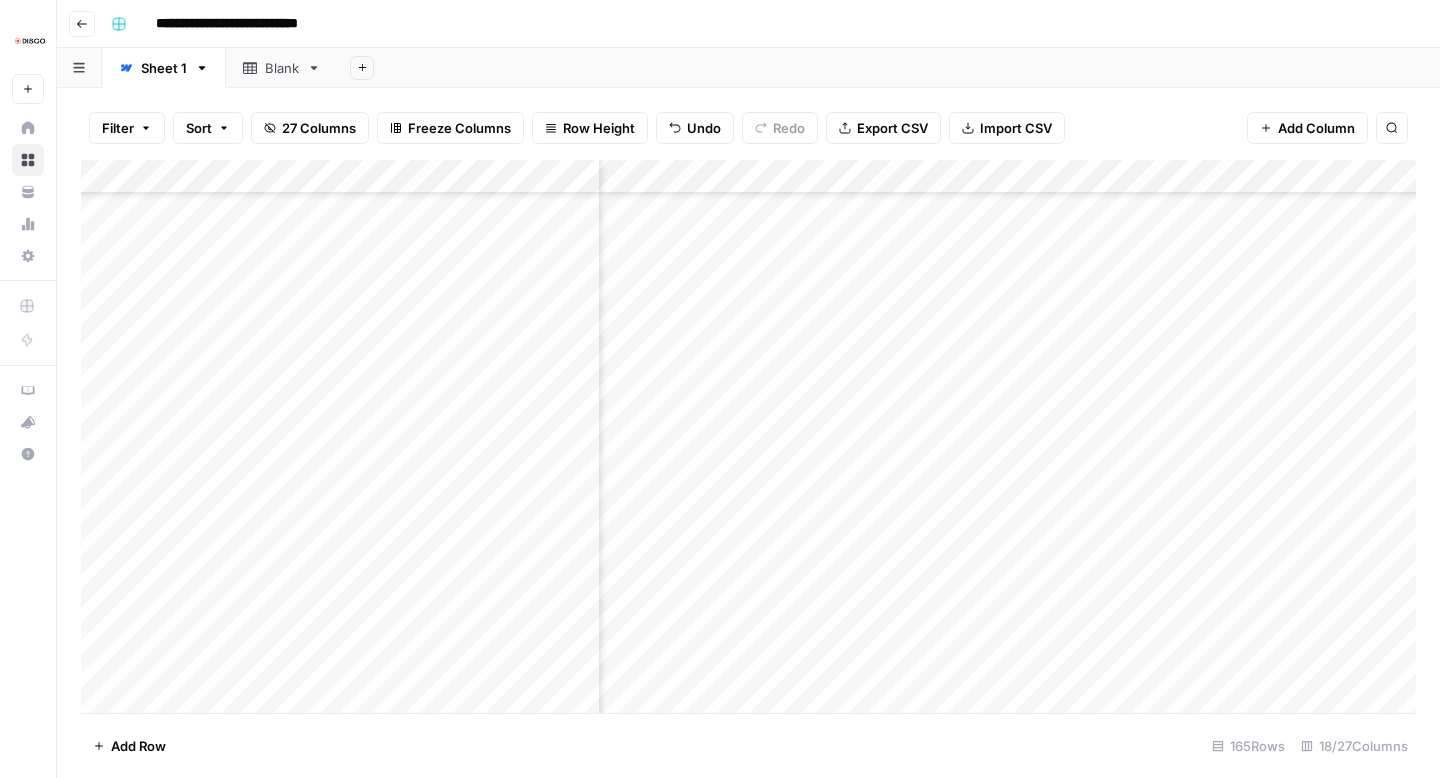 scroll, scrollTop: 194, scrollLeft: 2291, axis: both 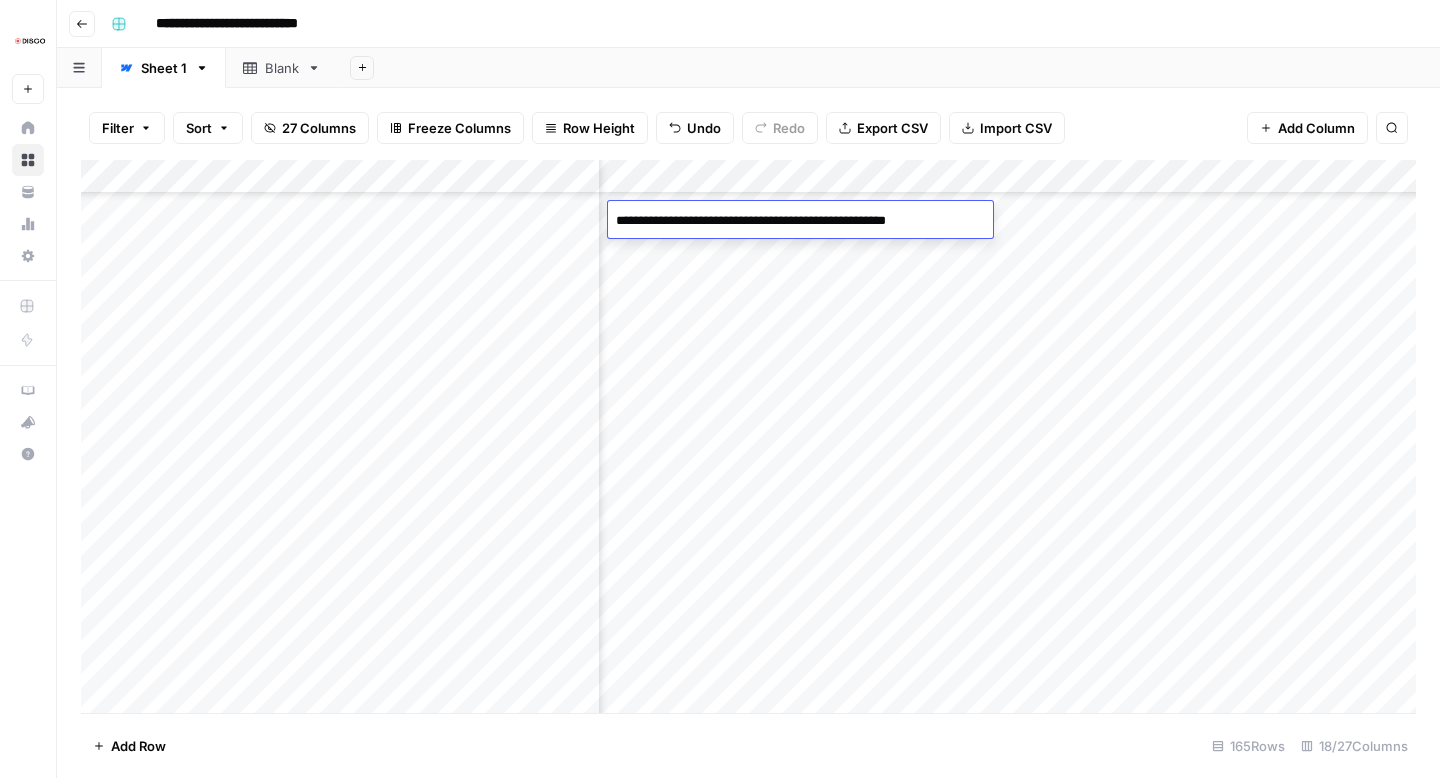 click on "**********" at bounding box center [800, 221] 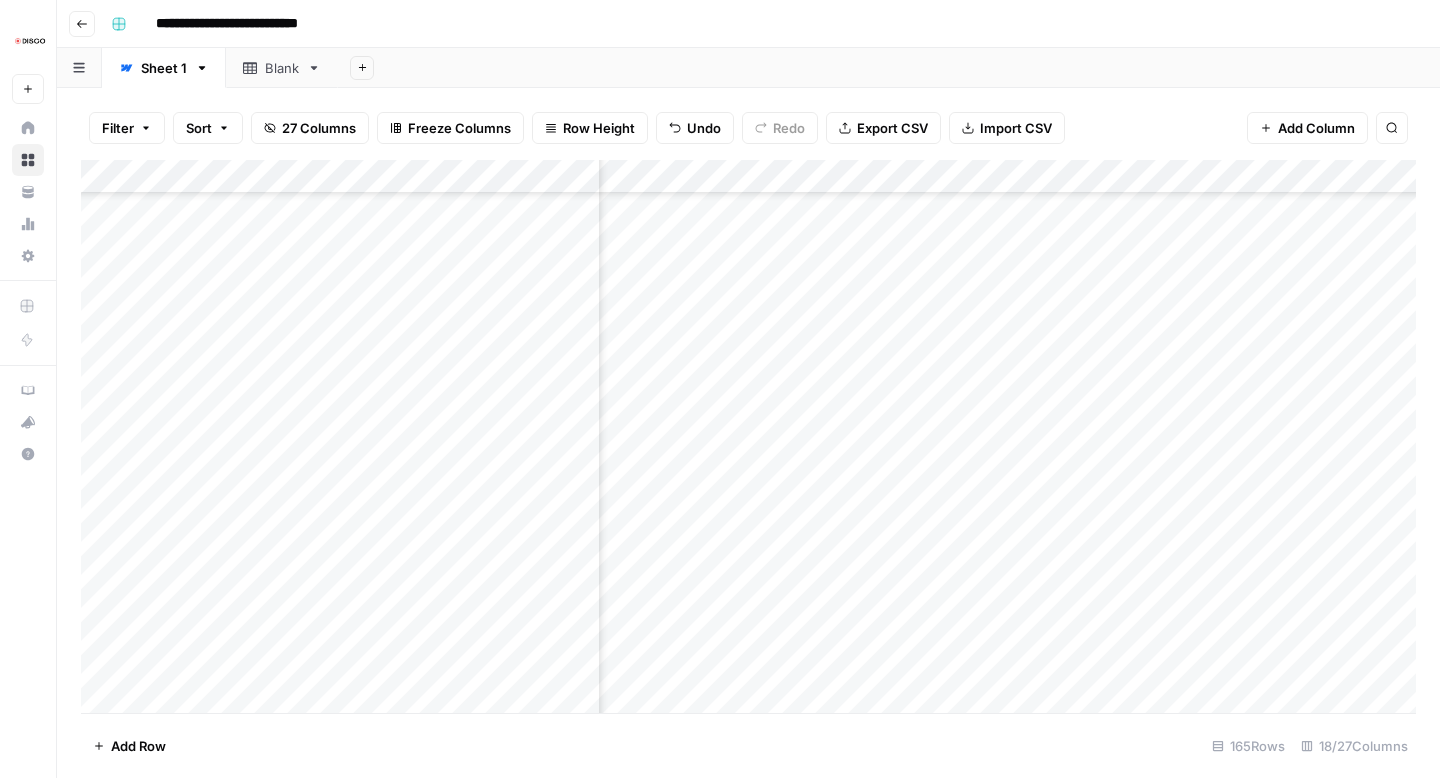 click on "Add Sheet" at bounding box center [889, 68] 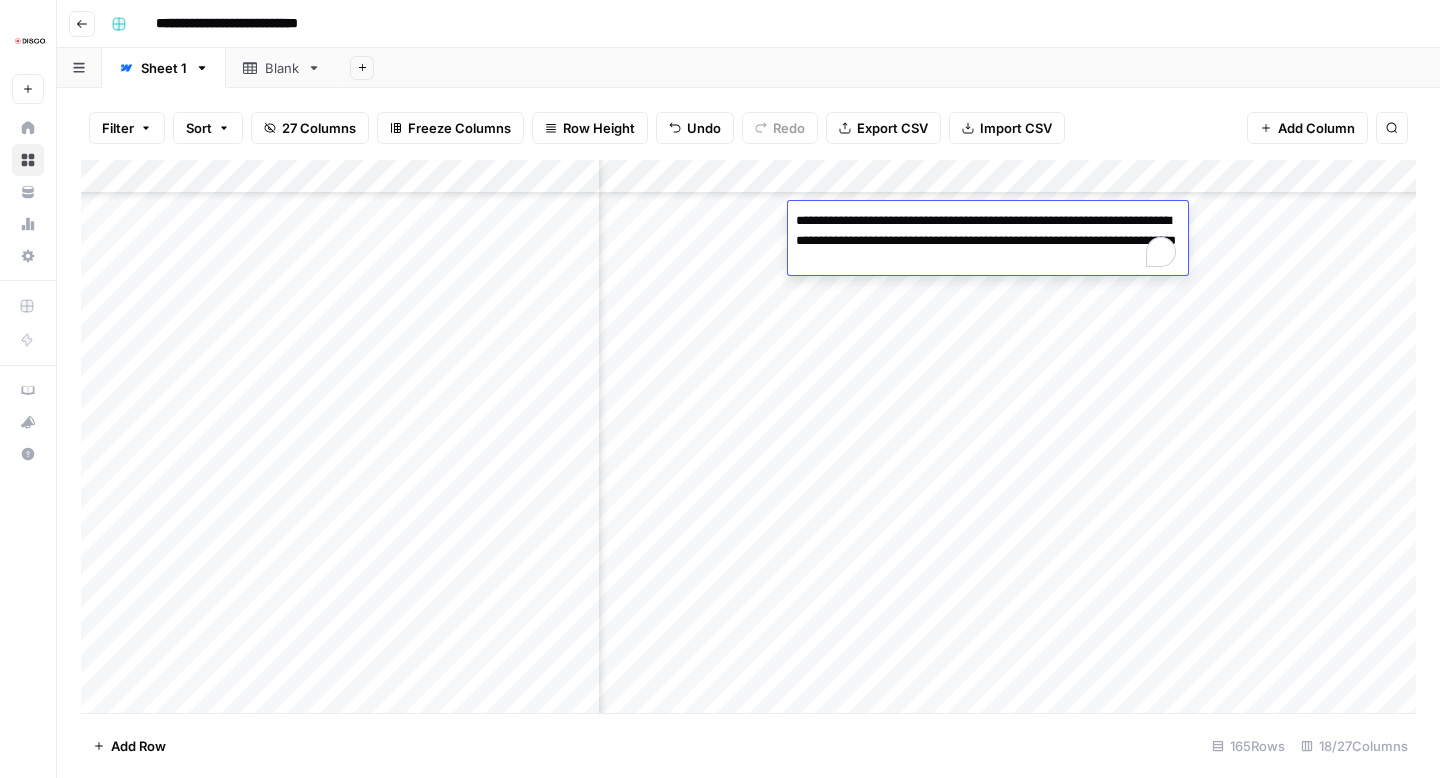 click on "**********" at bounding box center [988, 241] 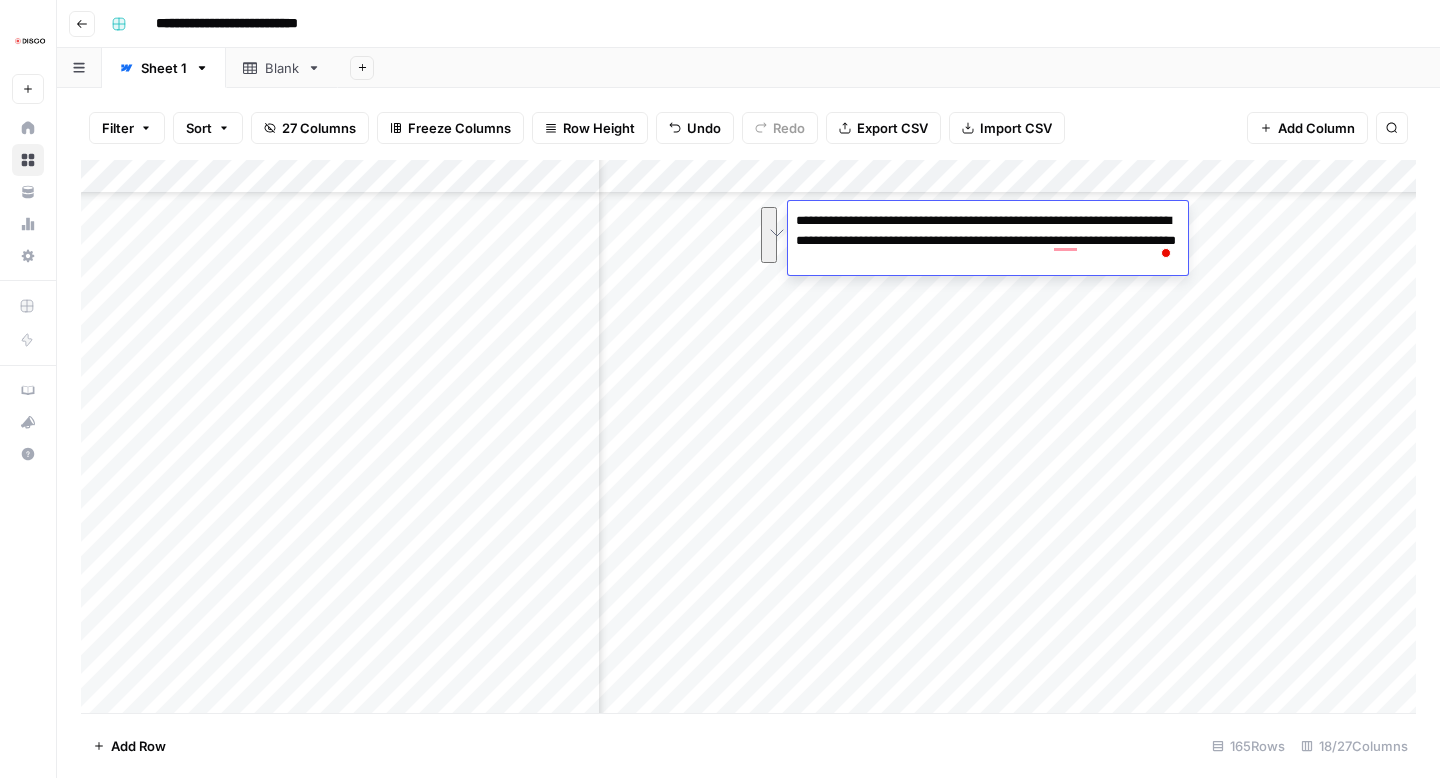 click on "**********" at bounding box center (761, 24) 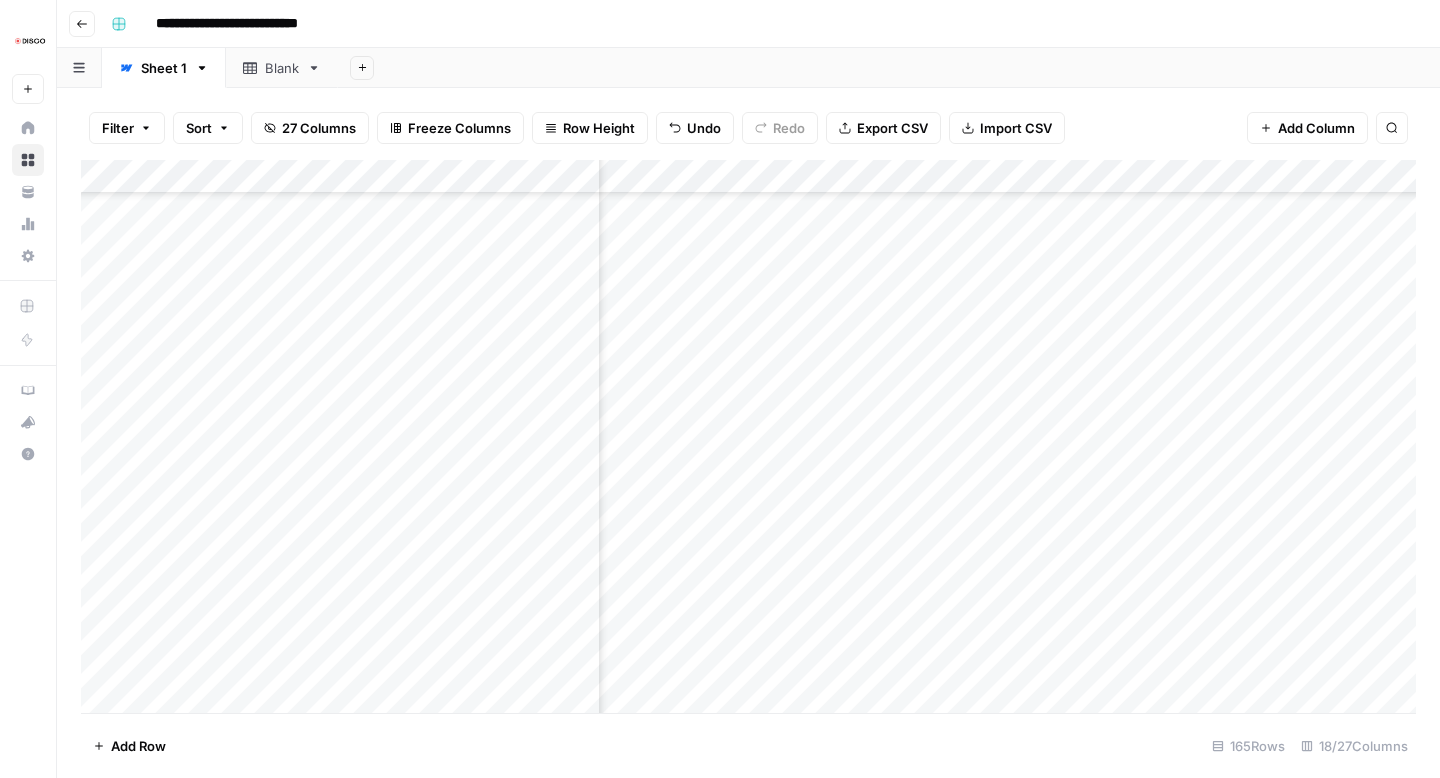 scroll, scrollTop: 224, scrollLeft: 1465, axis: both 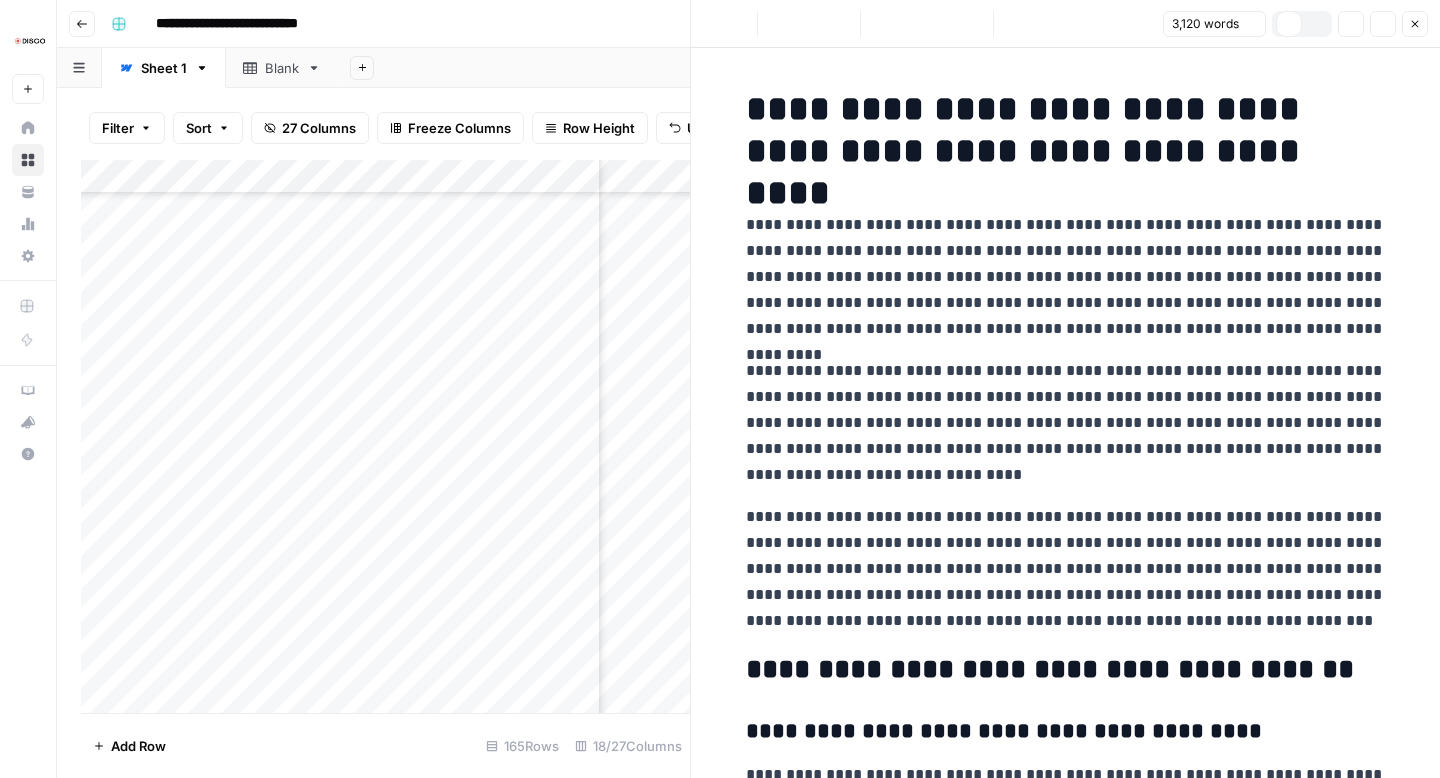 click on "**********" at bounding box center [1066, 277] 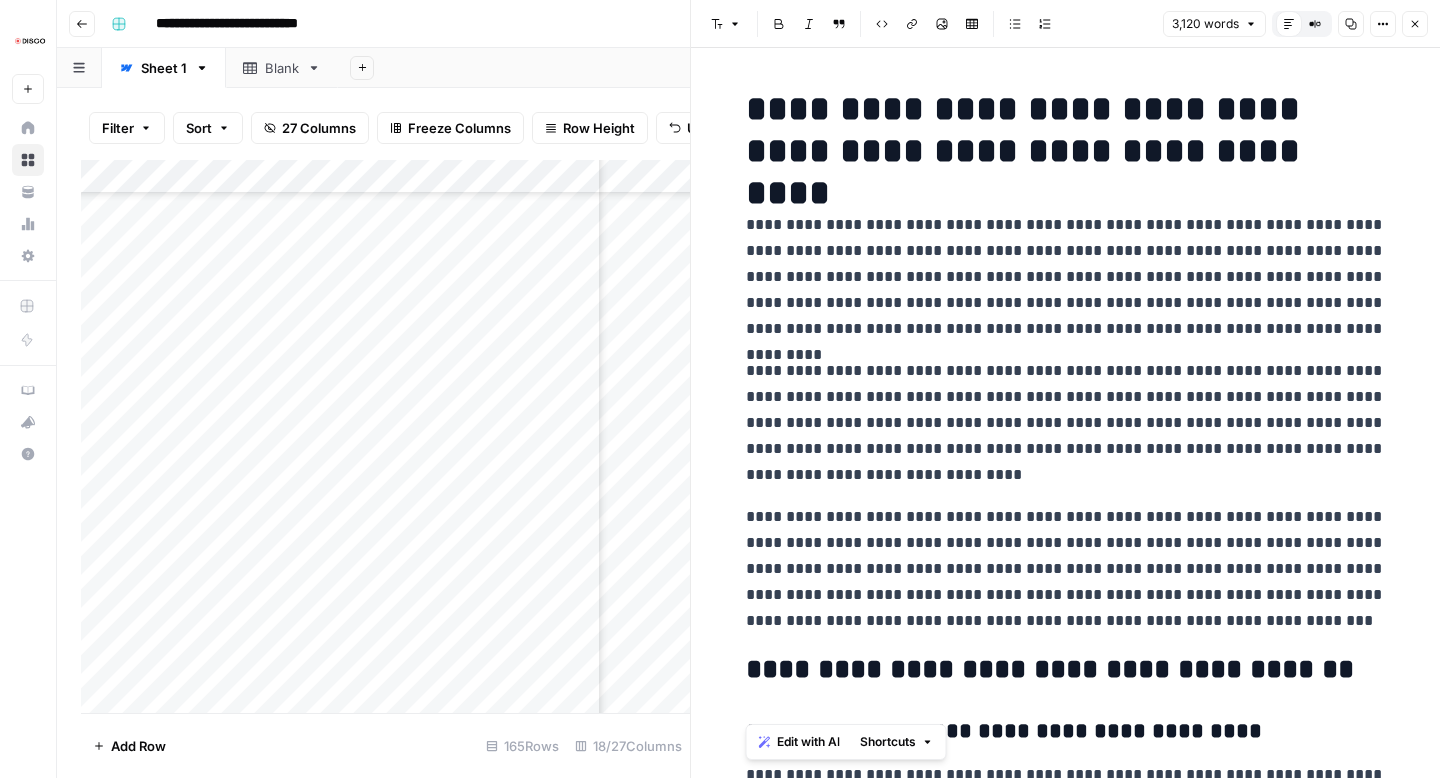 copy on "**********" 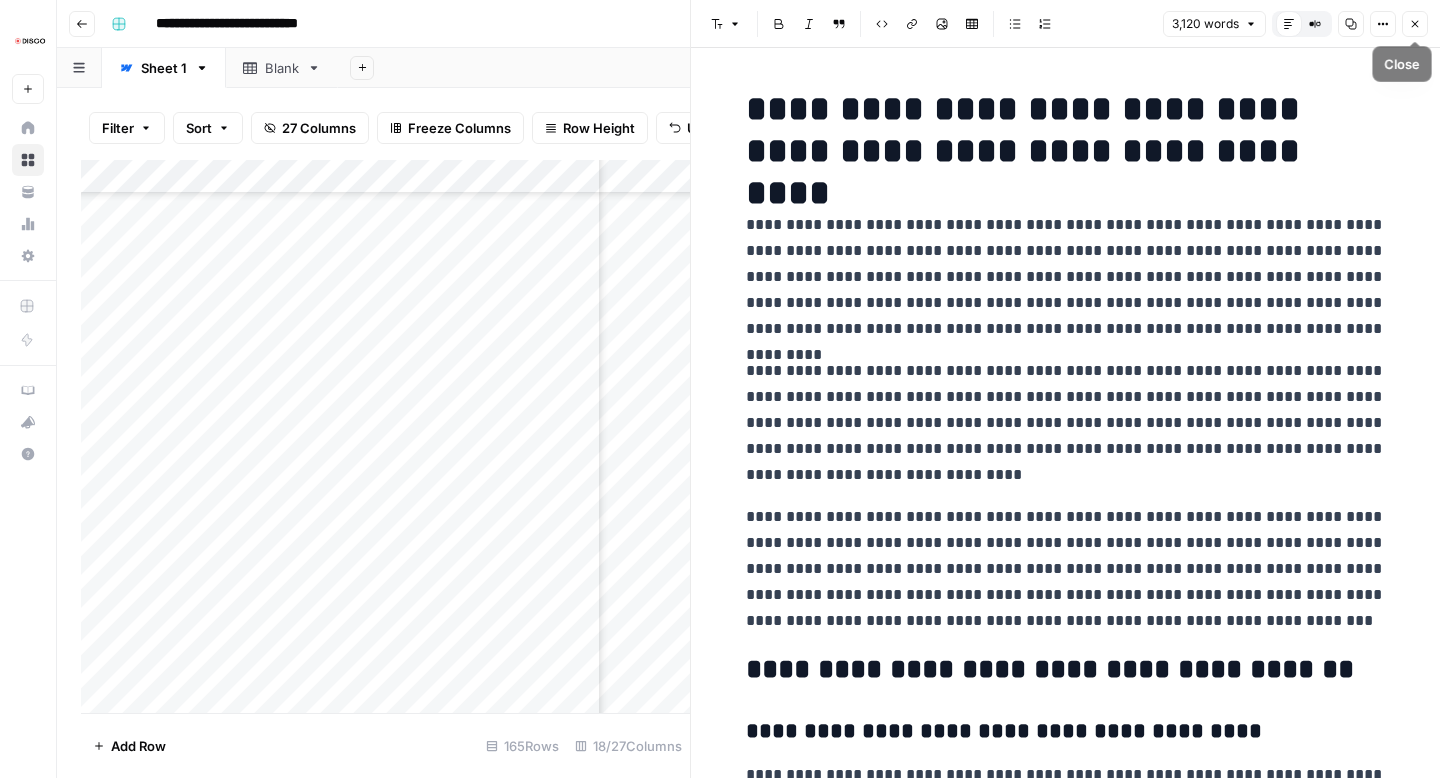 click on "Close" at bounding box center (1415, 24) 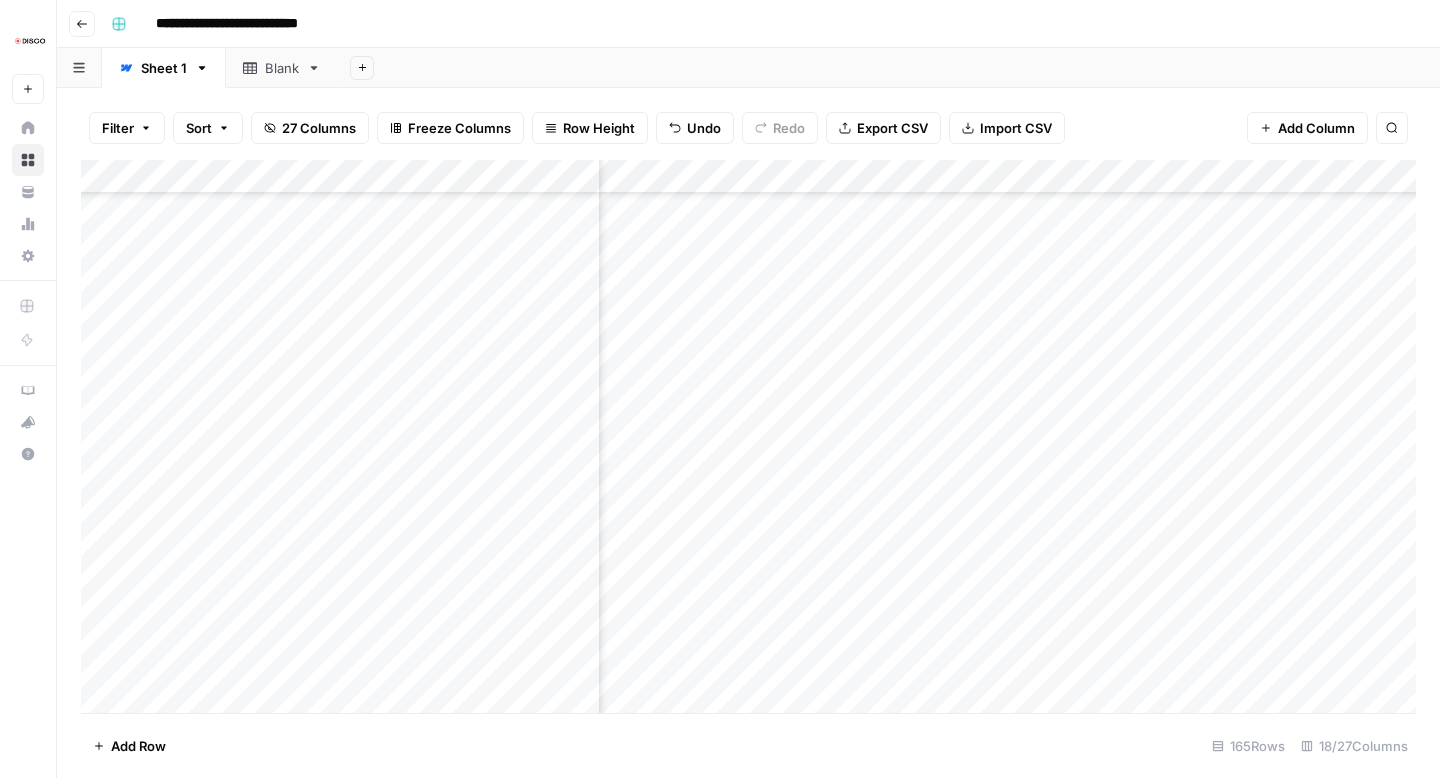 scroll, scrollTop: 229, scrollLeft: 2254, axis: both 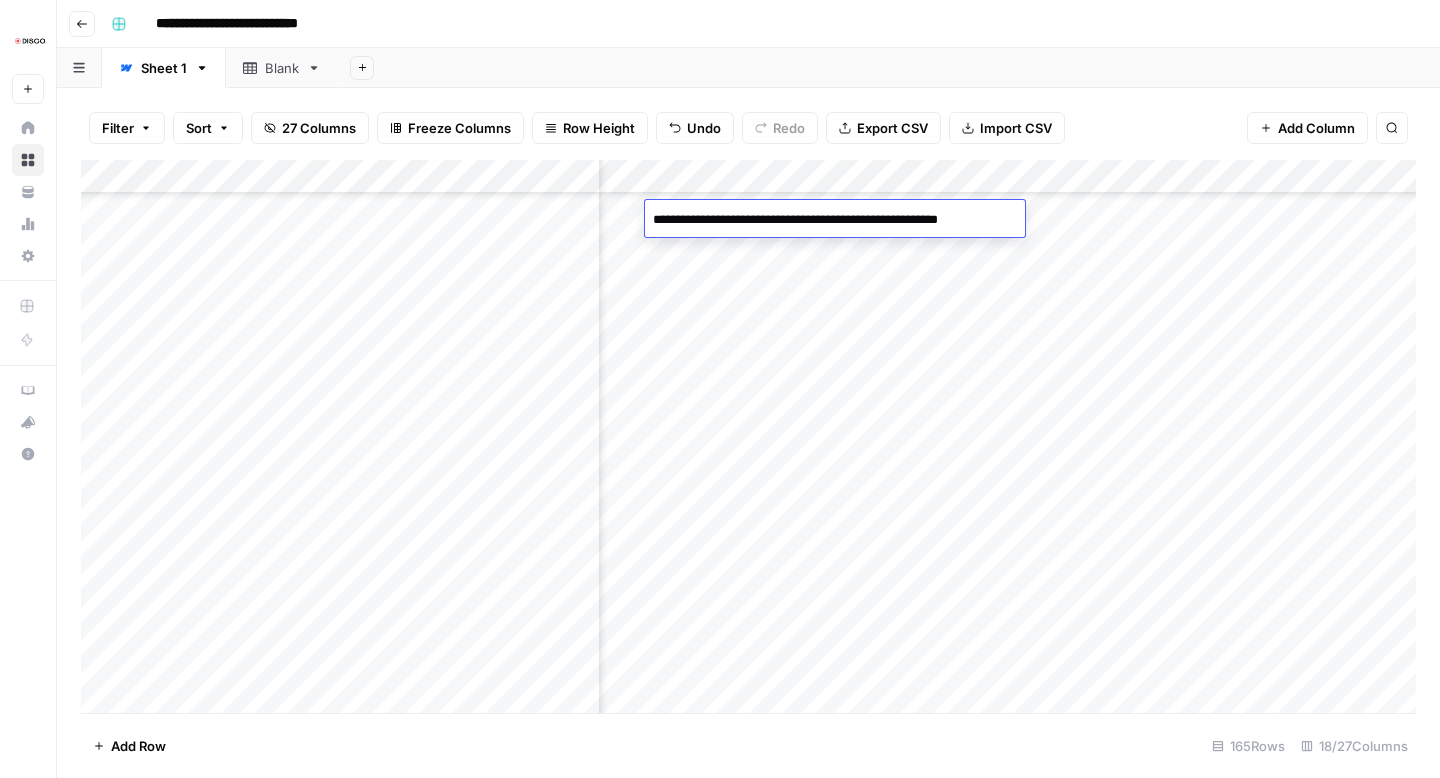 click on "**********" at bounding box center (834, 220) 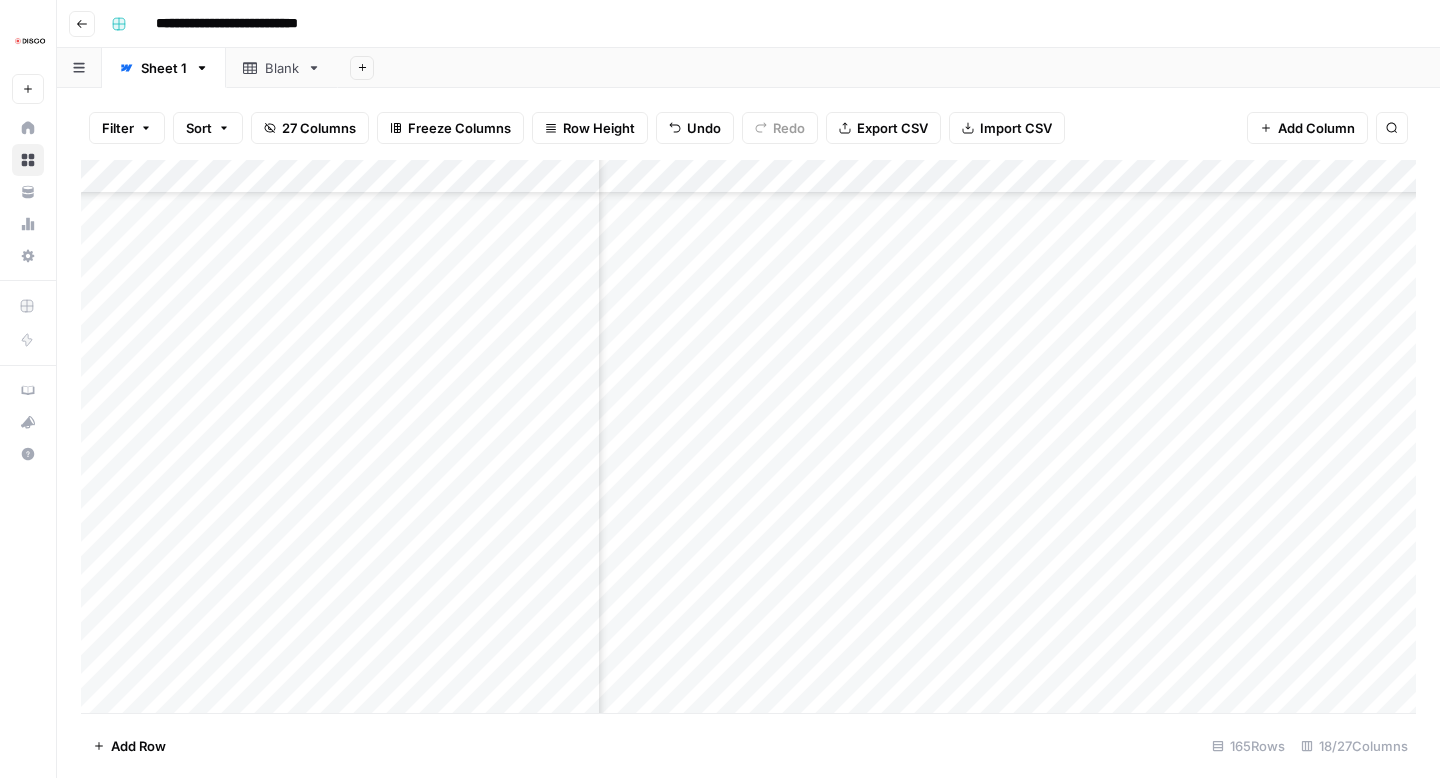 click on "Add Column" at bounding box center [748, 436] 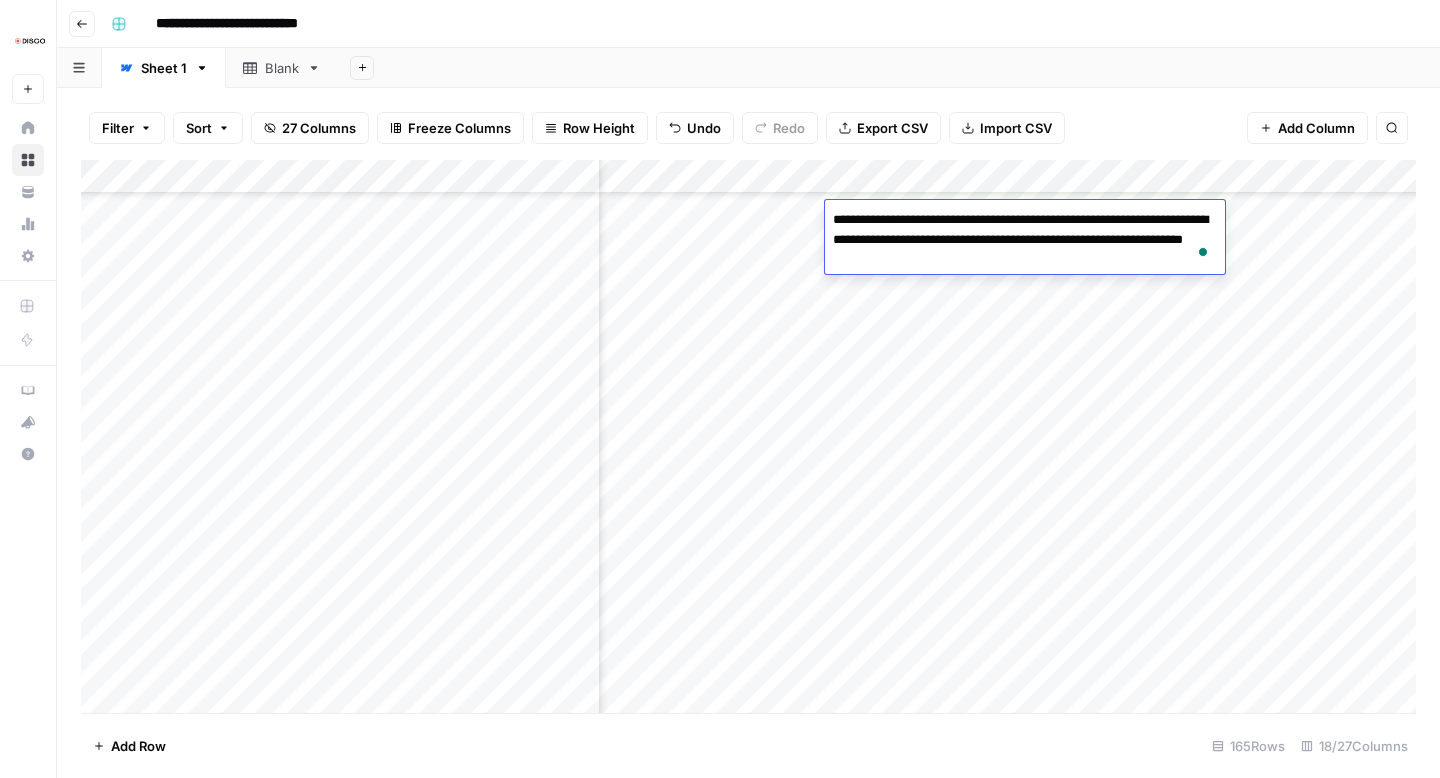 click on "**********" at bounding box center [1025, 240] 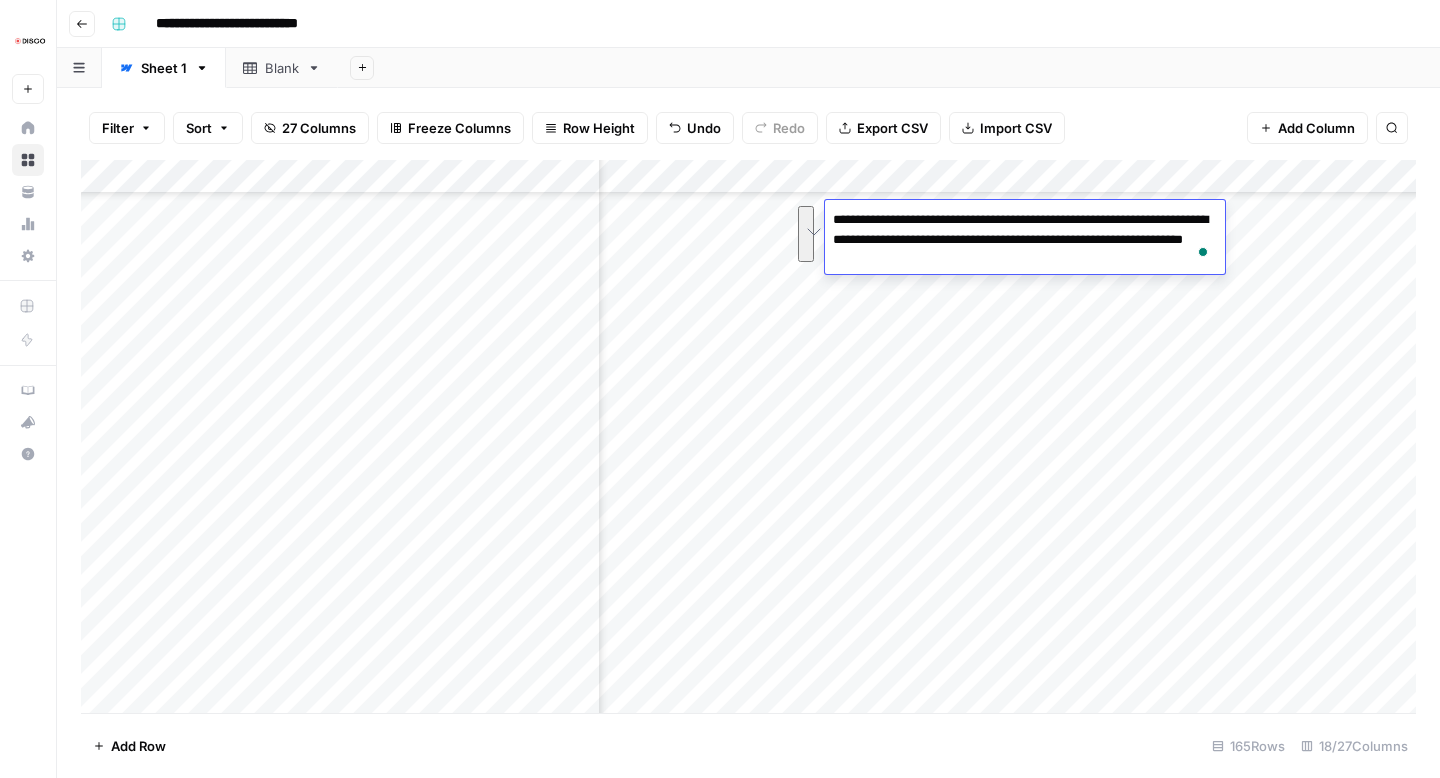 click on "Add Sheet" at bounding box center [889, 68] 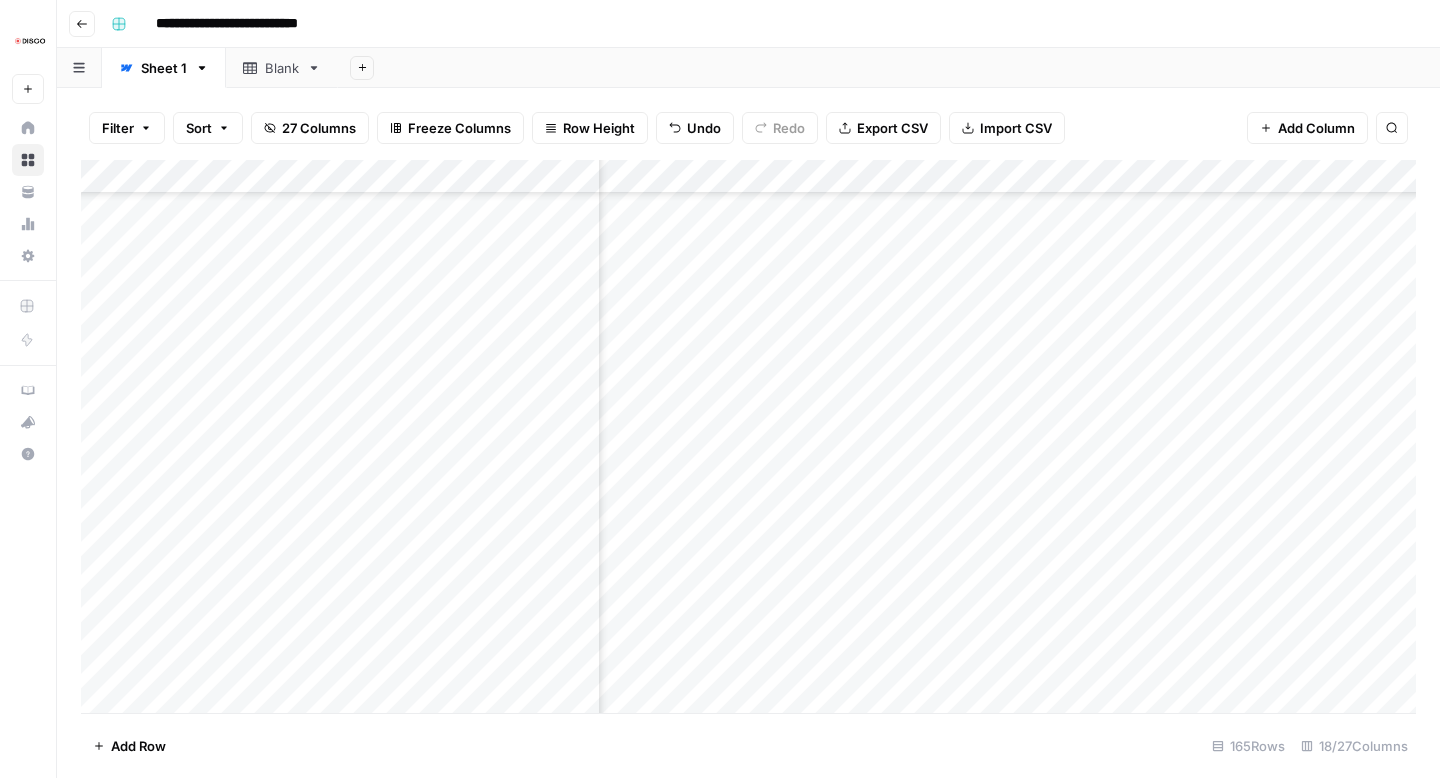 scroll, scrollTop: 265, scrollLeft: 1377, axis: both 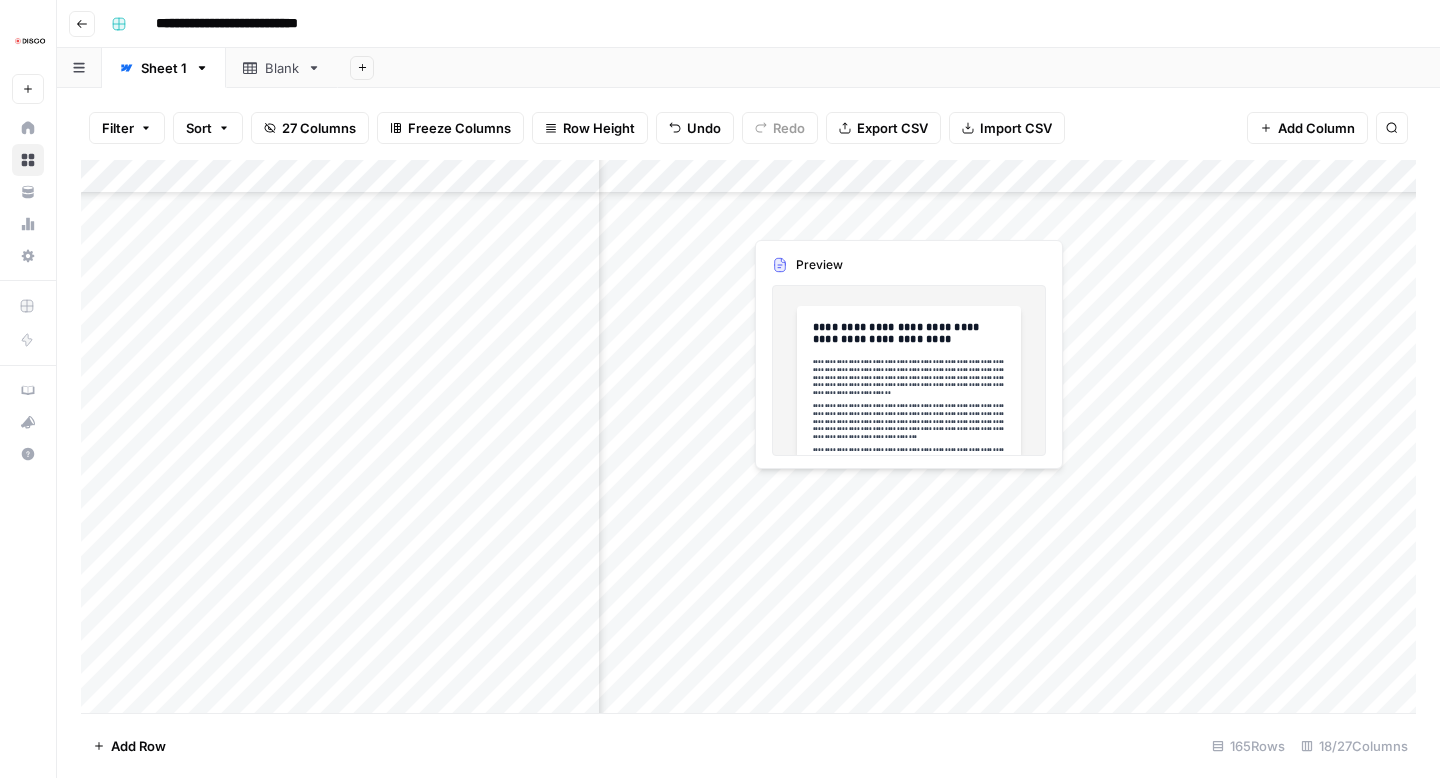 click on "Add Column" at bounding box center (748, 436) 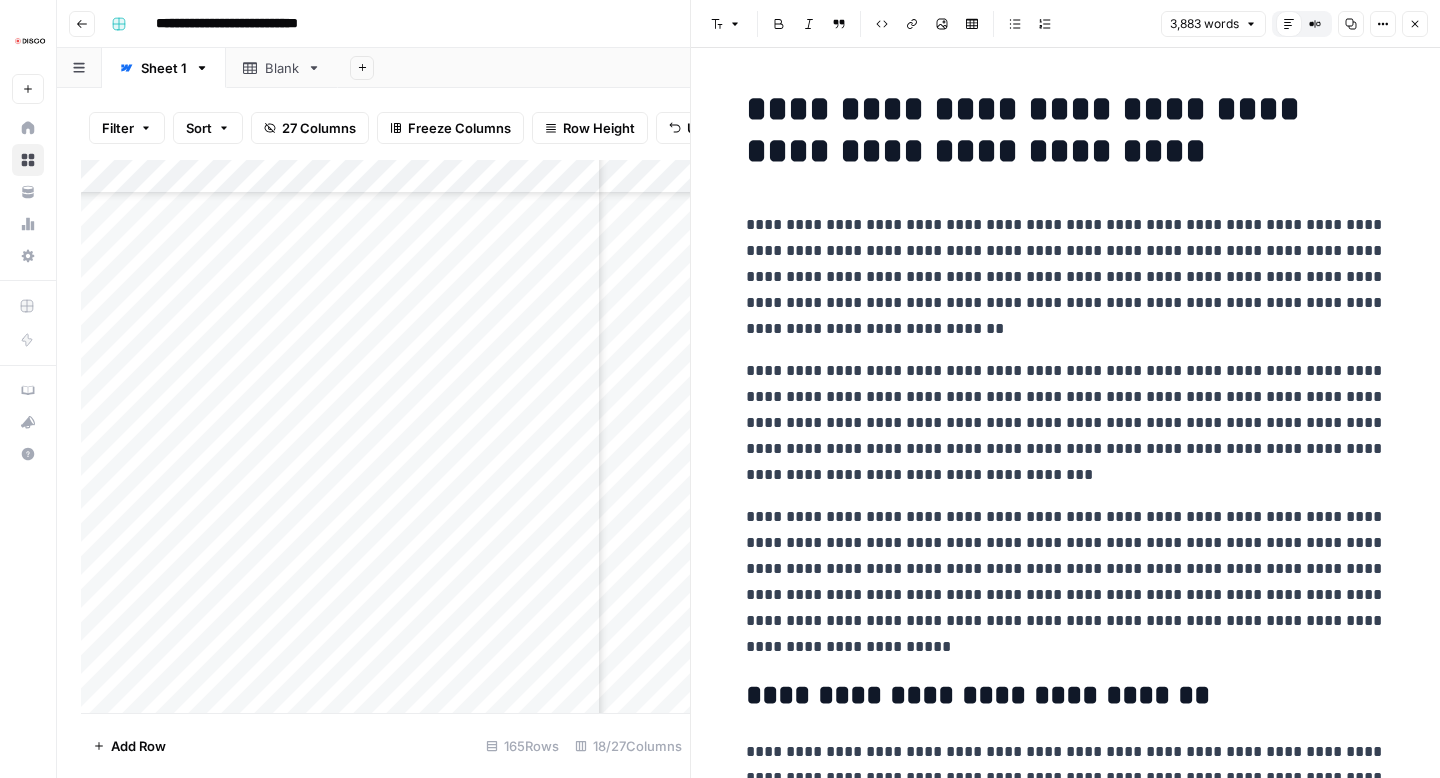 click on "**********" at bounding box center [1066, 277] 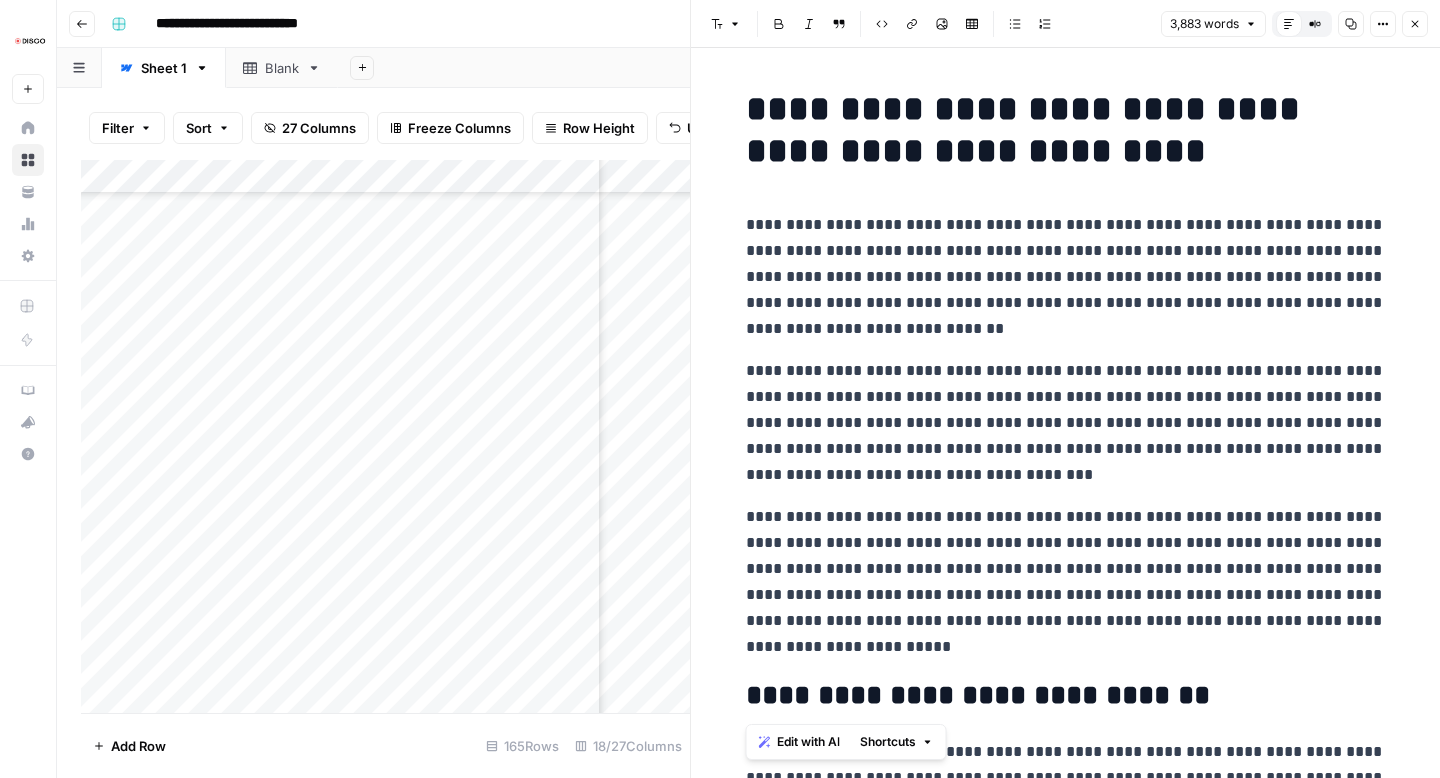 copy on "**********" 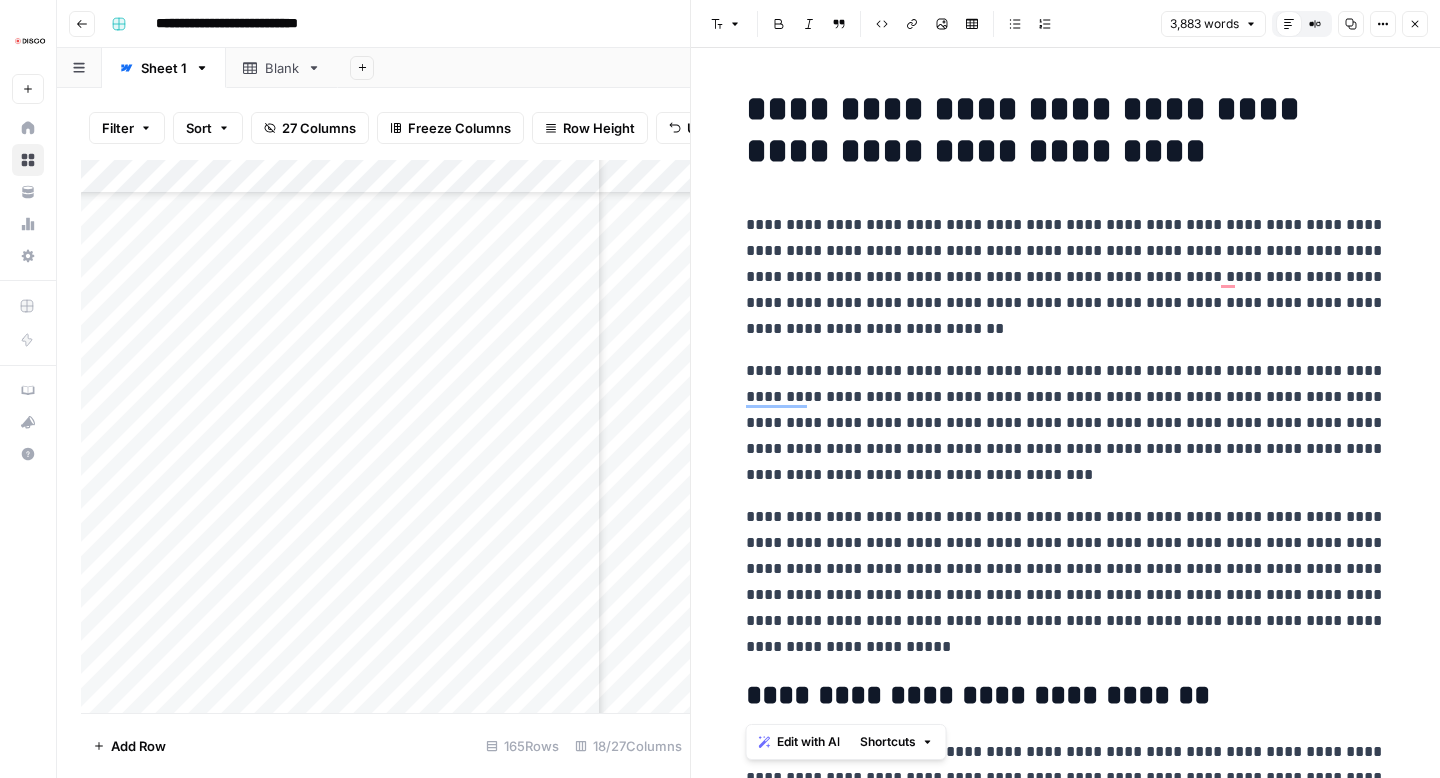 click 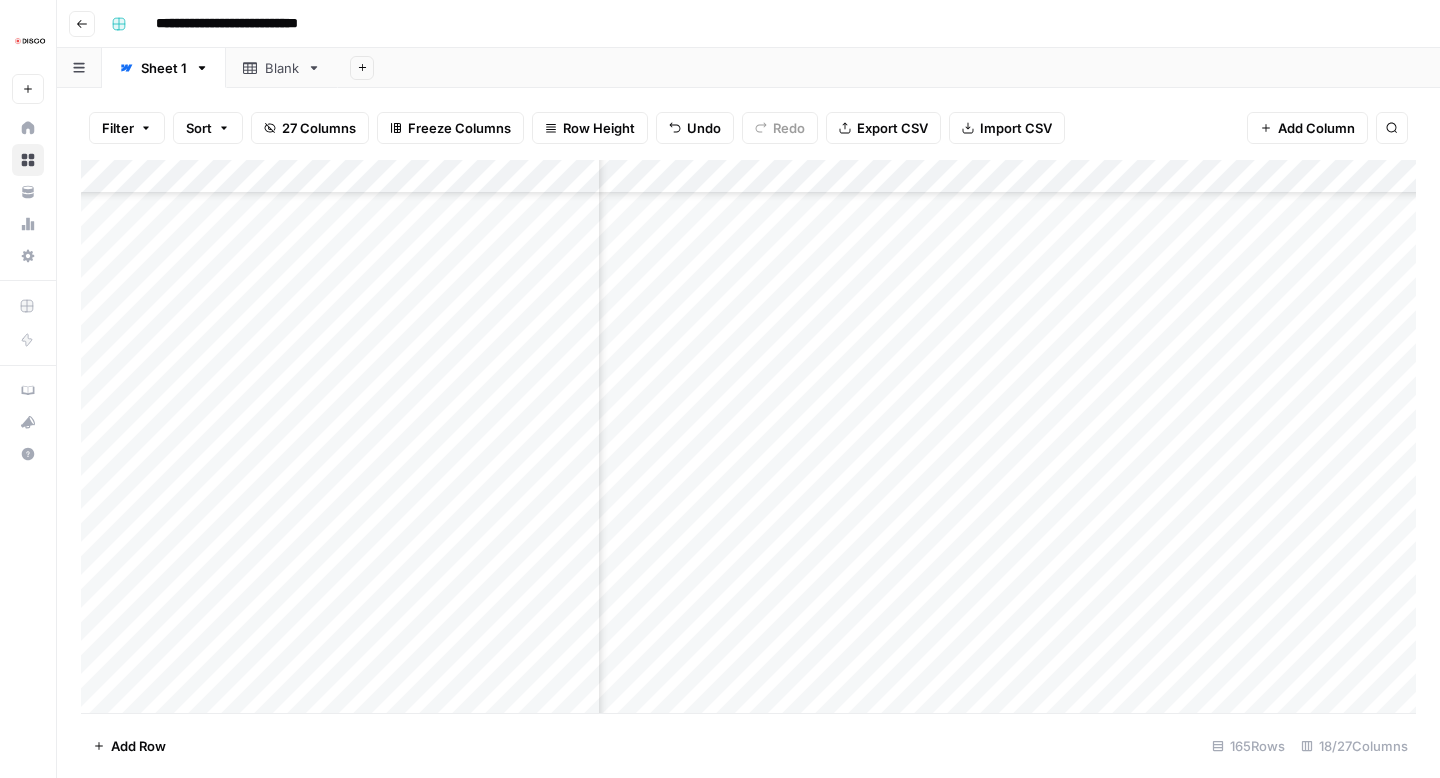 scroll, scrollTop: 0, scrollLeft: 0, axis: both 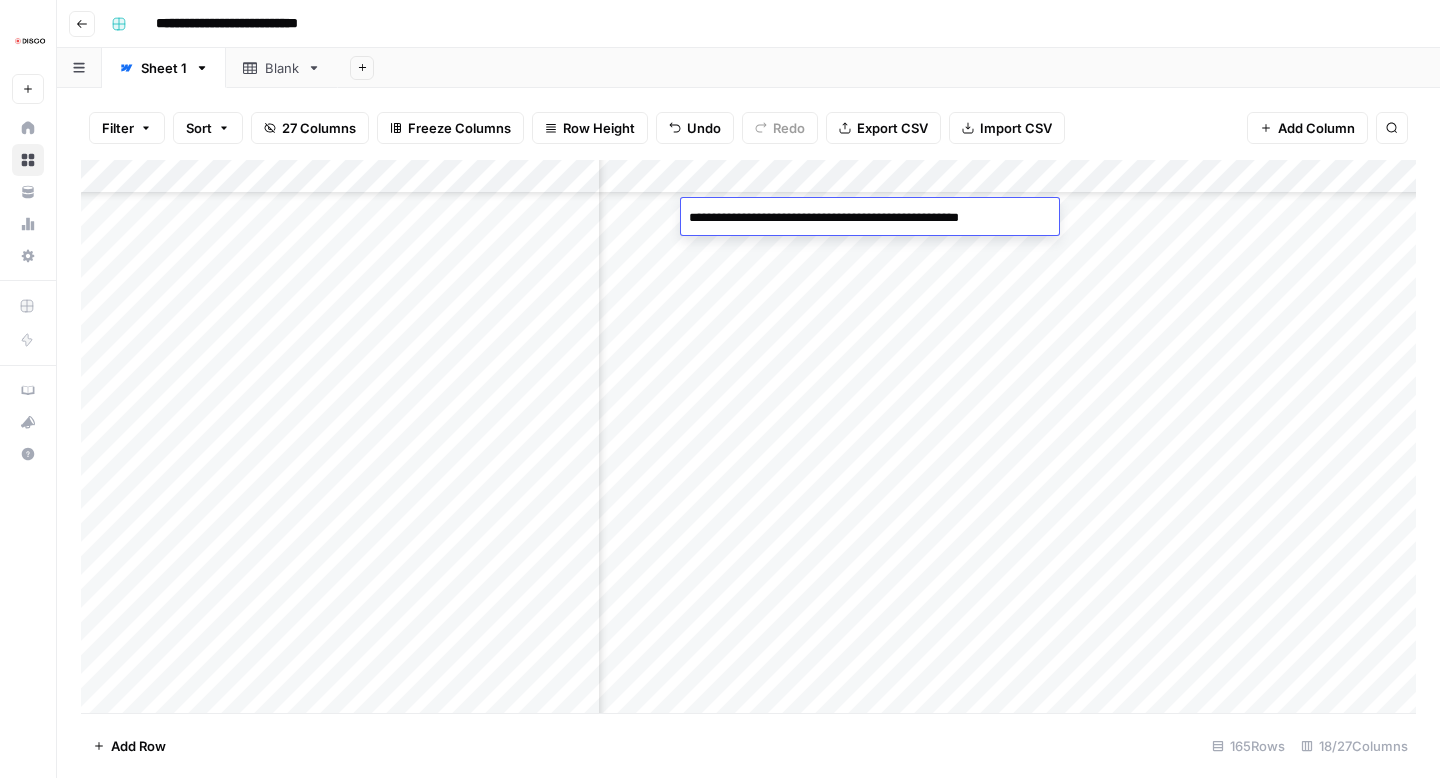 click on "**********" at bounding box center (867, 218) 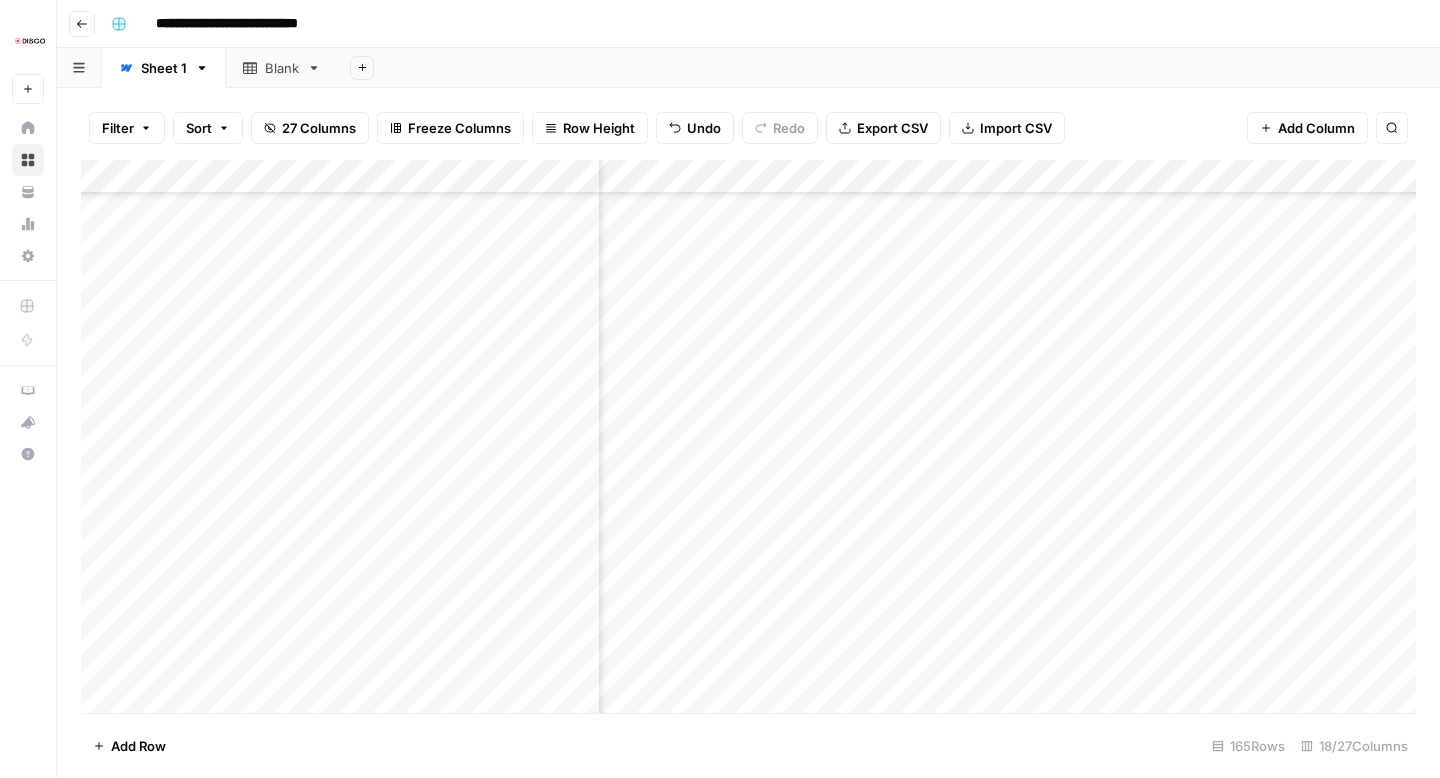 click on "**********" at bounding box center [761, 24] 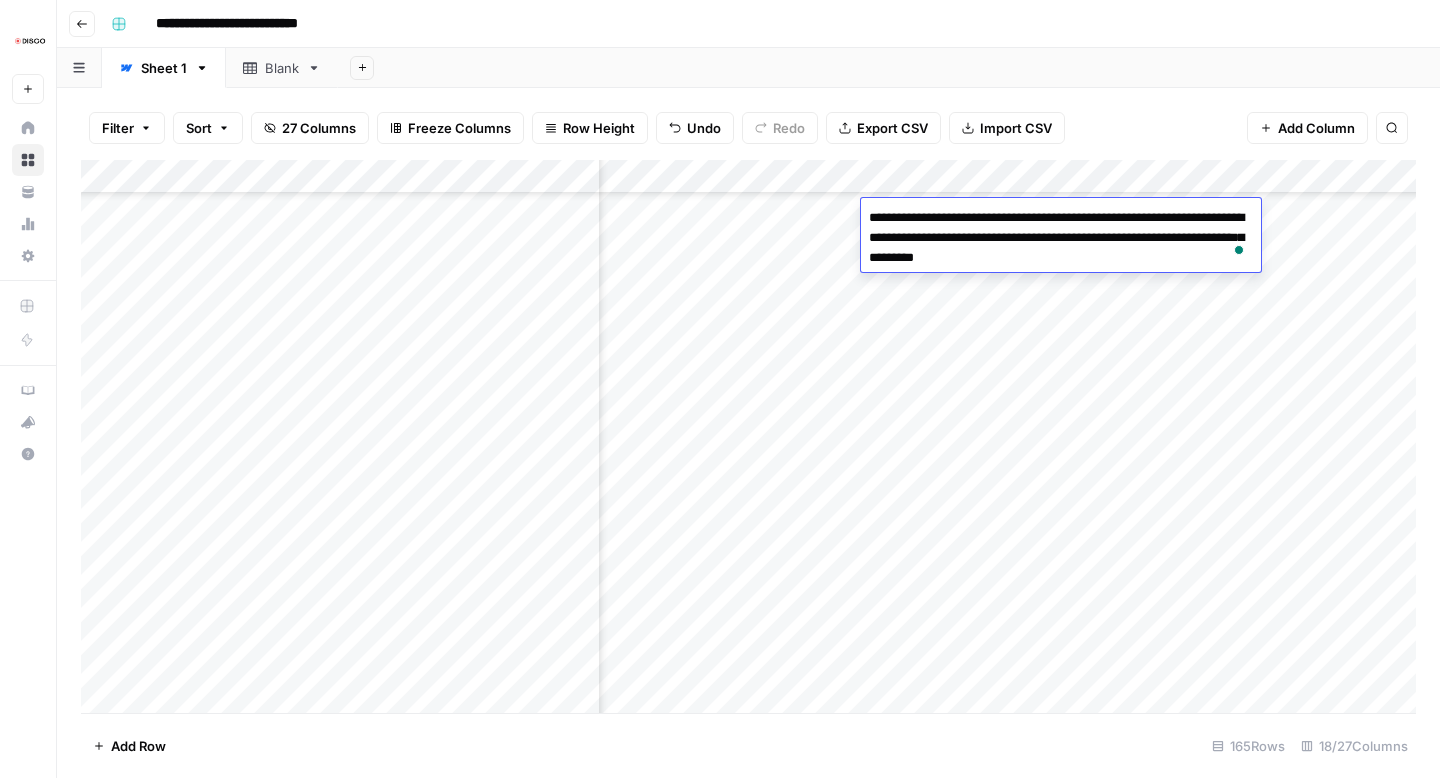click on "**********" at bounding box center [1061, 238] 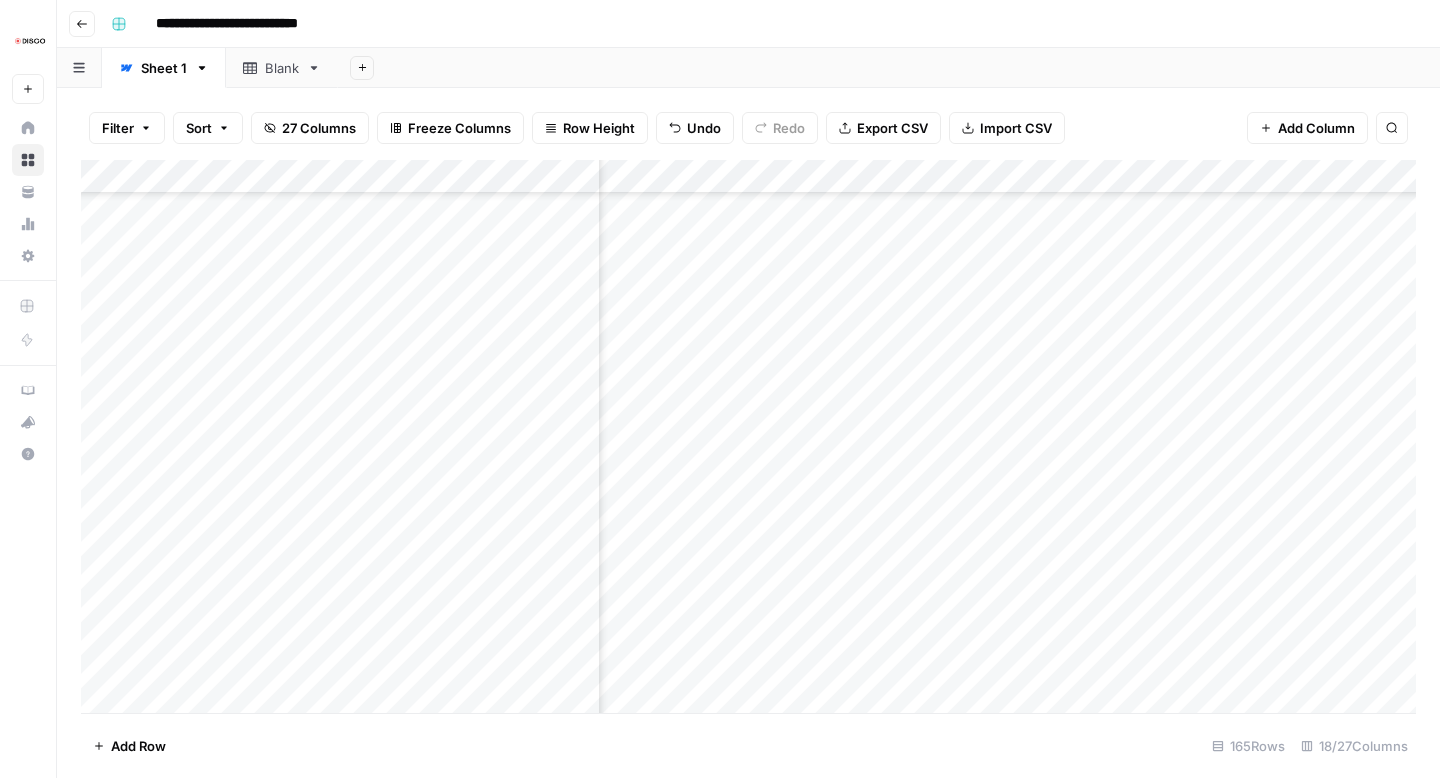 scroll, scrollTop: 296, scrollLeft: 1534, axis: both 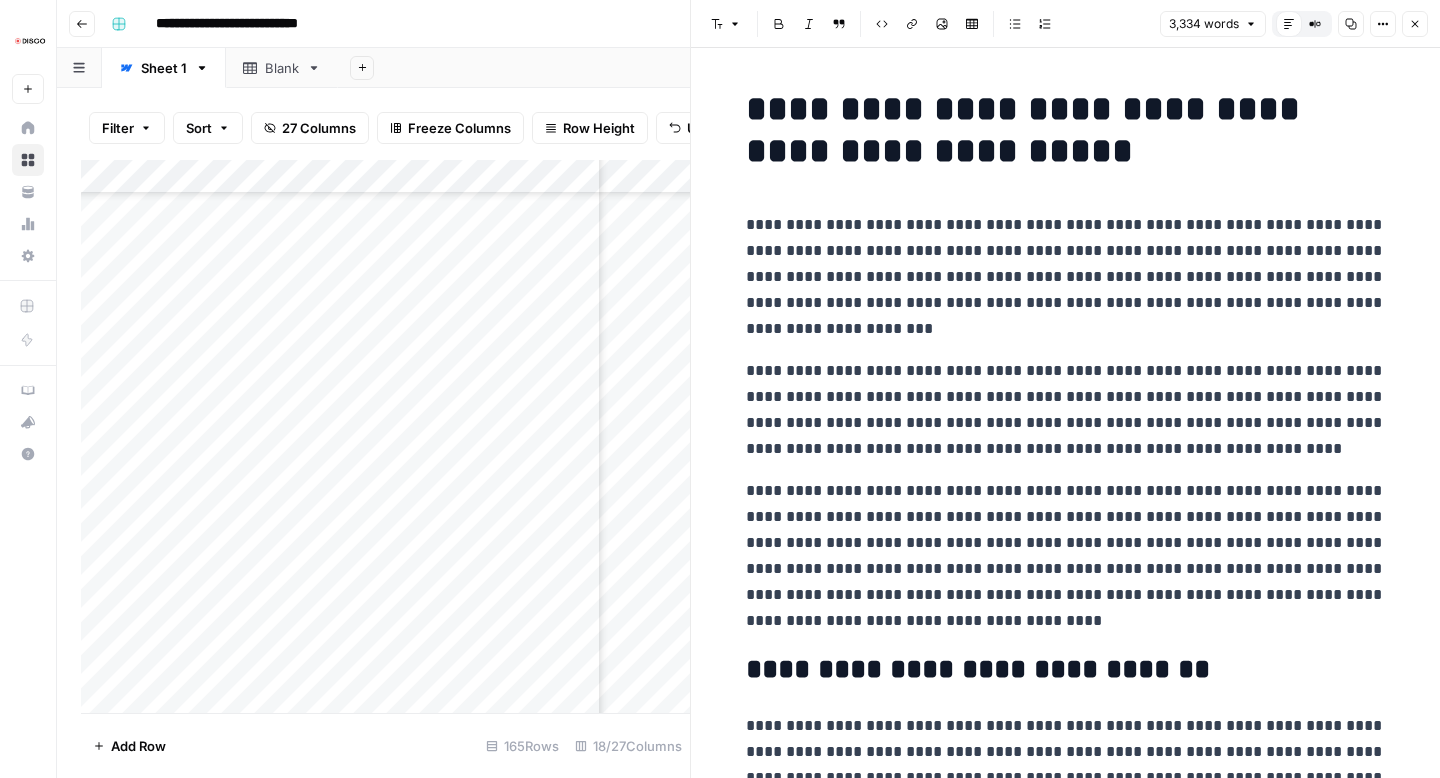 click on "**********" at bounding box center (1066, 277) 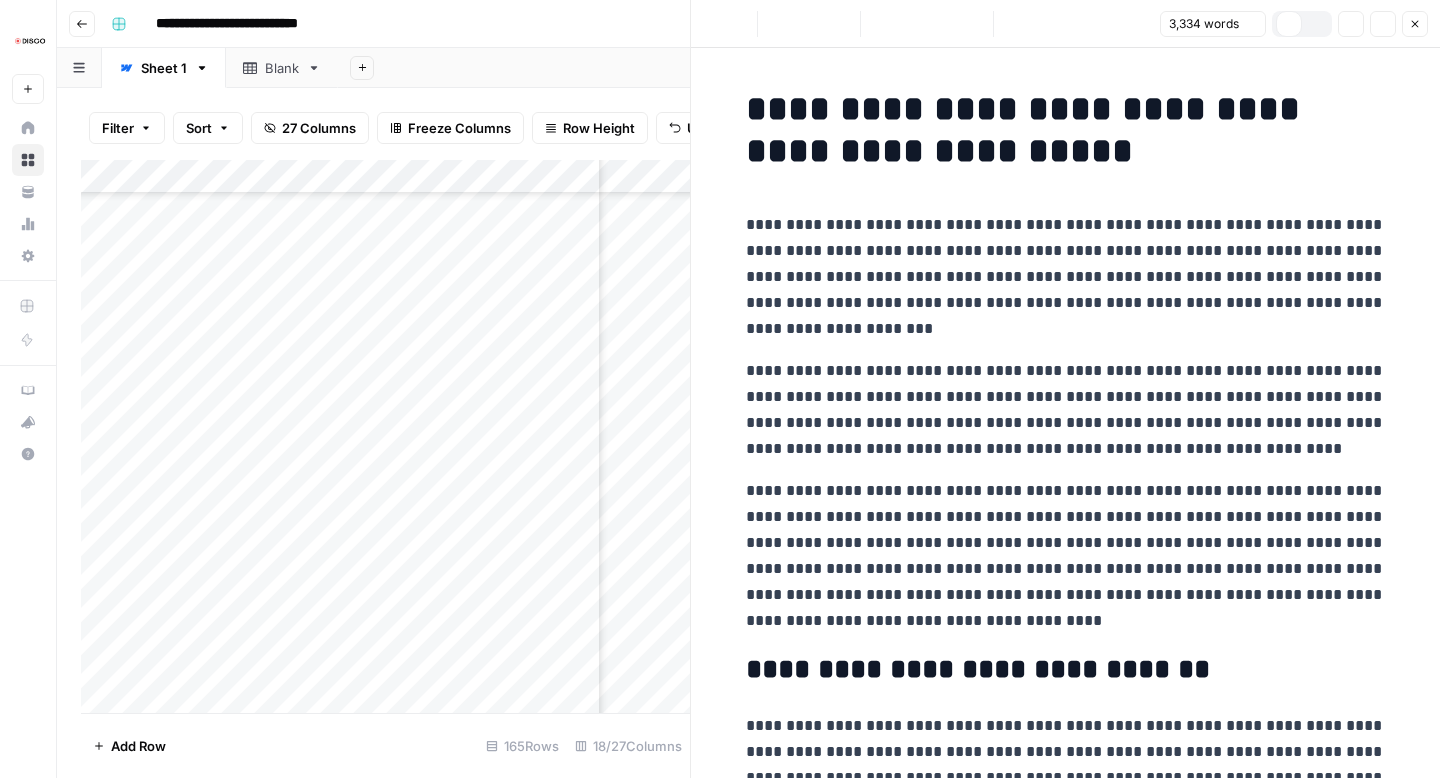 click on "**********" at bounding box center (1066, 277) 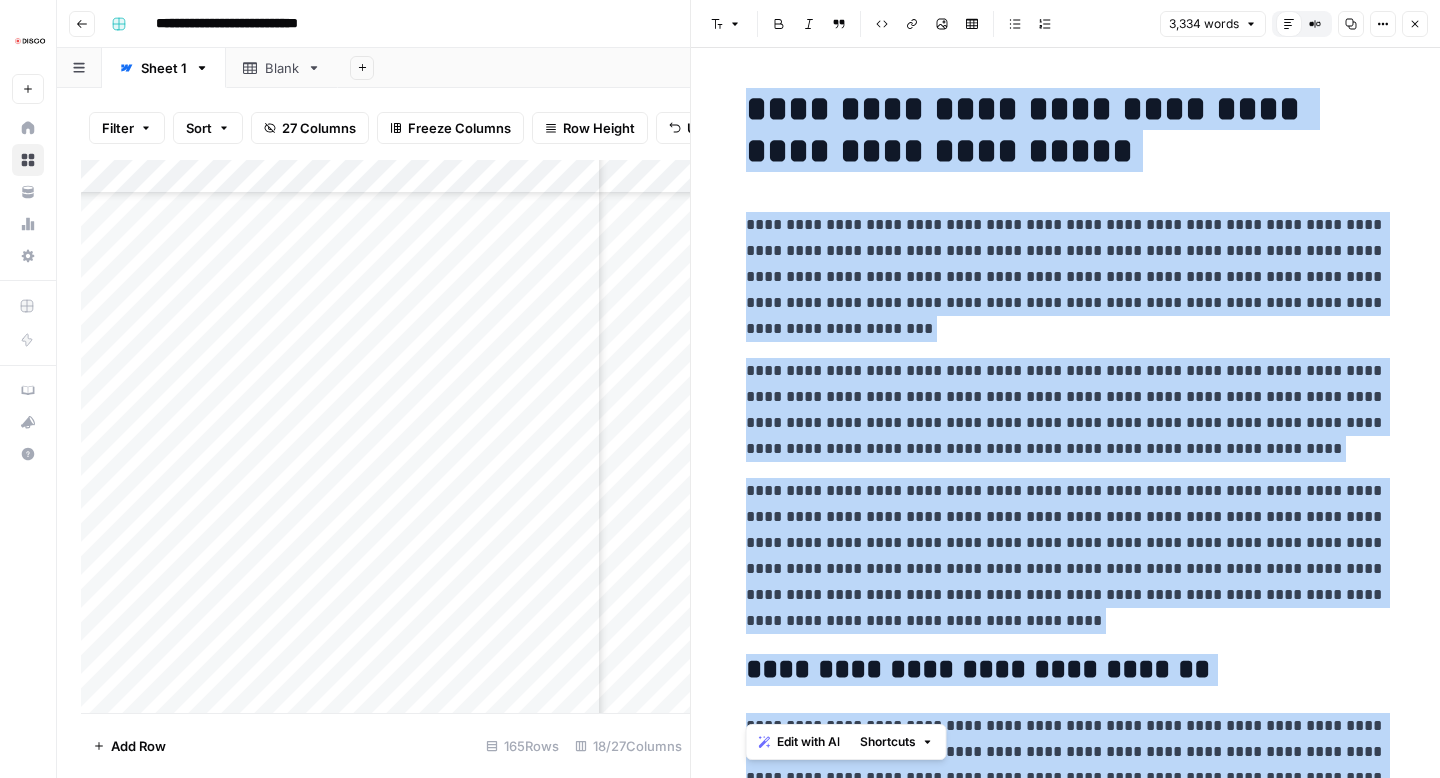 copy on "**********" 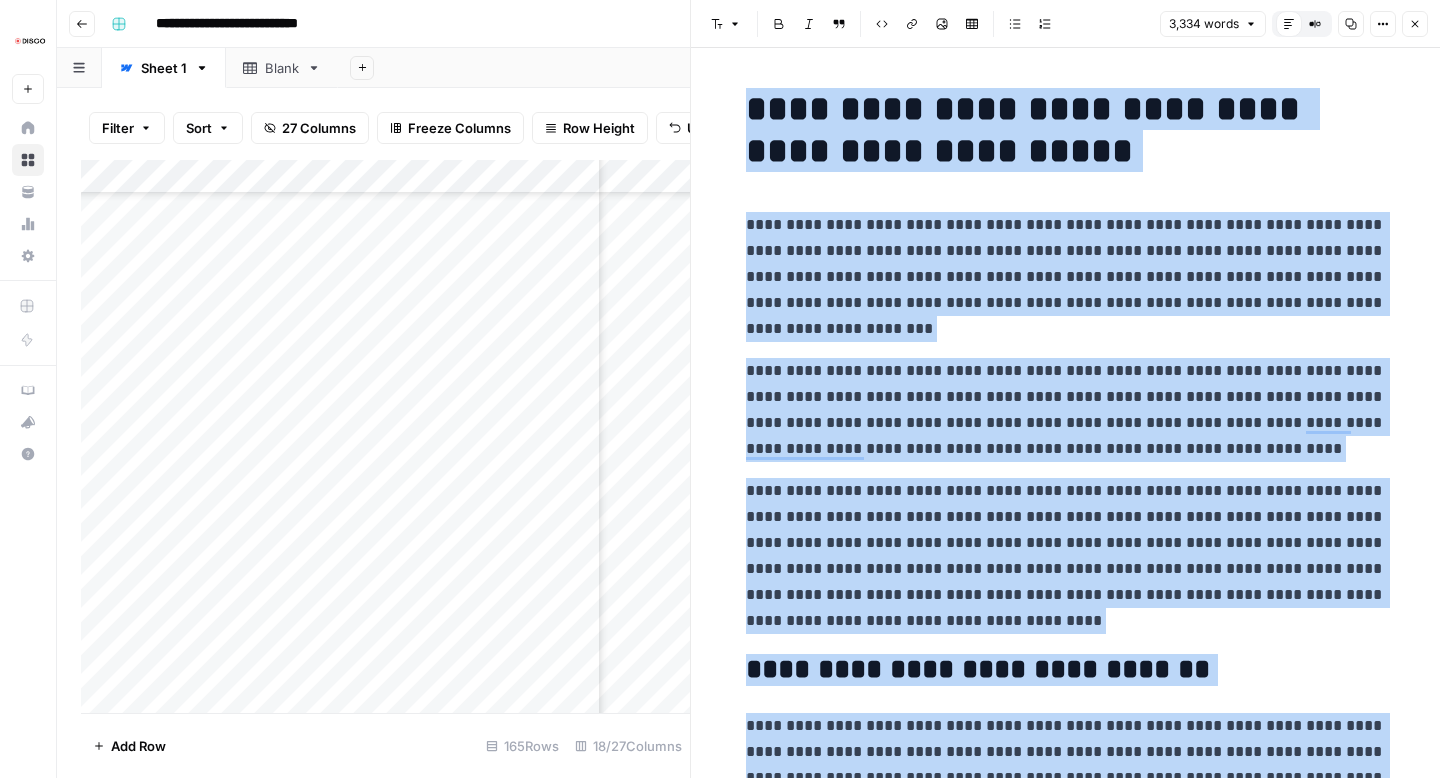 click 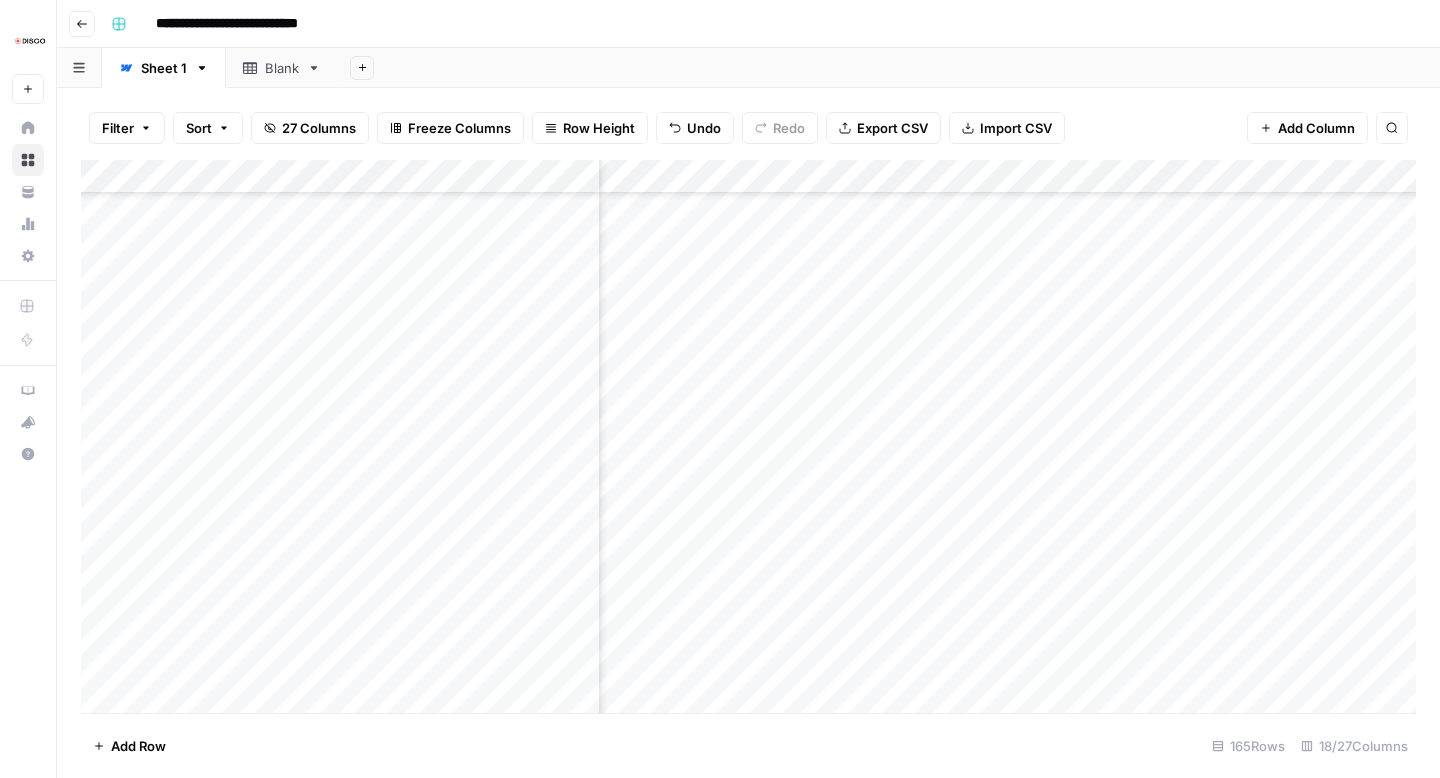 scroll, scrollTop: 296, scrollLeft: 2243, axis: both 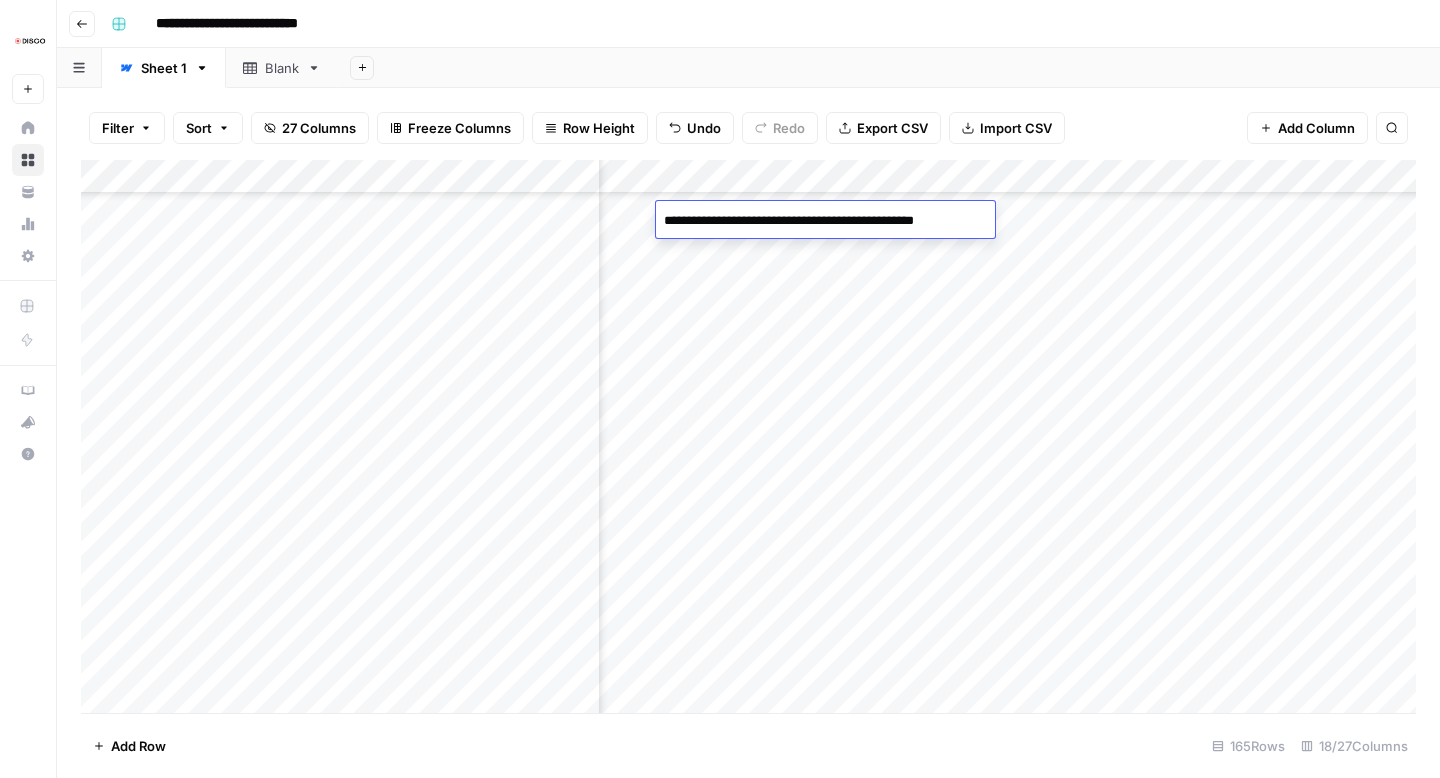 click on "**********" at bounding box center (823, 221) 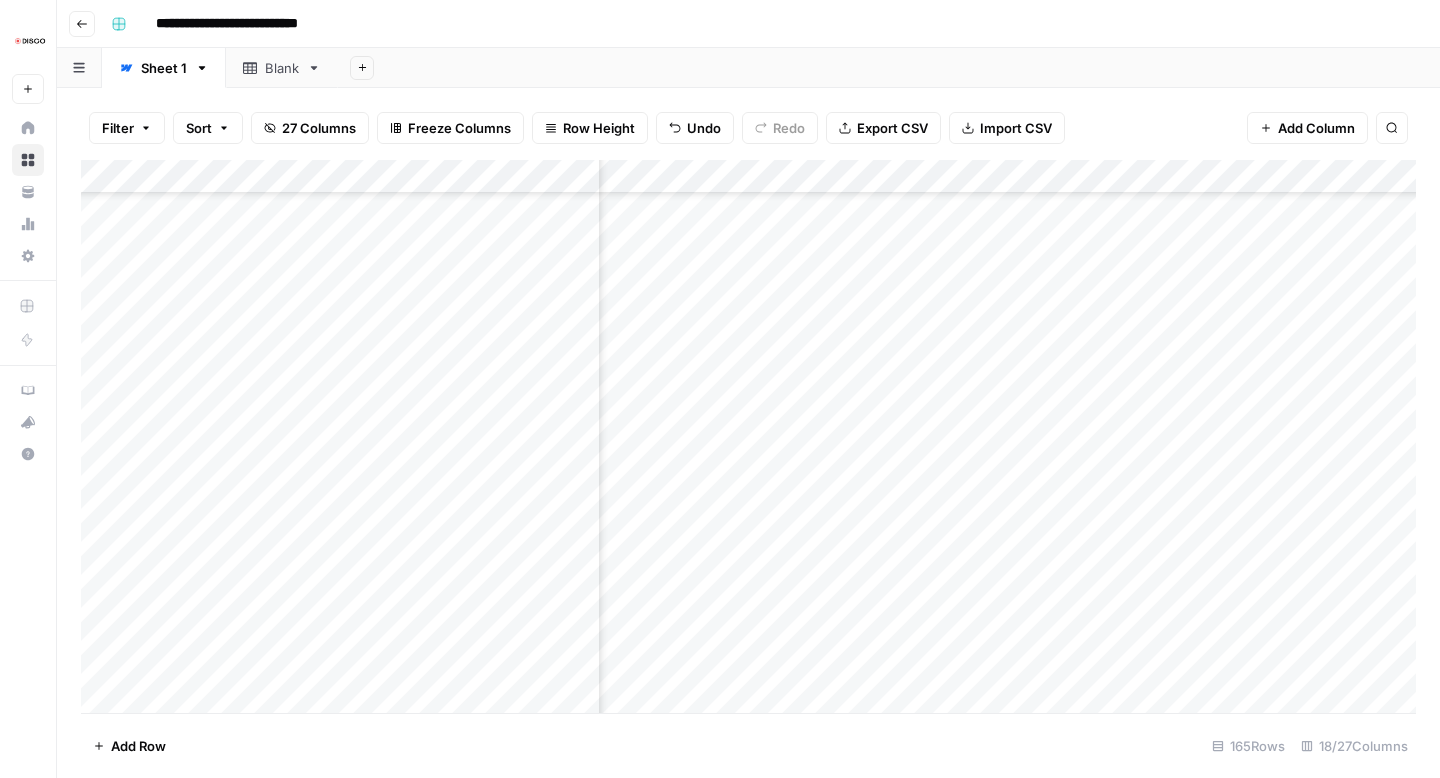 click on "Add Sheet" at bounding box center [889, 68] 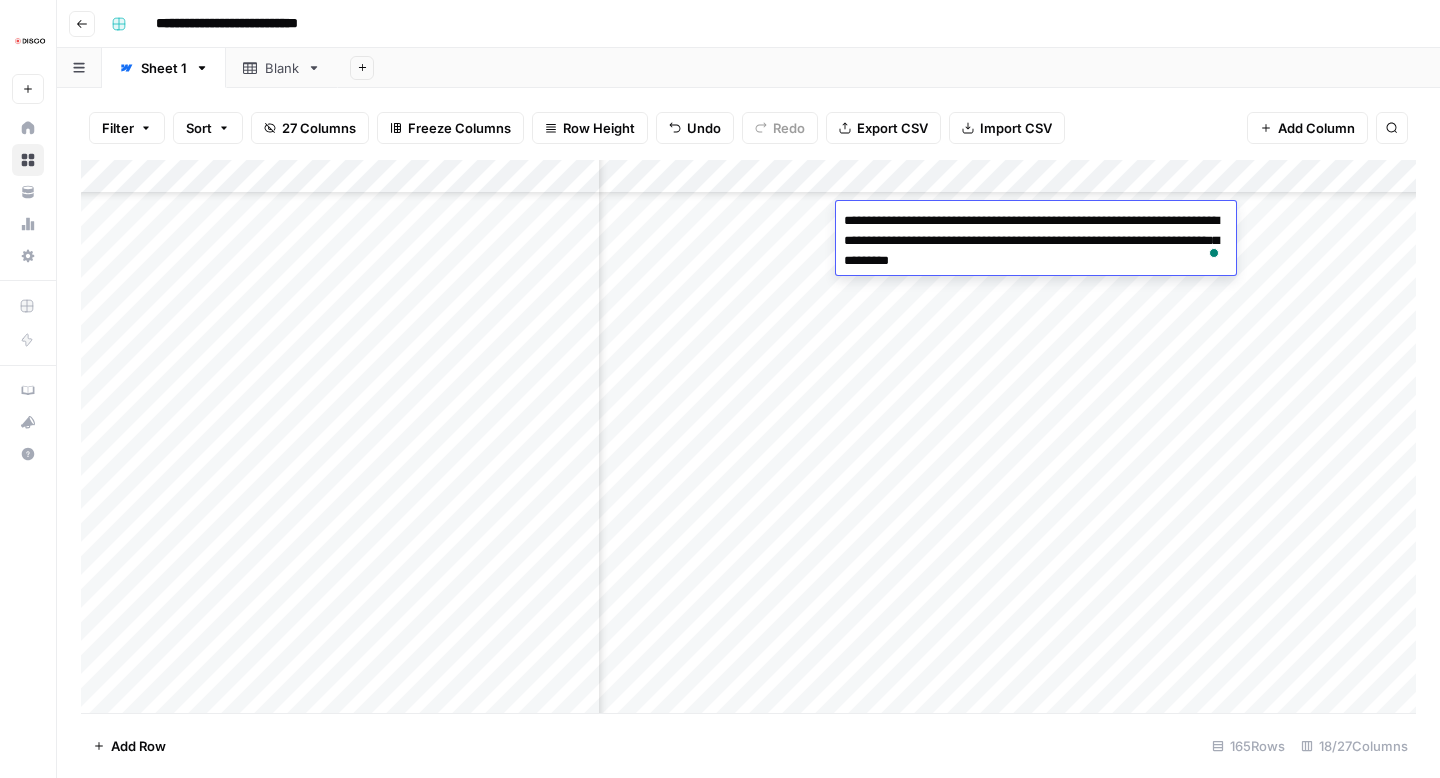 click on "**********" at bounding box center (1036, 241) 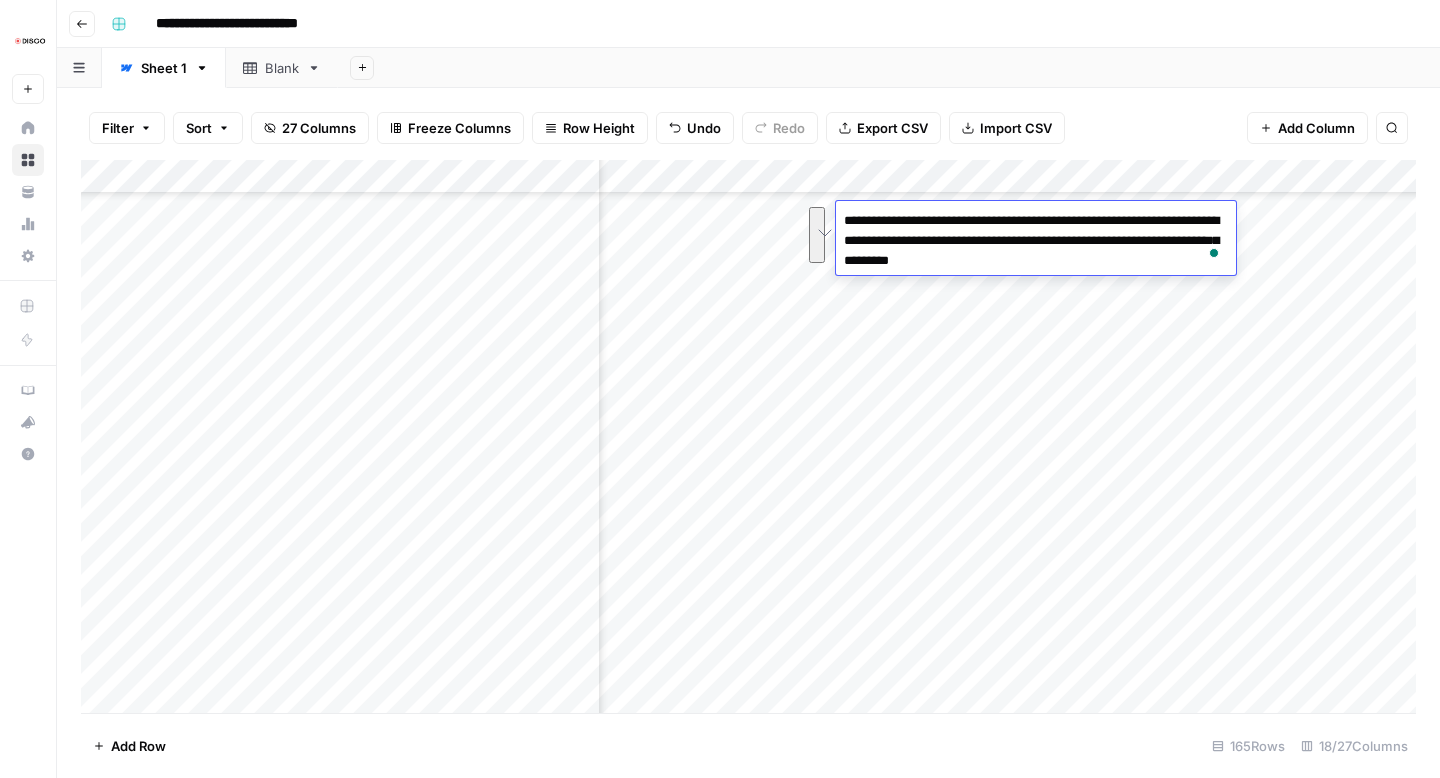 click on "Add Sheet" at bounding box center [889, 68] 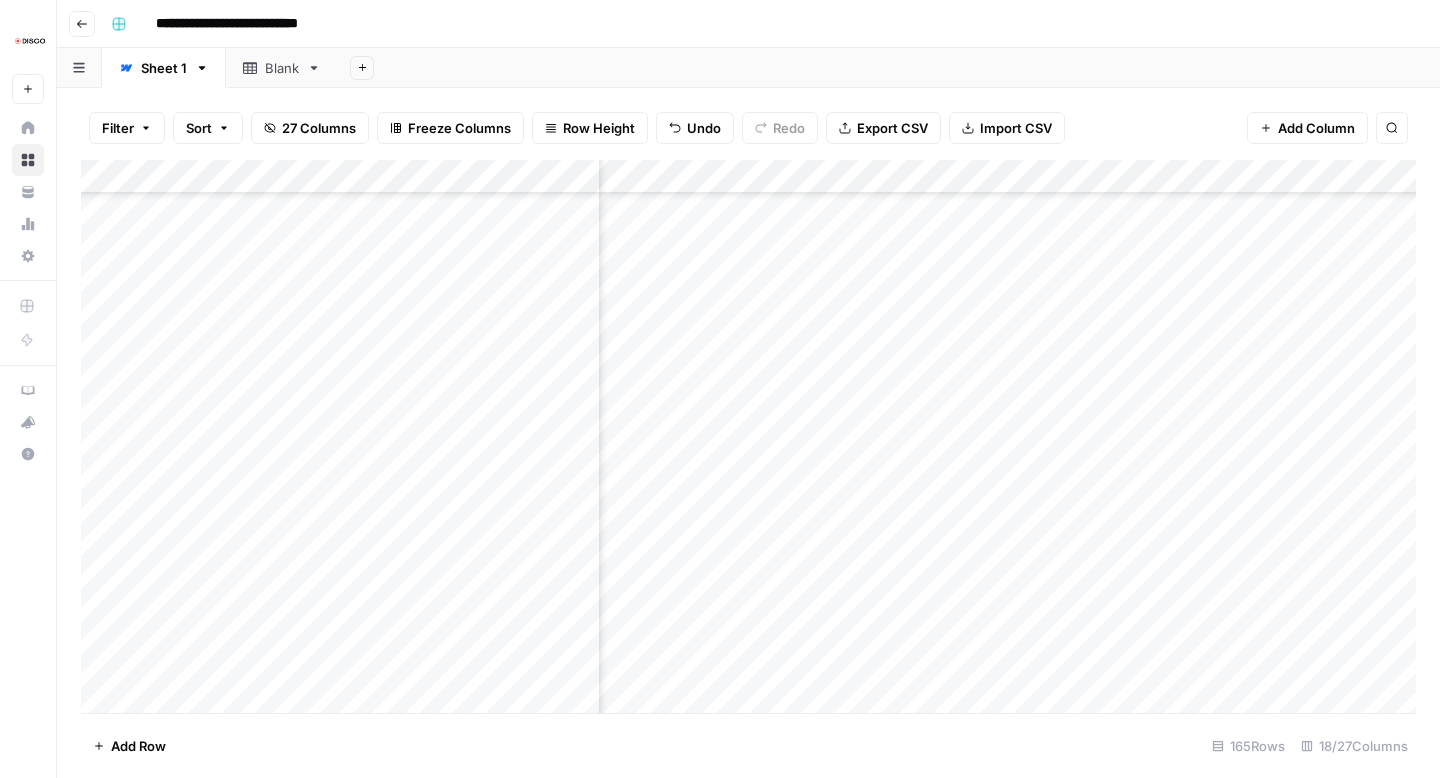 scroll, scrollTop: 336, scrollLeft: 1504, axis: both 